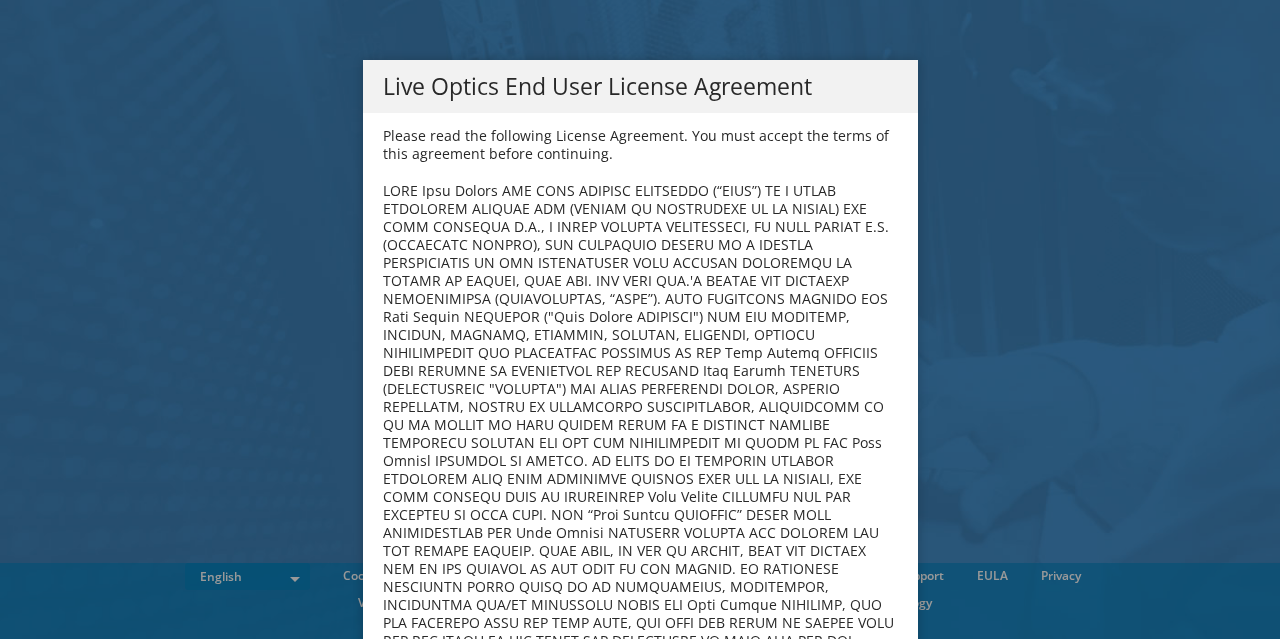 scroll, scrollTop: 0, scrollLeft: 0, axis: both 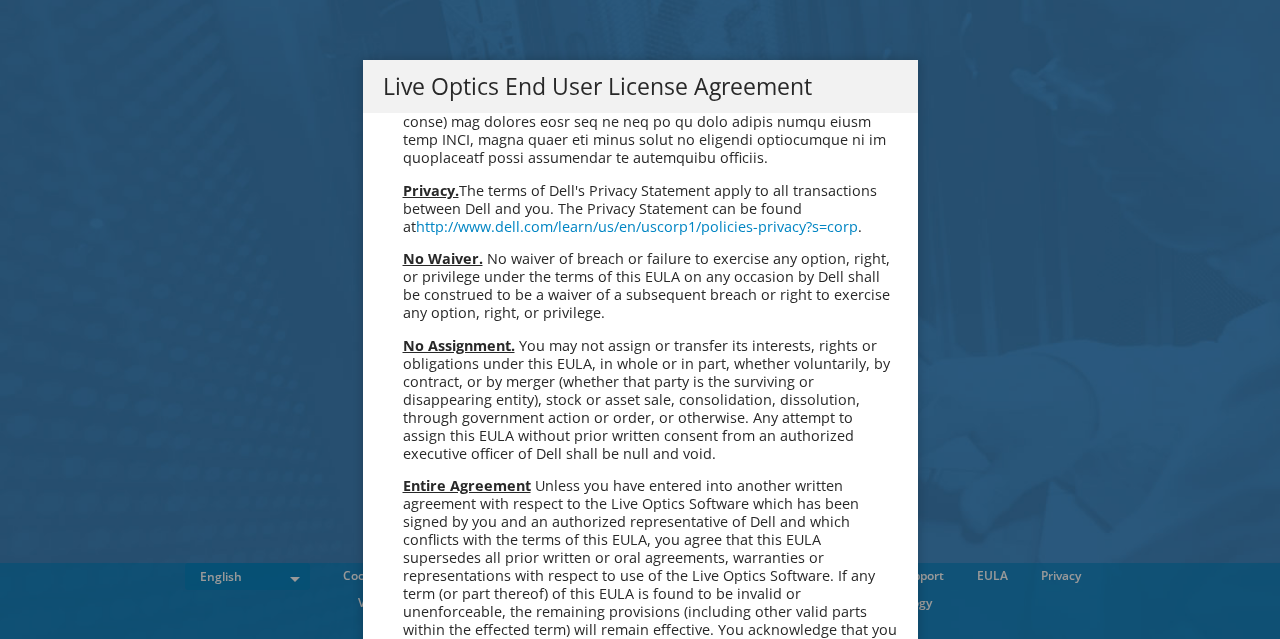 click on "Accept" at bounding box center [434, 805] 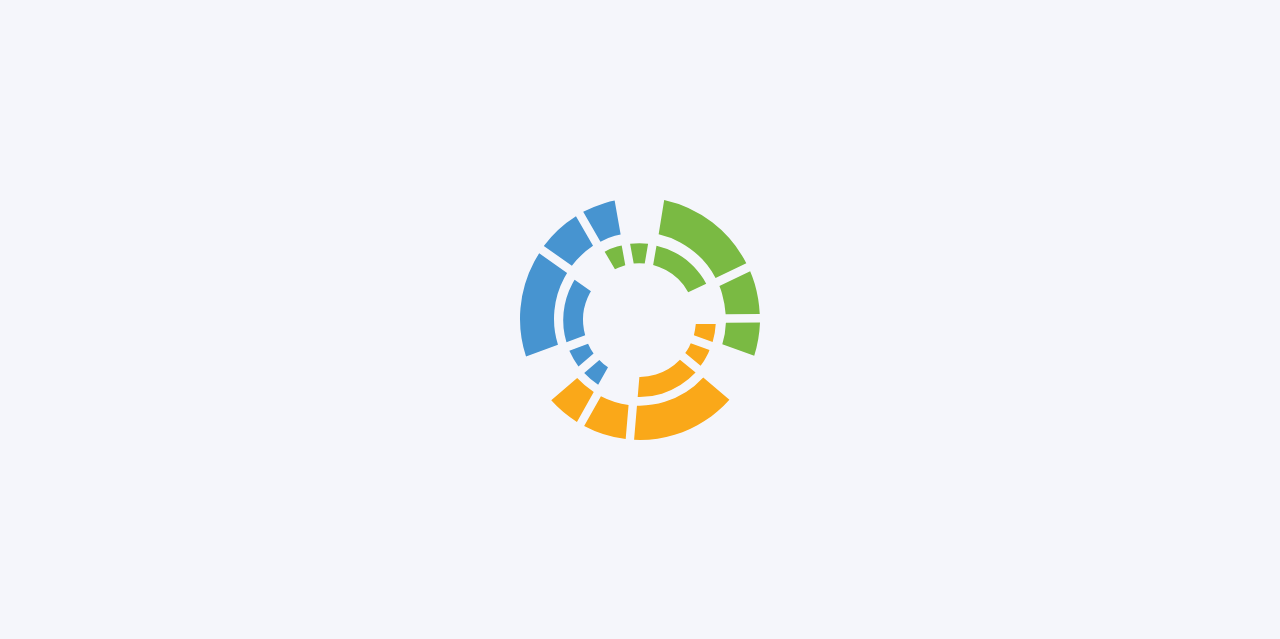 scroll, scrollTop: 0, scrollLeft: 0, axis: both 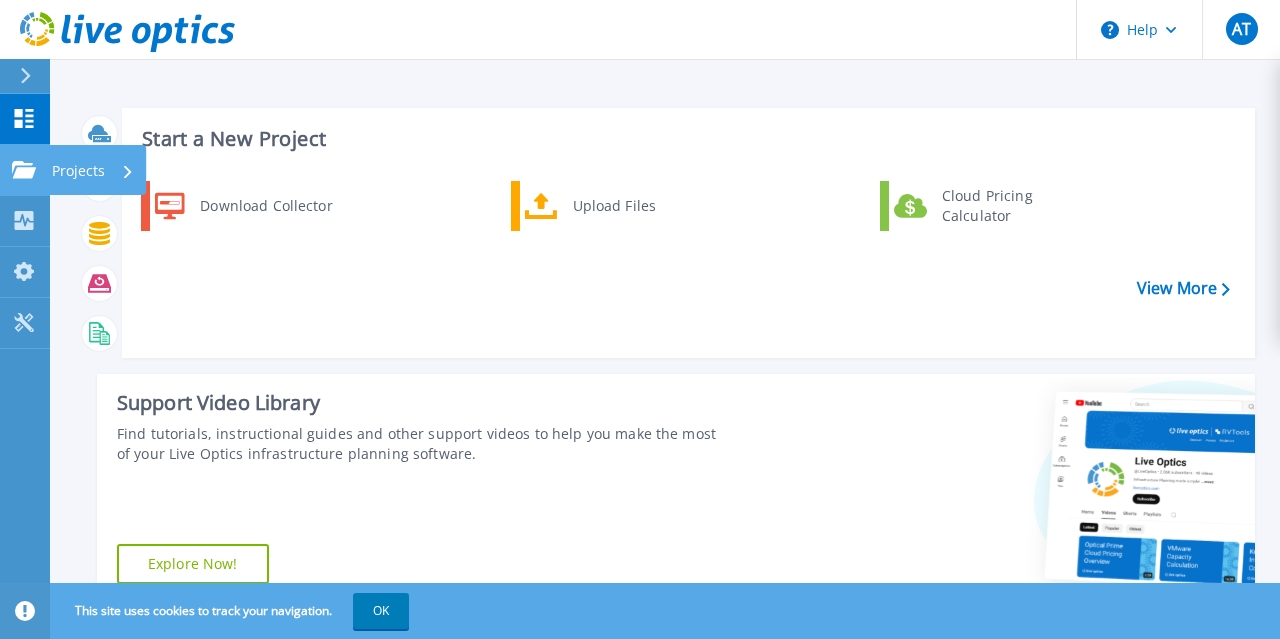 click on "Projects Projects" at bounding box center (25, 170) 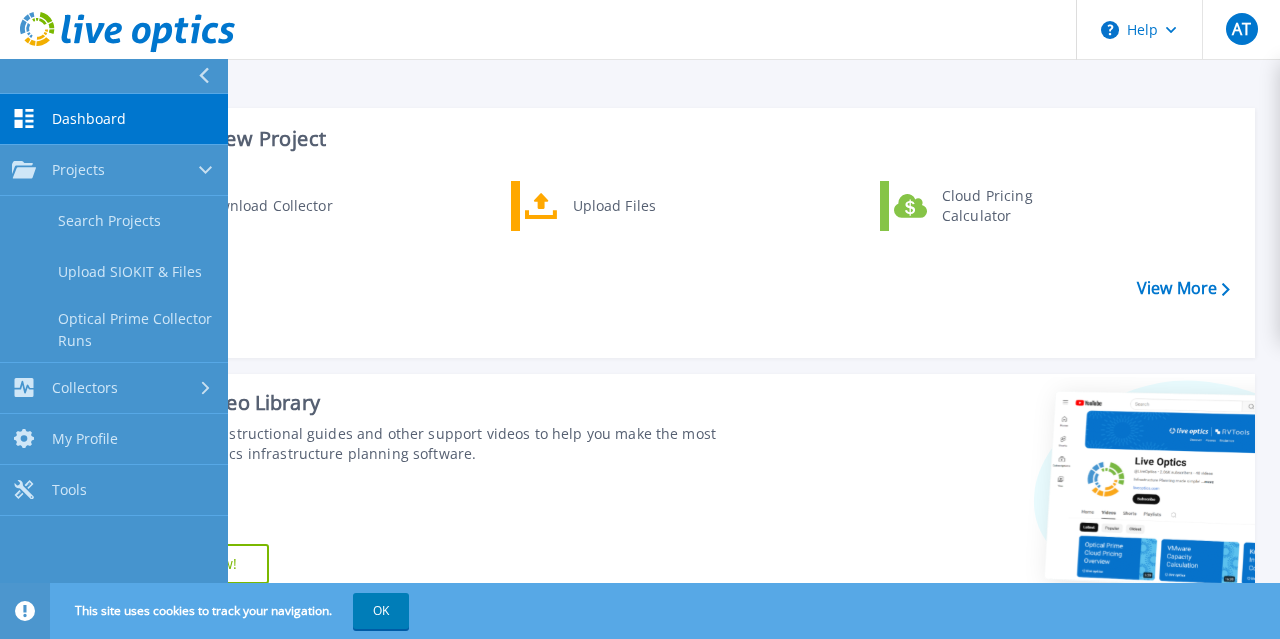 click on "Dashboard Dashboard" at bounding box center (114, 119) 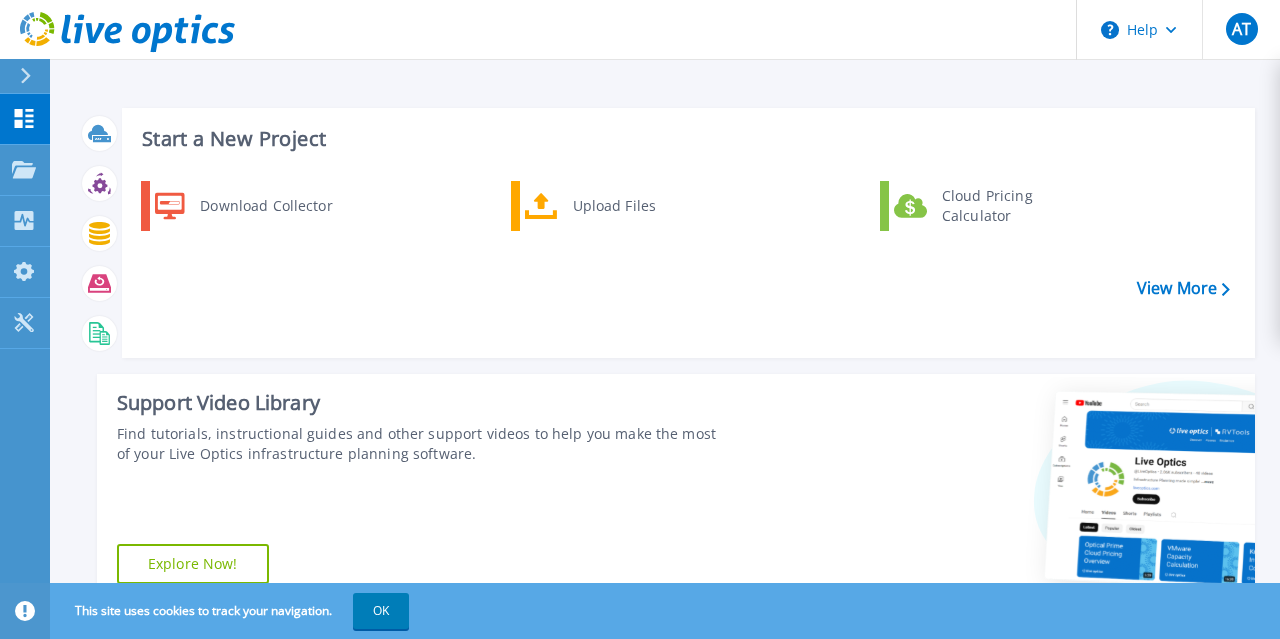 scroll, scrollTop: 0, scrollLeft: 0, axis: both 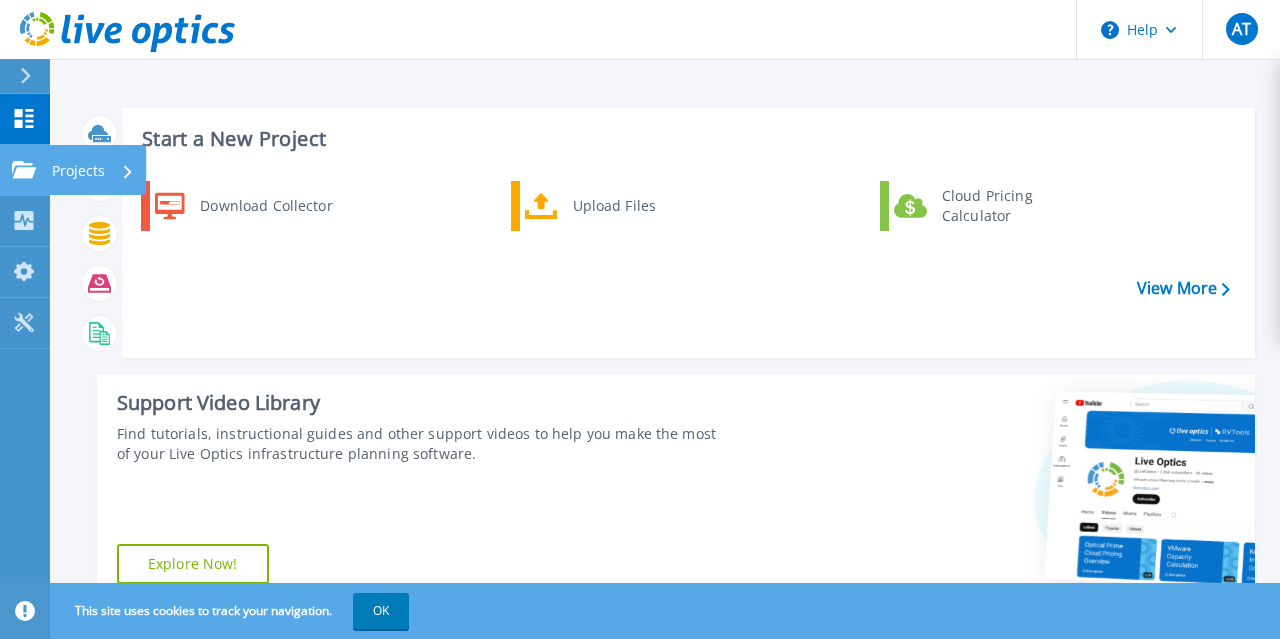 click at bounding box center (24, 170) 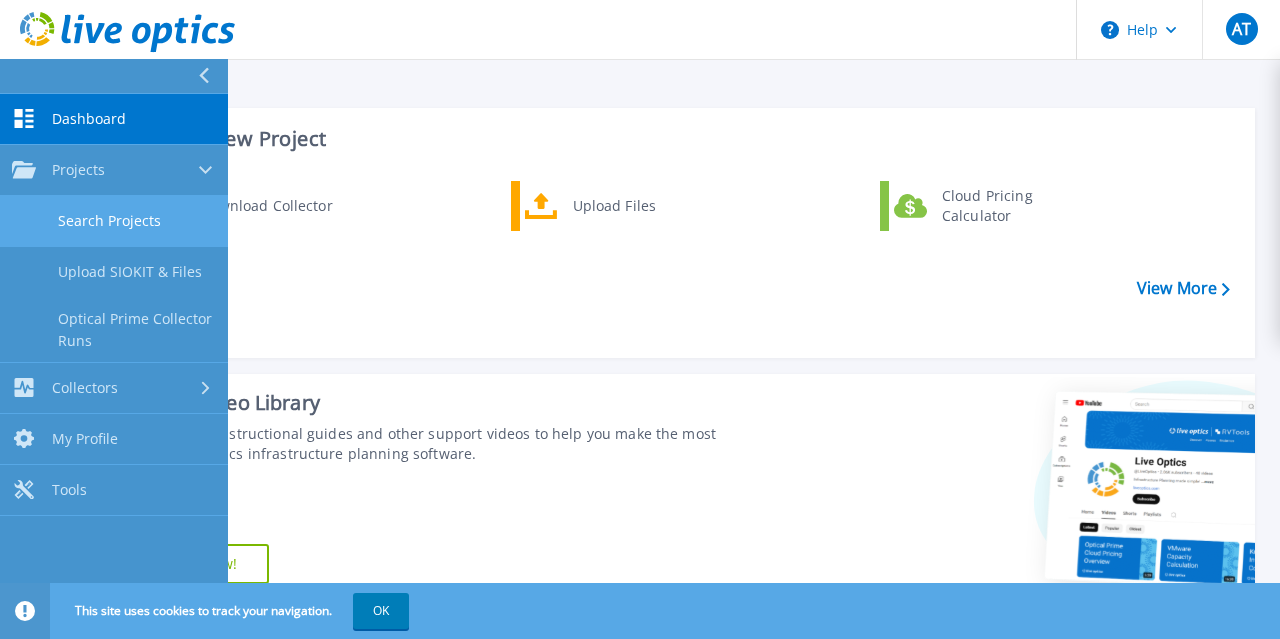 click on "Search Projects" at bounding box center [114, 221] 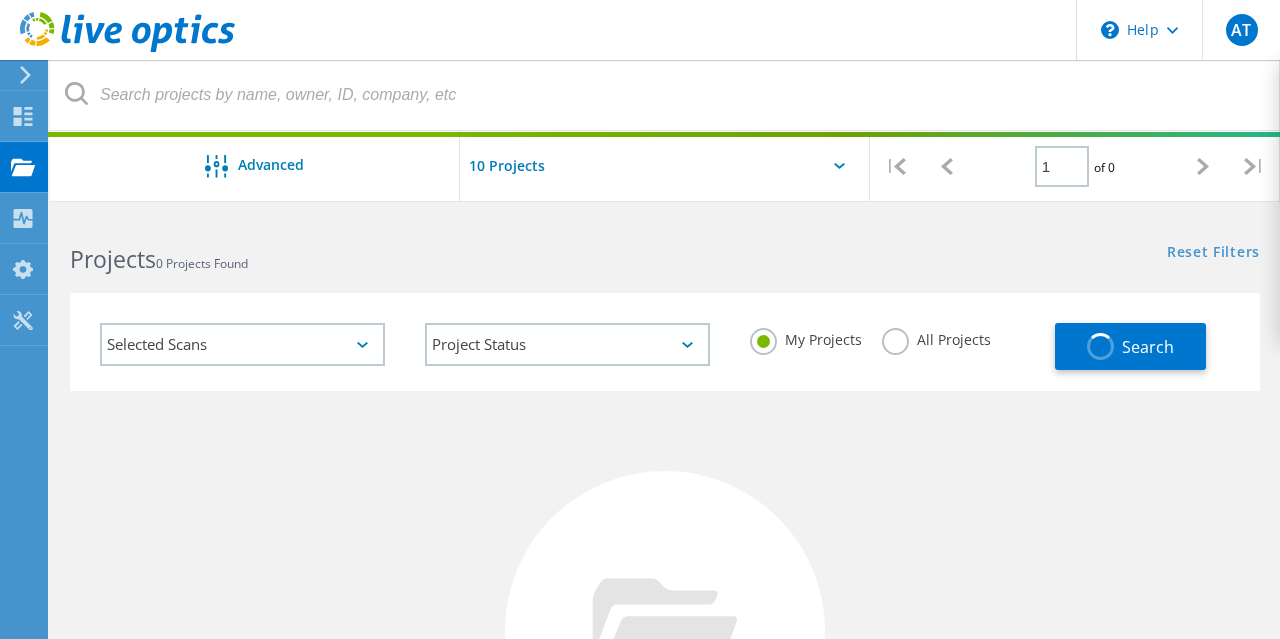 scroll, scrollTop: 0, scrollLeft: 0, axis: both 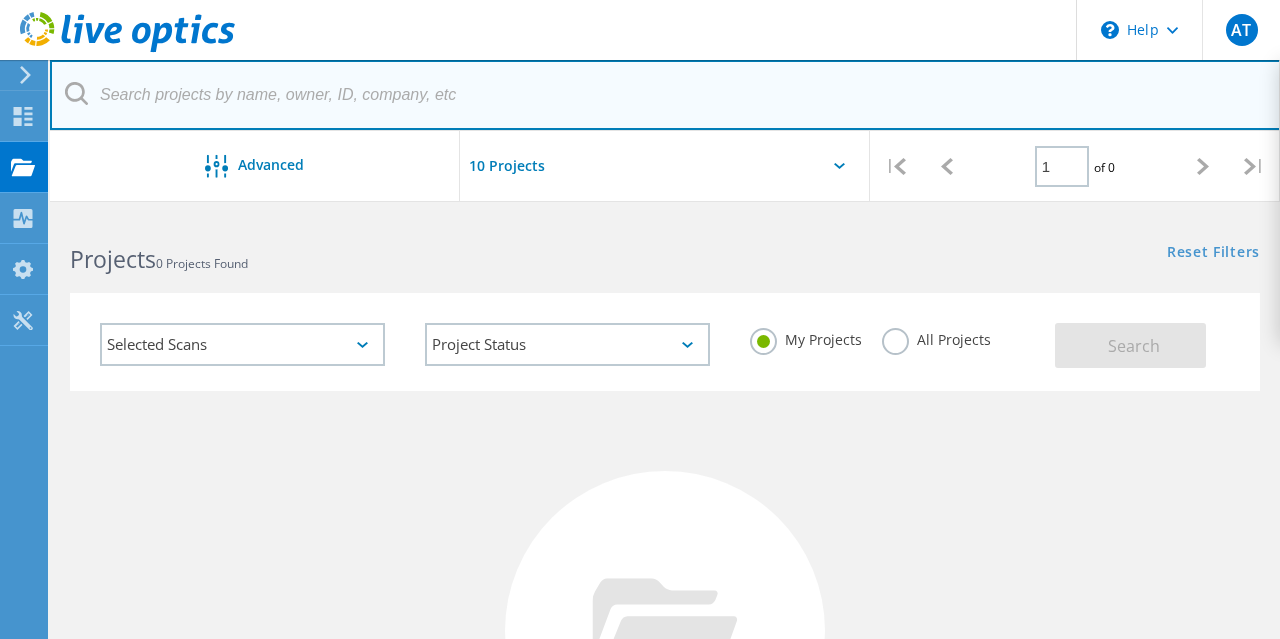 click at bounding box center (665, 95) 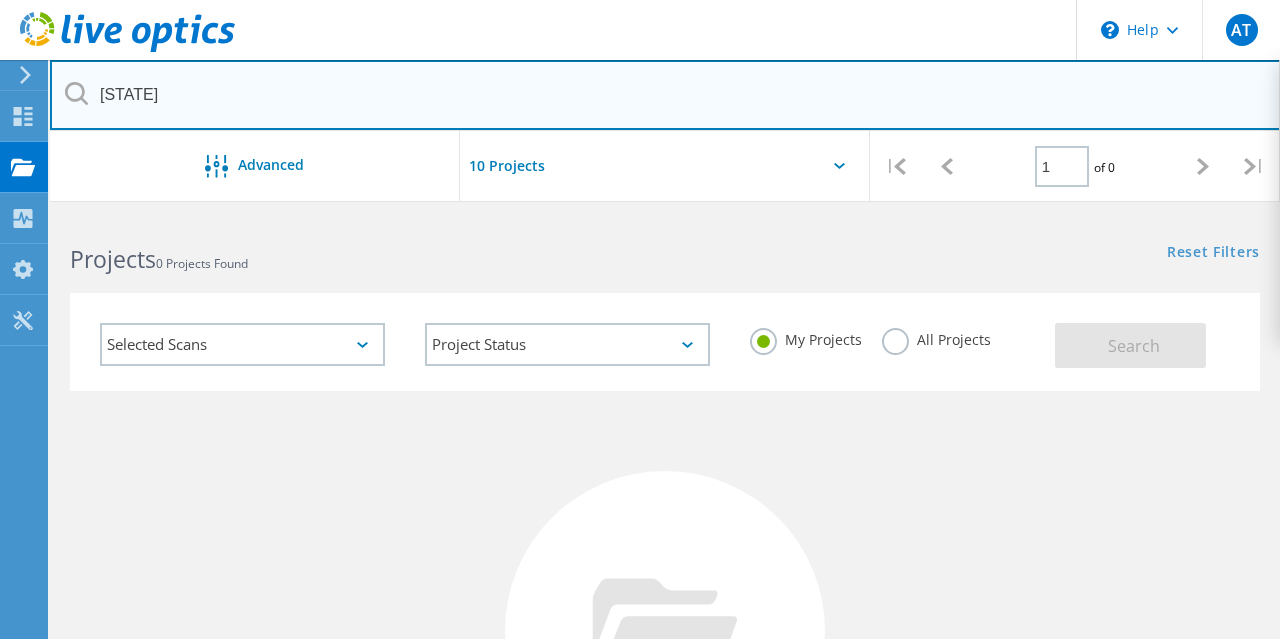 drag, startPoint x: 98, startPoint y: 75, endPoint x: 0, endPoint y: 76, distance: 98.005104 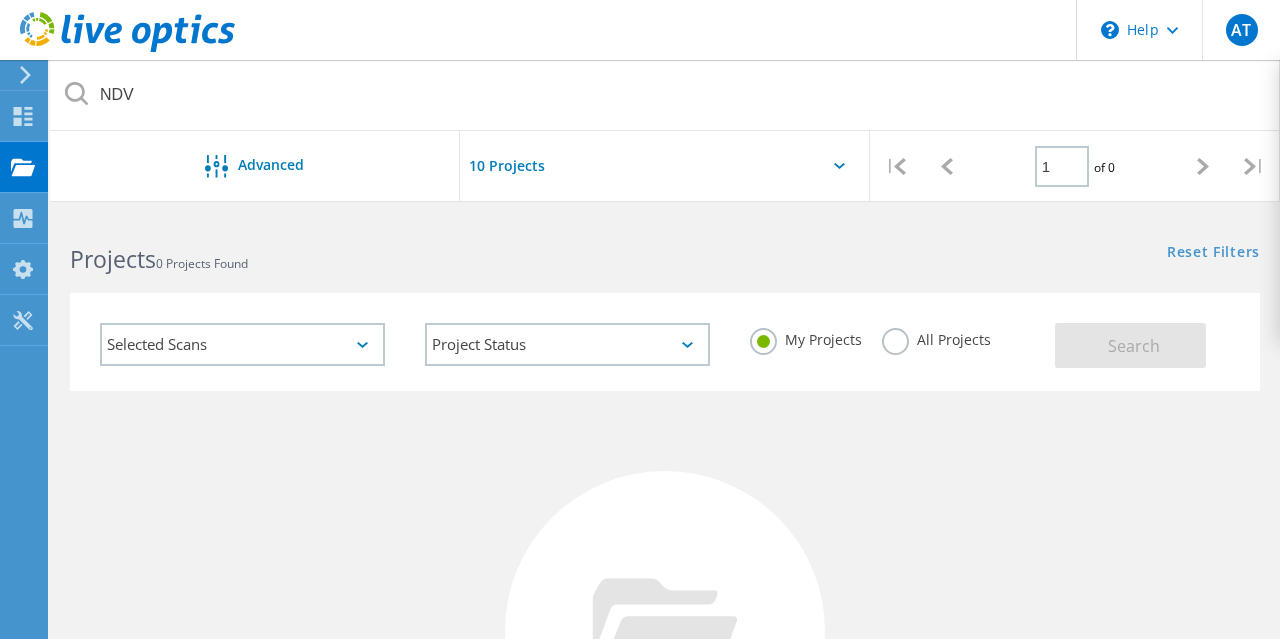click on "All Projects" 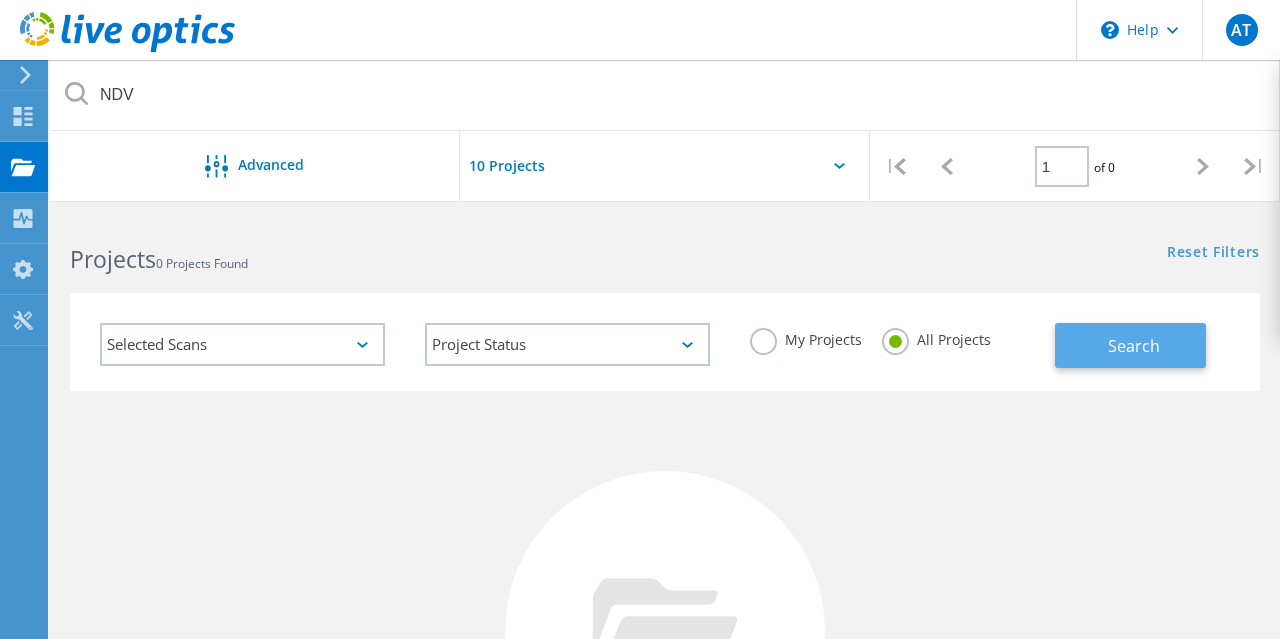 click on "Search" 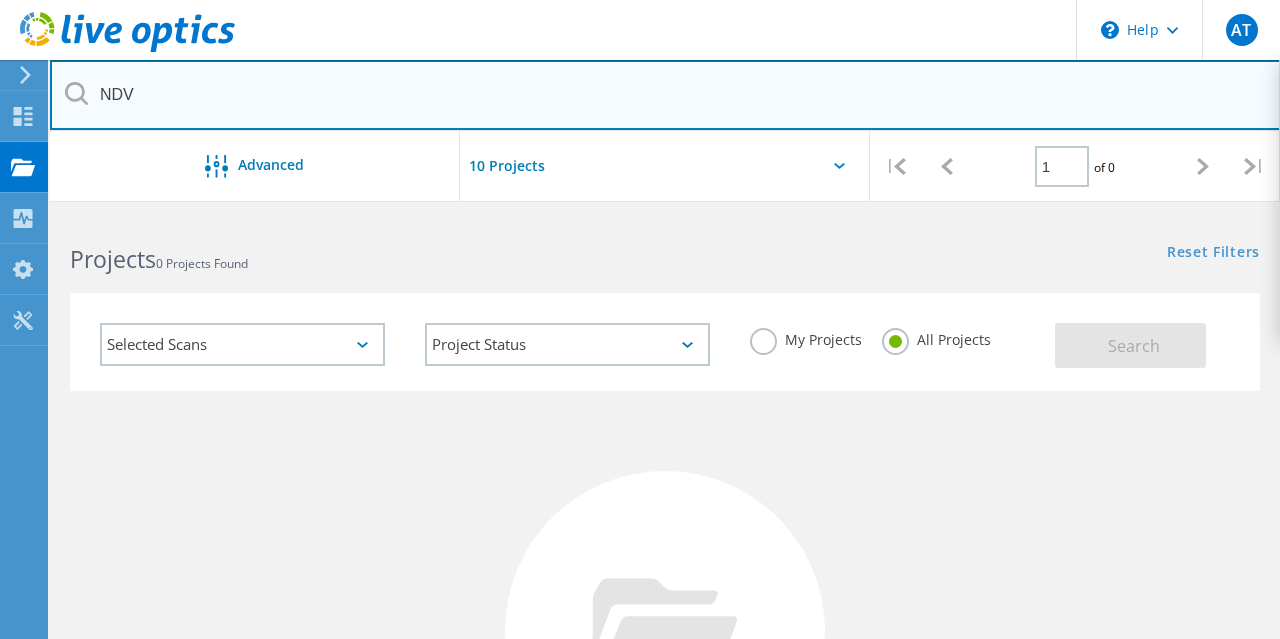 click on "NDC" at bounding box center (665, 95) 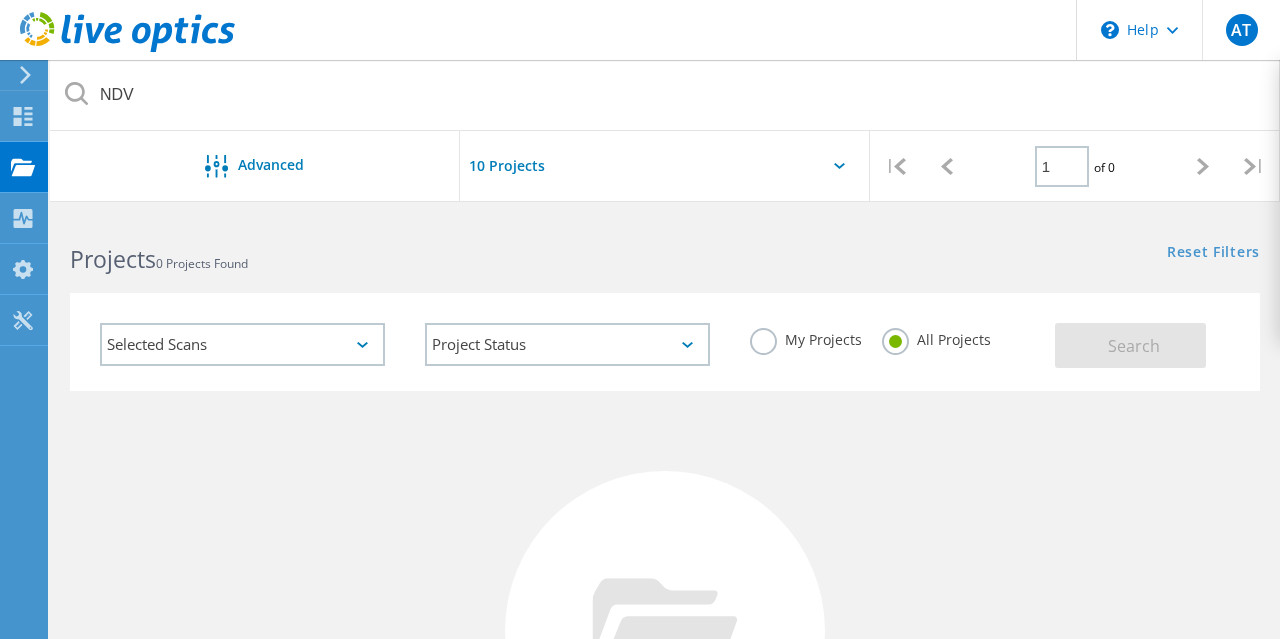click at bounding box center [22, 75] 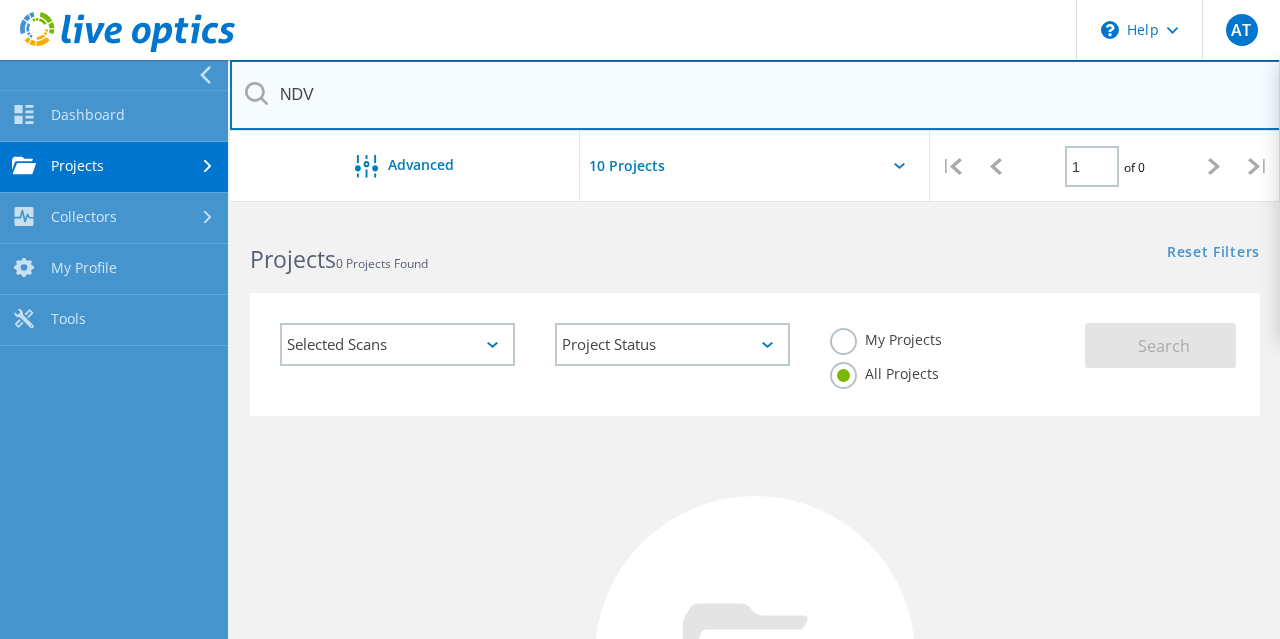 click on "NDC" at bounding box center (755, 95) 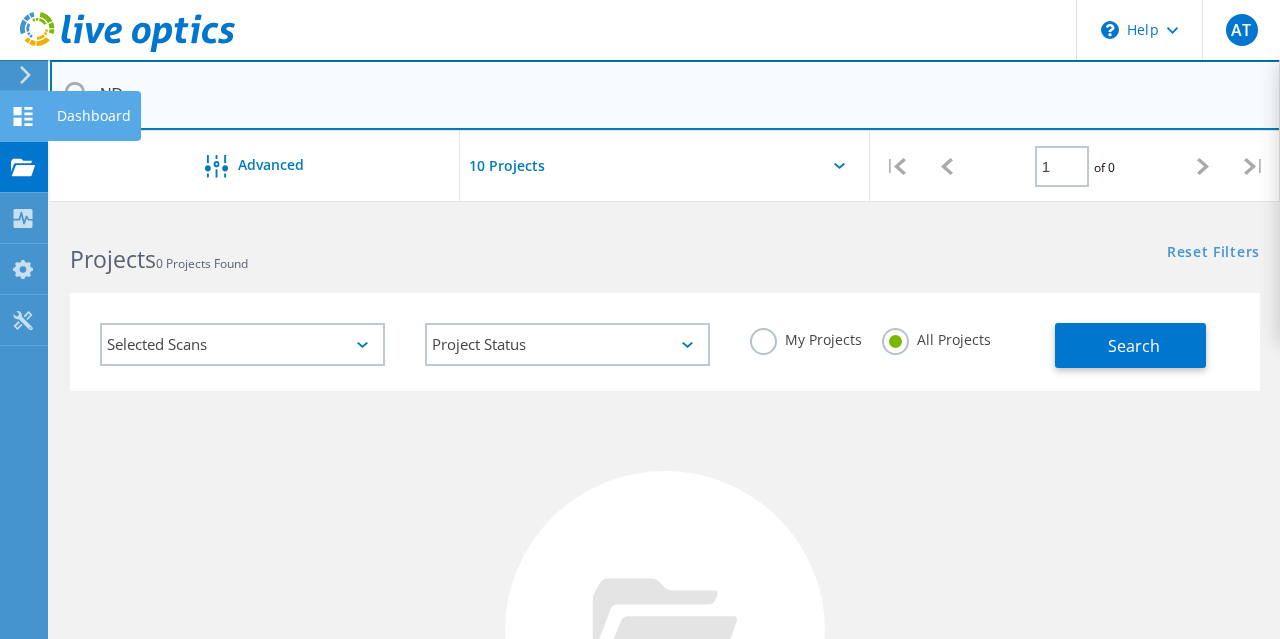type on "N" 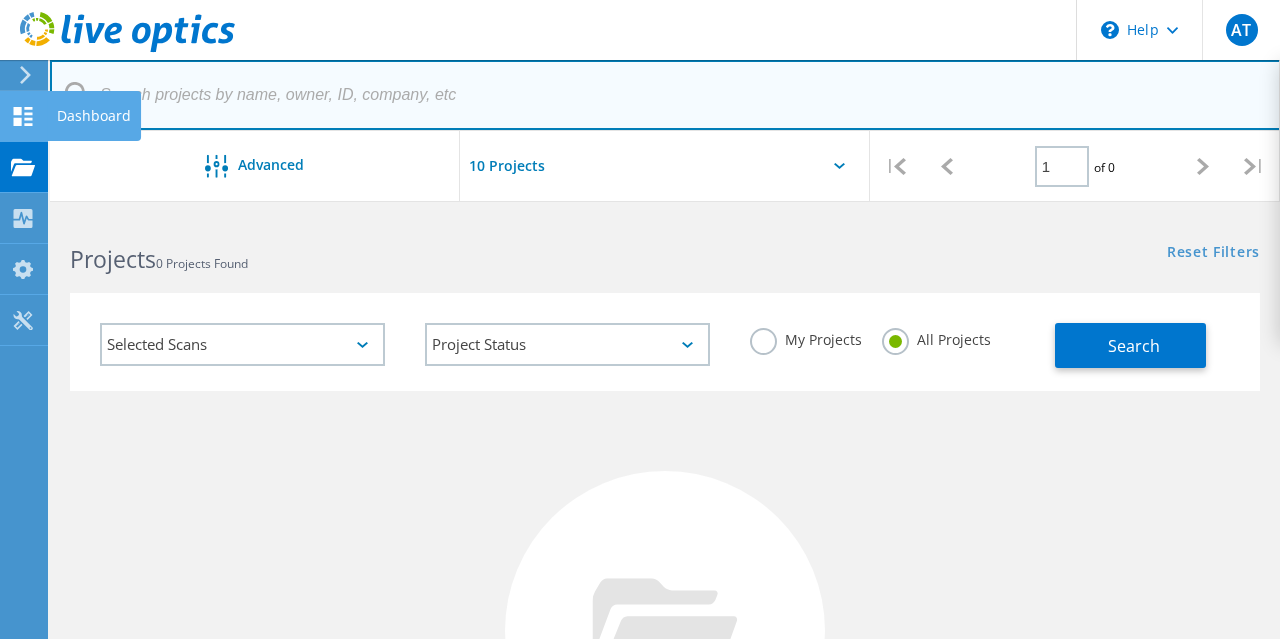 type 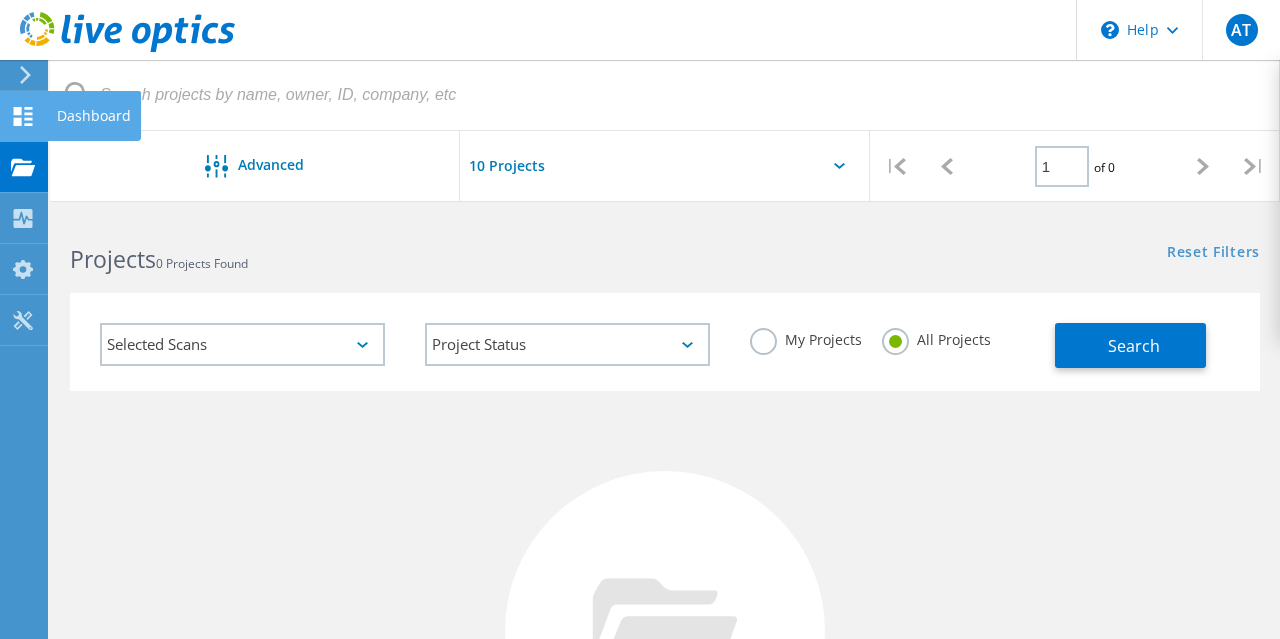 click 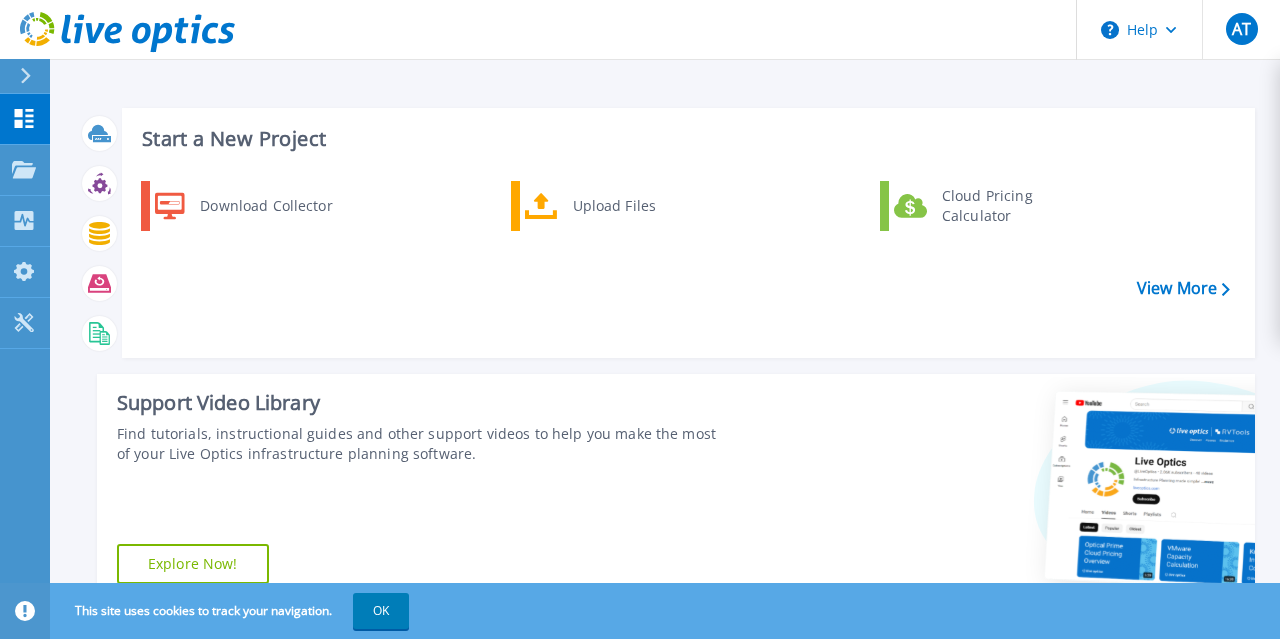 scroll, scrollTop: 0, scrollLeft: 0, axis: both 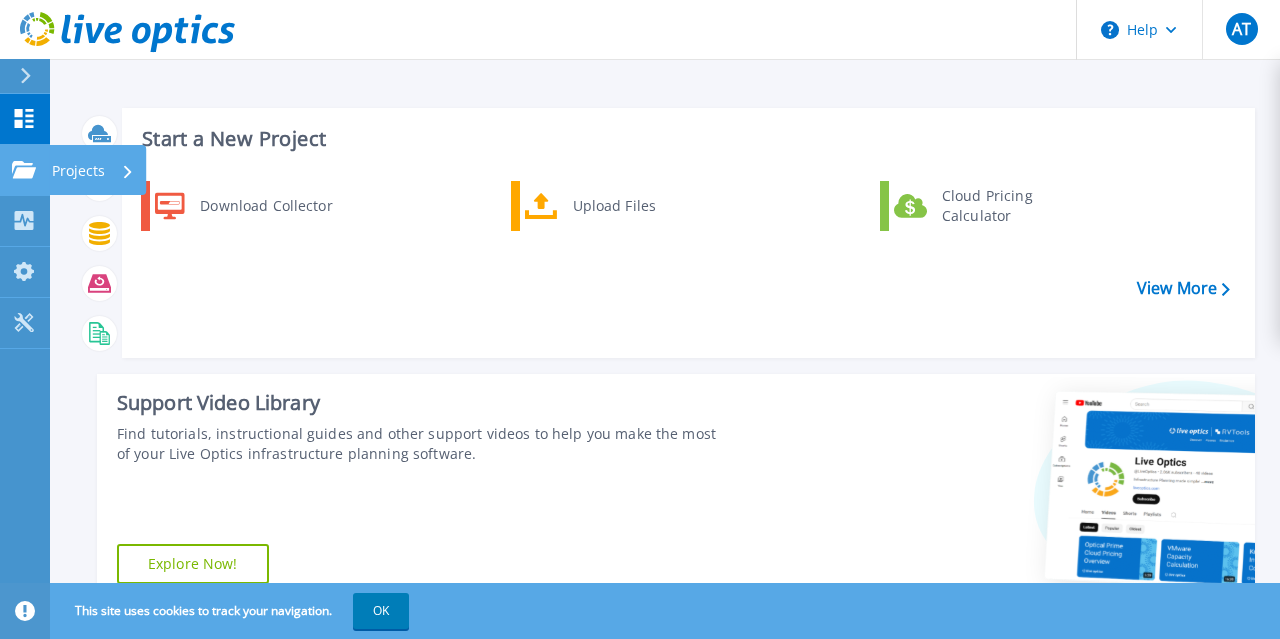 click on "Projects Projects" at bounding box center [25, 170] 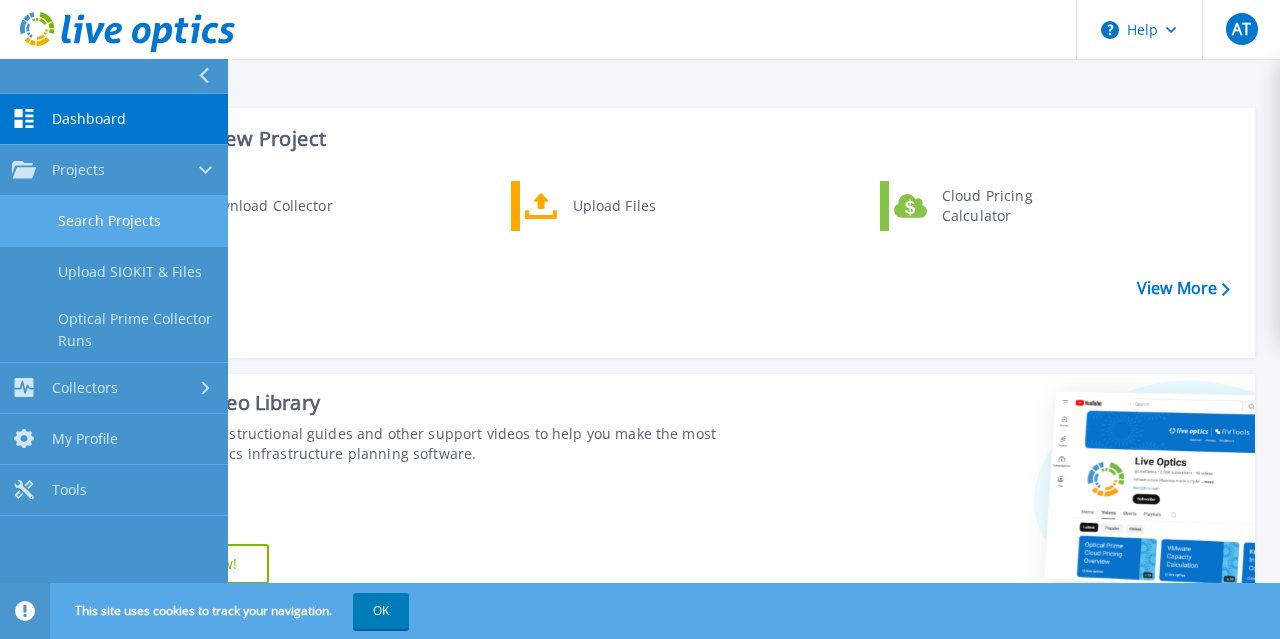 click on "Search Projects" at bounding box center (114, 221) 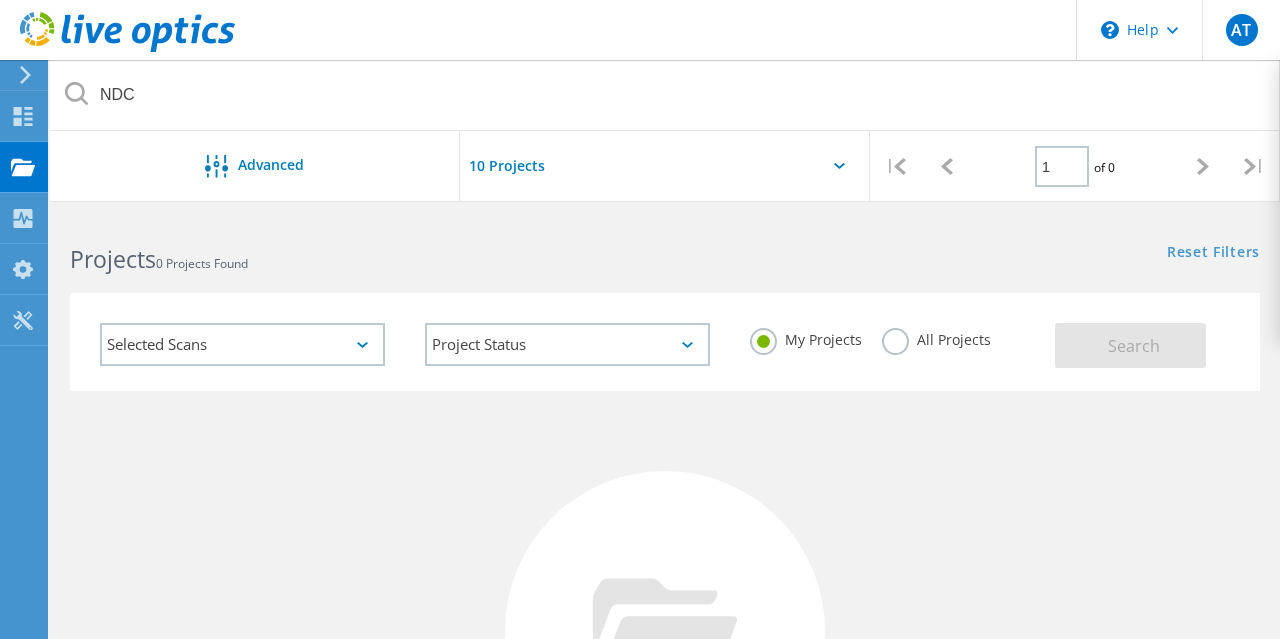 scroll, scrollTop: 0, scrollLeft: 0, axis: both 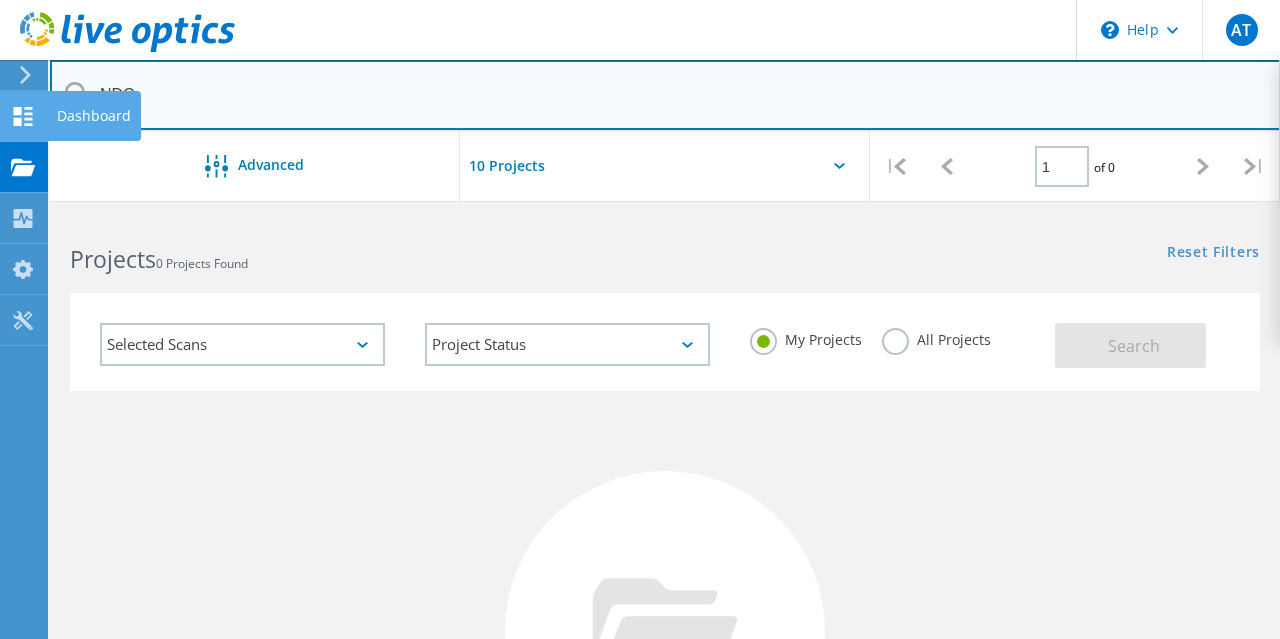 drag, startPoint x: 49, startPoint y: 119, endPoint x: 35, endPoint y: 117, distance: 14.142136 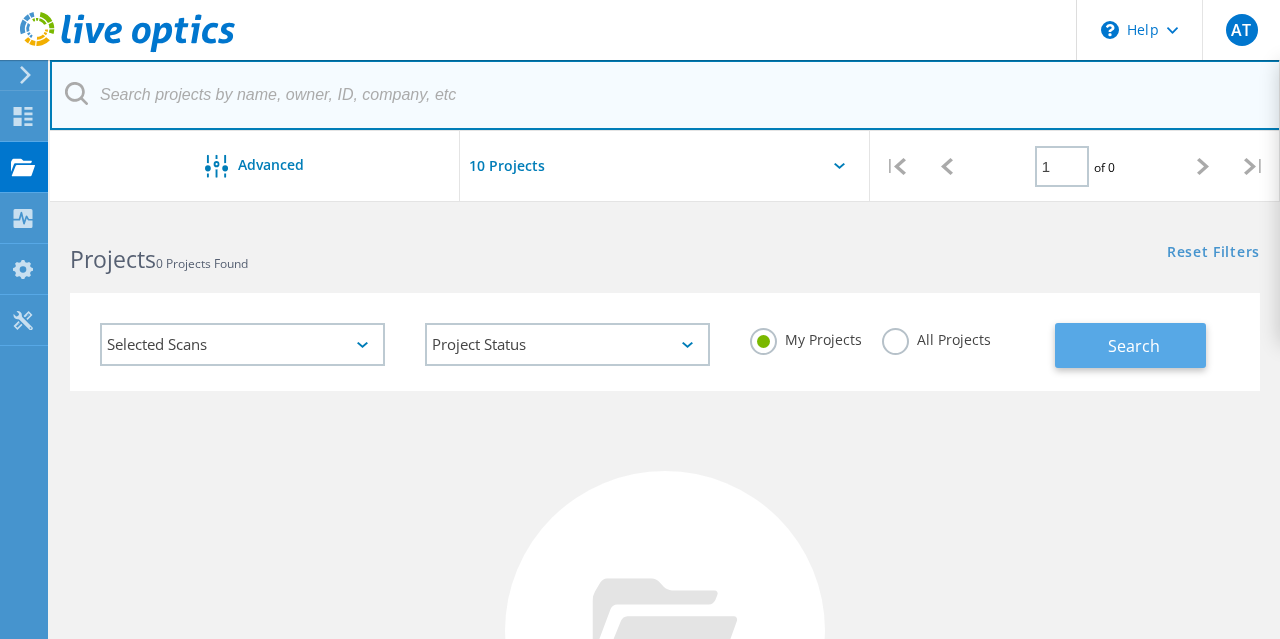 type 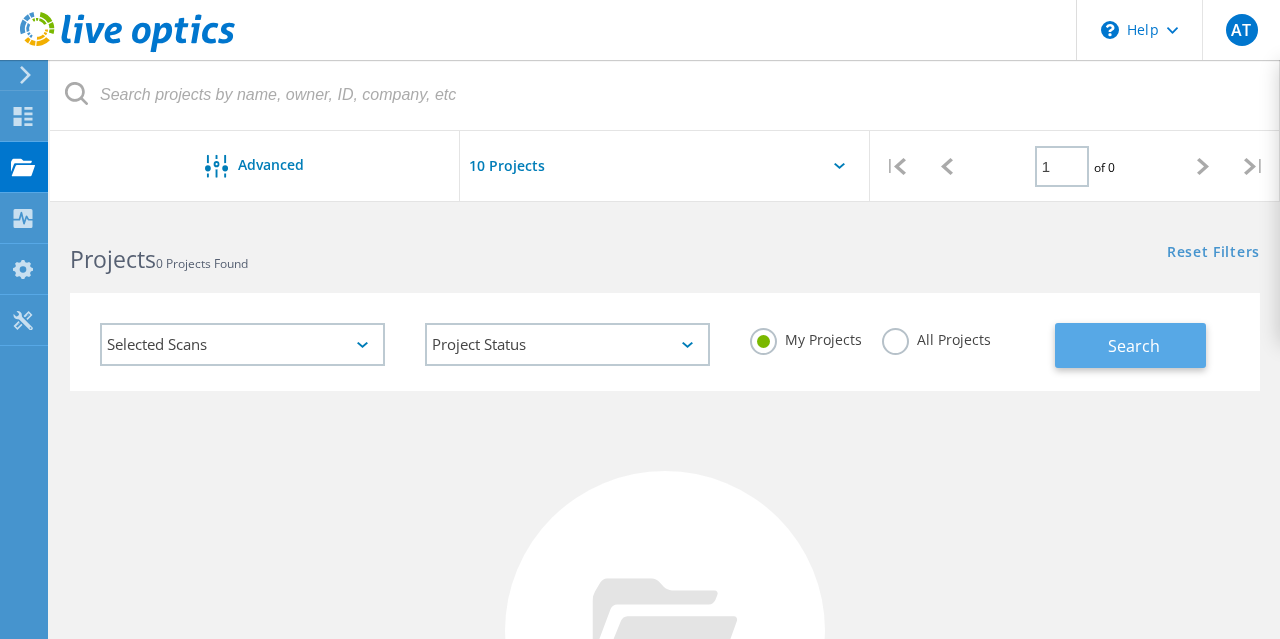click on "Search" 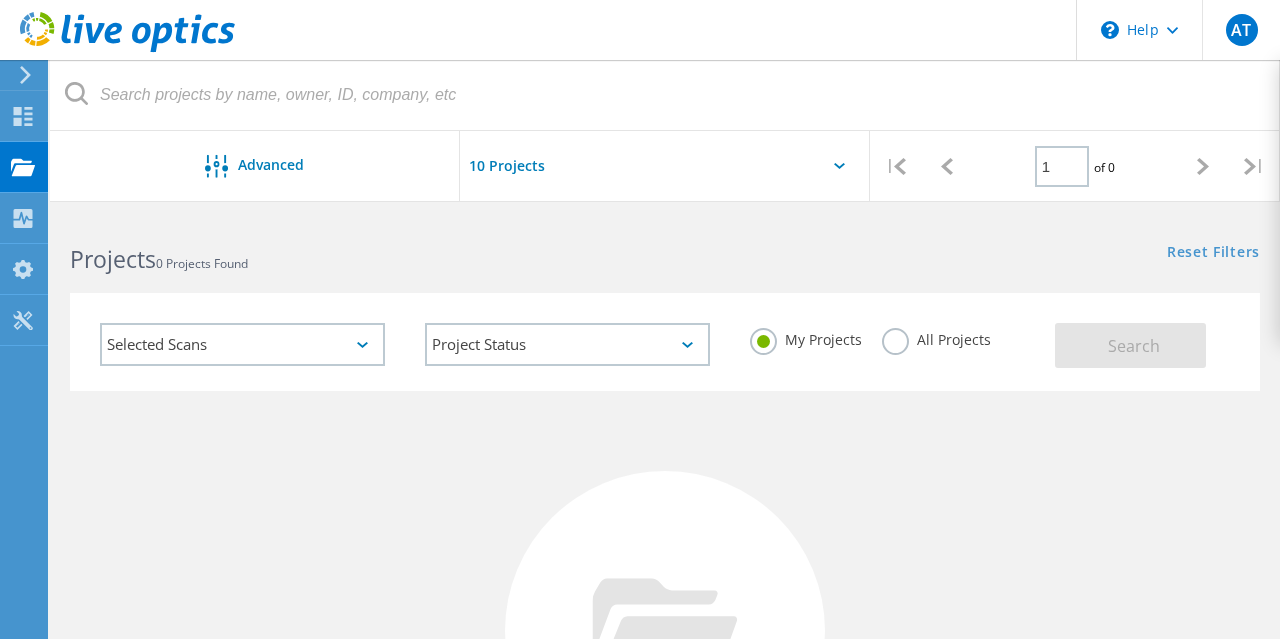 click 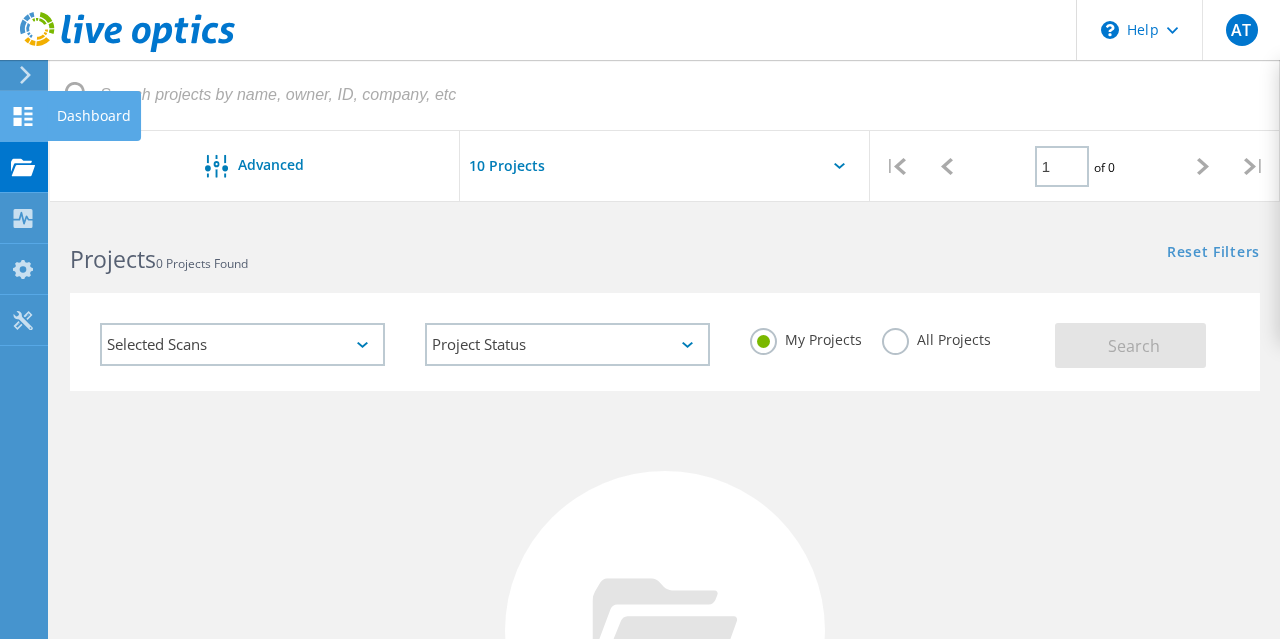 click on "Dashboard" at bounding box center [-66, 116] 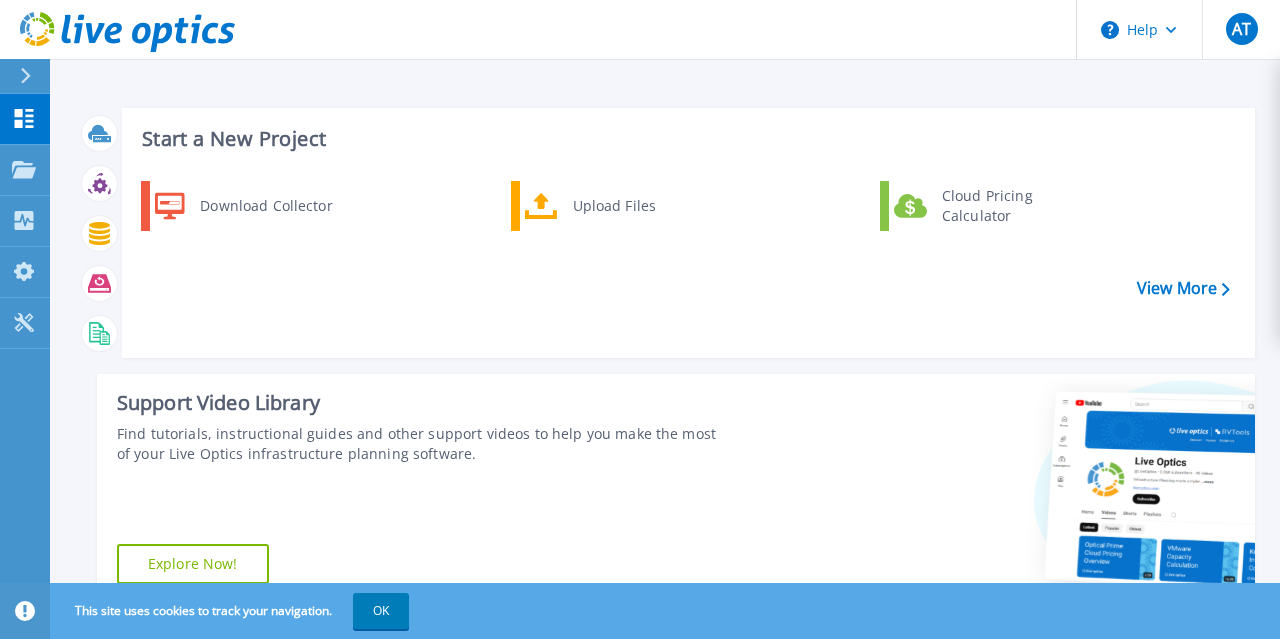 scroll, scrollTop: 0, scrollLeft: 0, axis: both 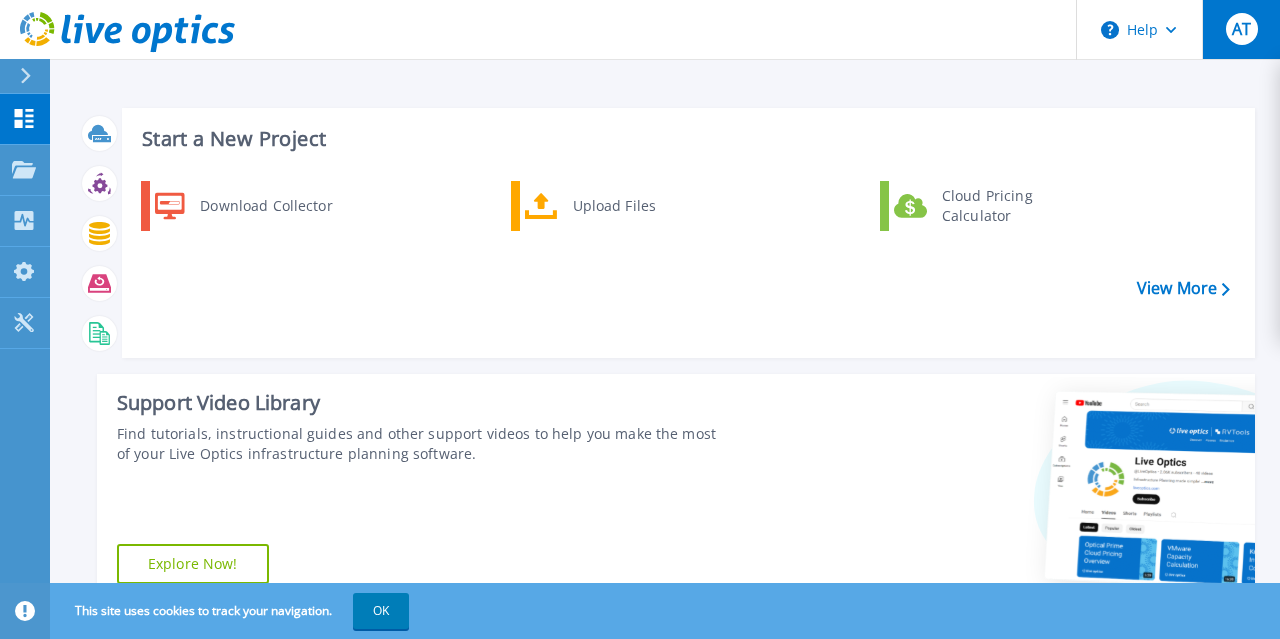 click on "AT" at bounding box center [1242, 29] 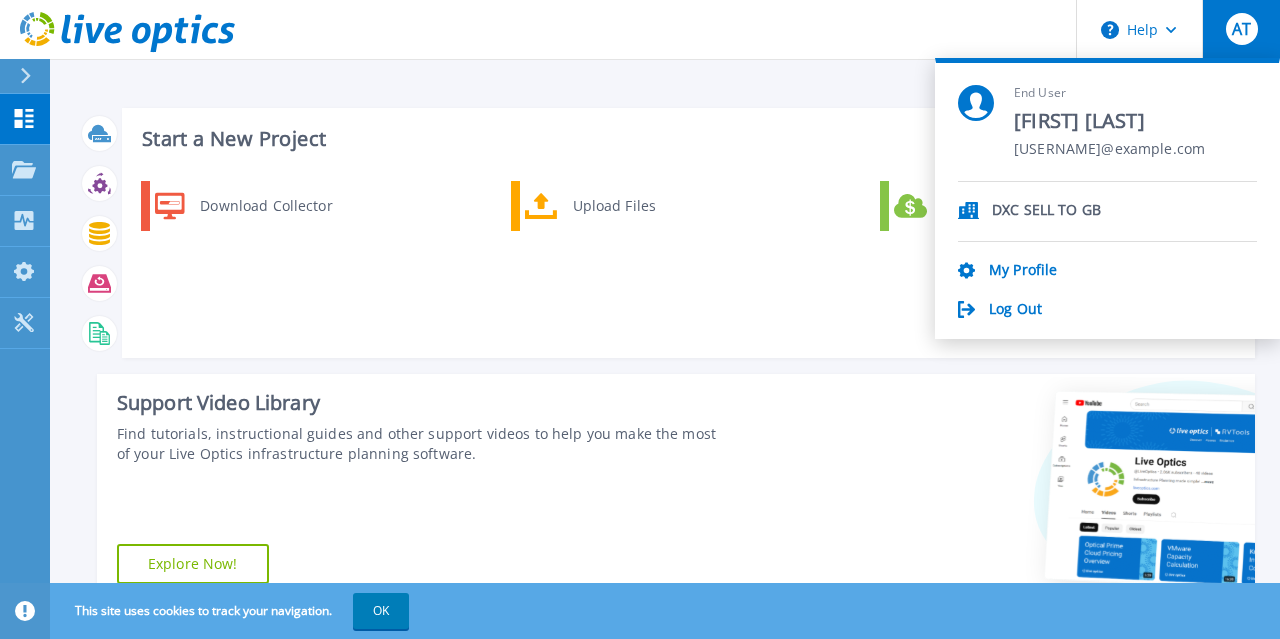 click on "DXC SELL TO GB" at bounding box center [1107, 212] 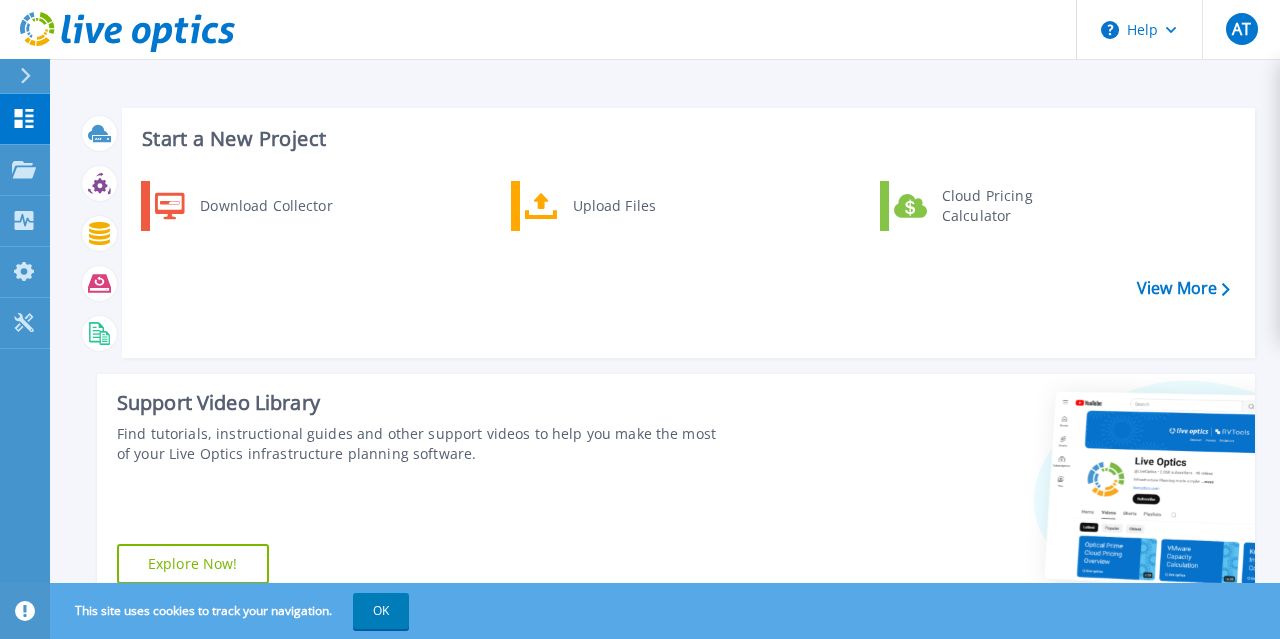 click 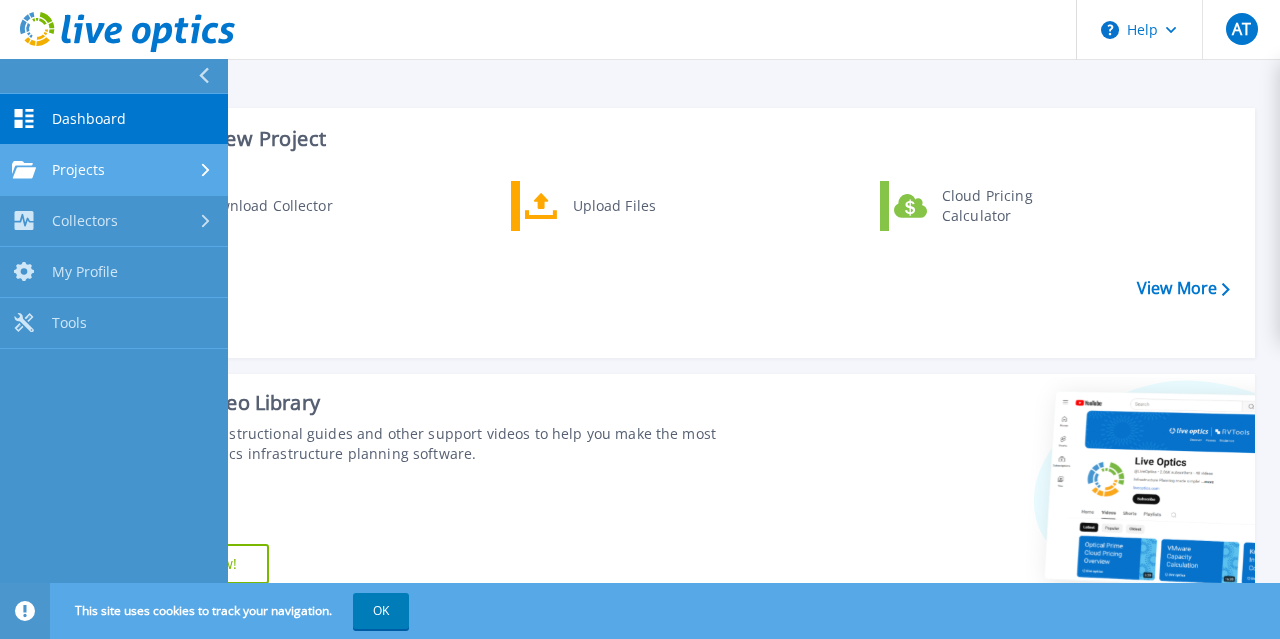 click on "Projects Projects" at bounding box center (114, 170) 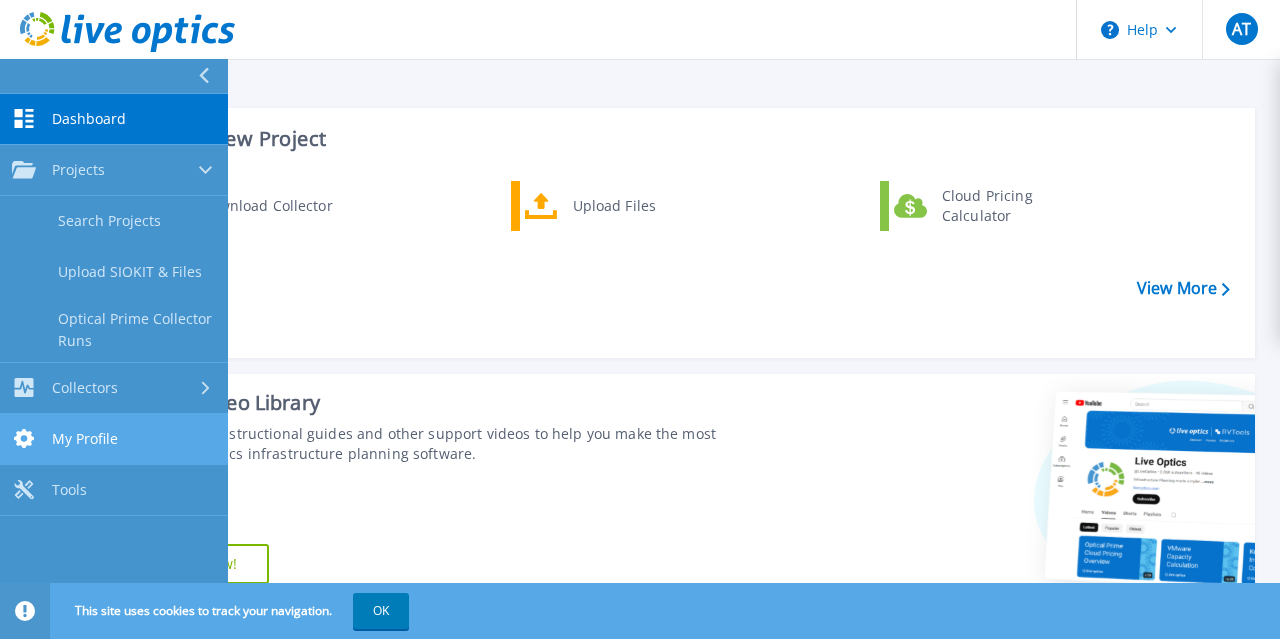 click on "My Profile" at bounding box center [85, 439] 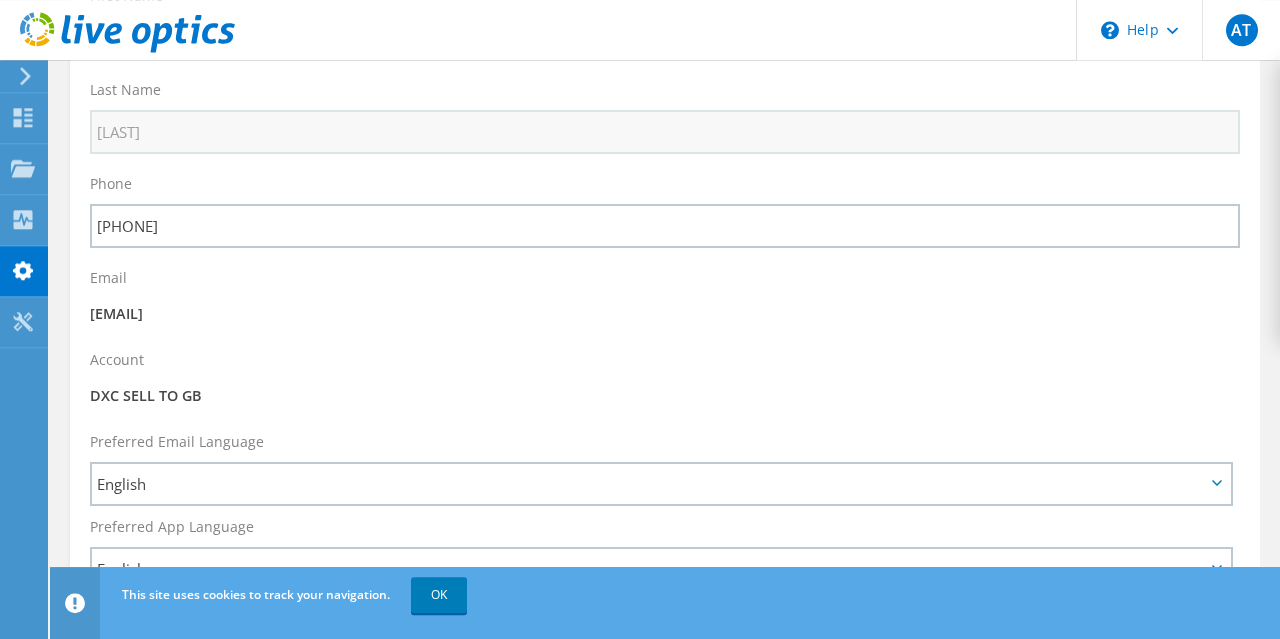 scroll, scrollTop: 72, scrollLeft: 0, axis: vertical 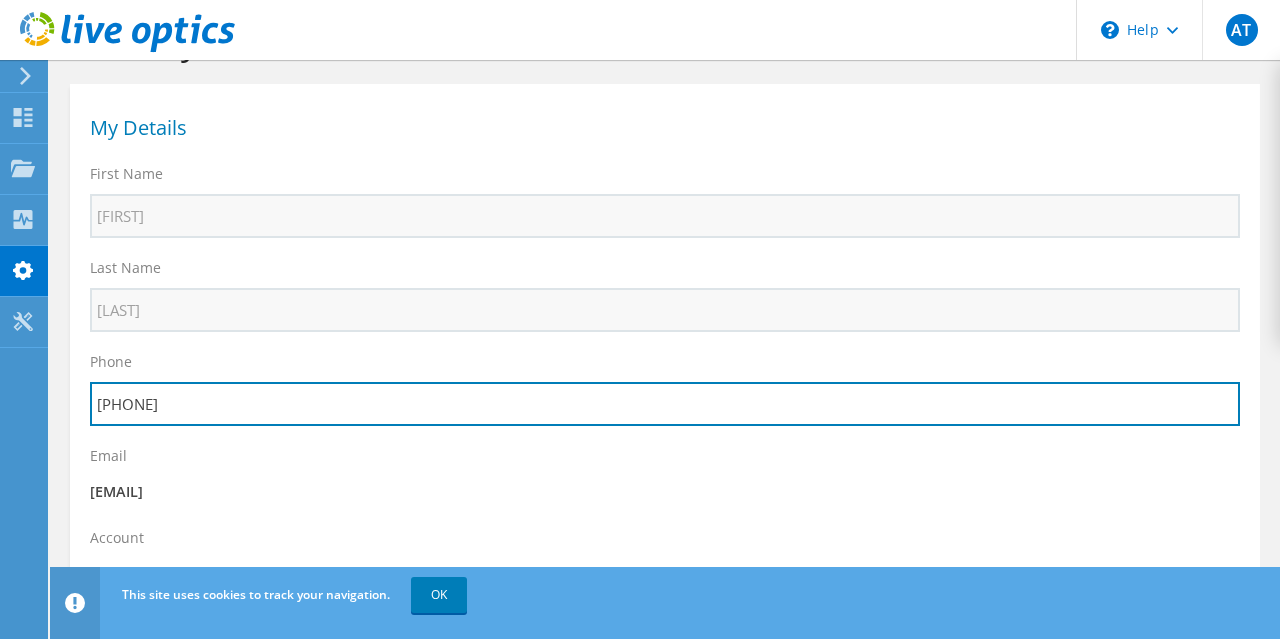 click on "AT
End User
[FIRST] [LAST]
[EMAIL]
DXC SELL TO GB
My Profile
Log Out
Help
Explore Helpful Articles
Contact Support
OK" at bounding box center (640, 593) 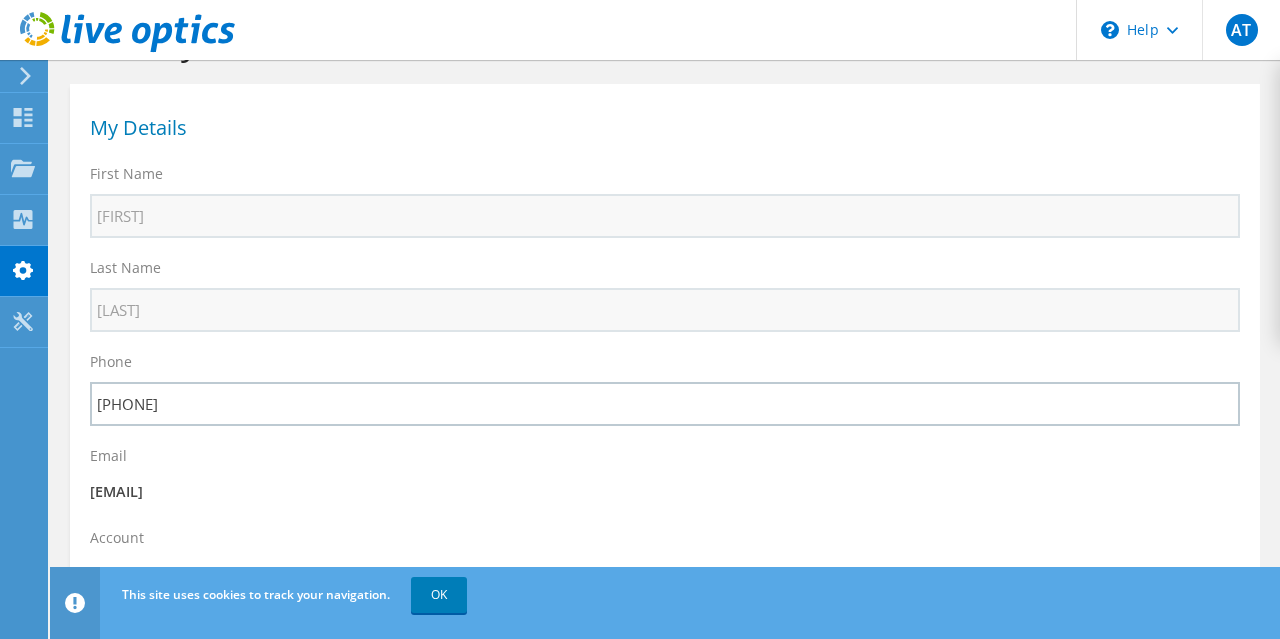 click on "Phone
[PHONE]" at bounding box center (665, 389) 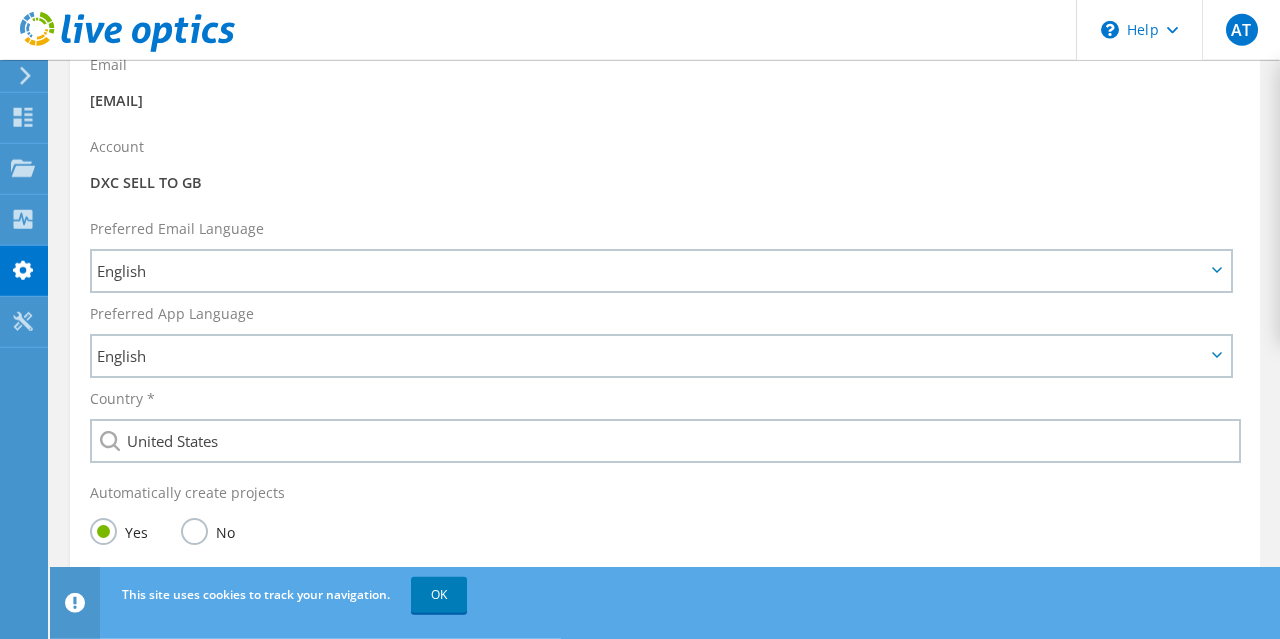 scroll, scrollTop: 544, scrollLeft: 0, axis: vertical 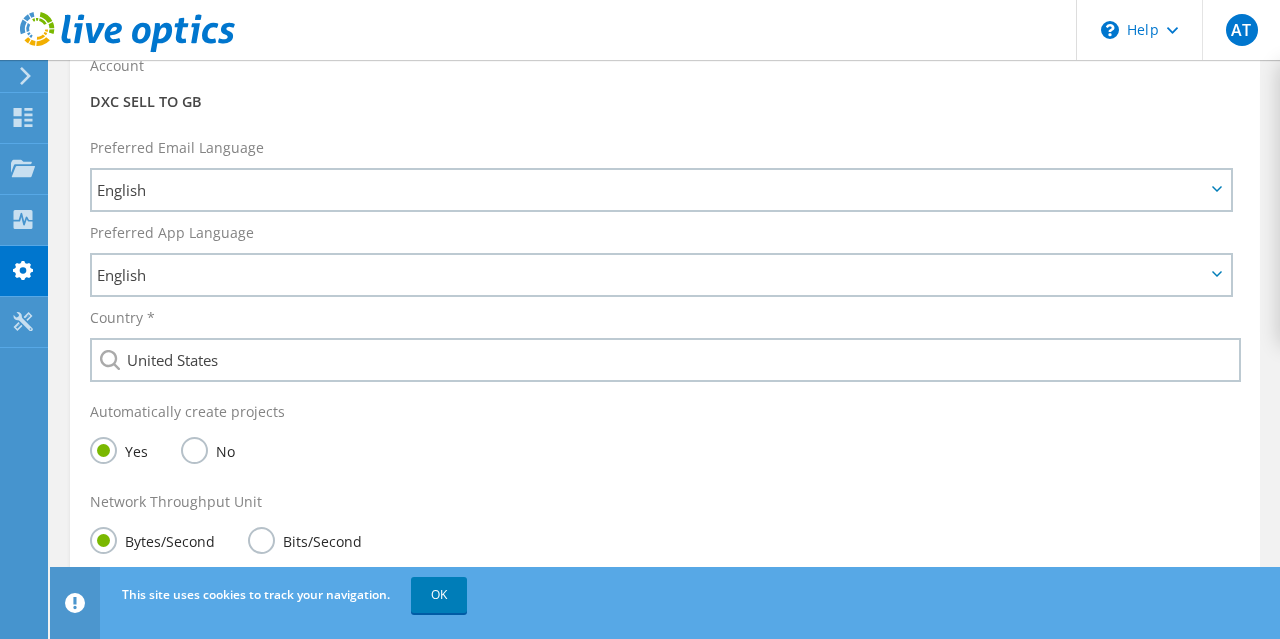 click on "Automatically create projects
Yes
No" at bounding box center [665, 437] 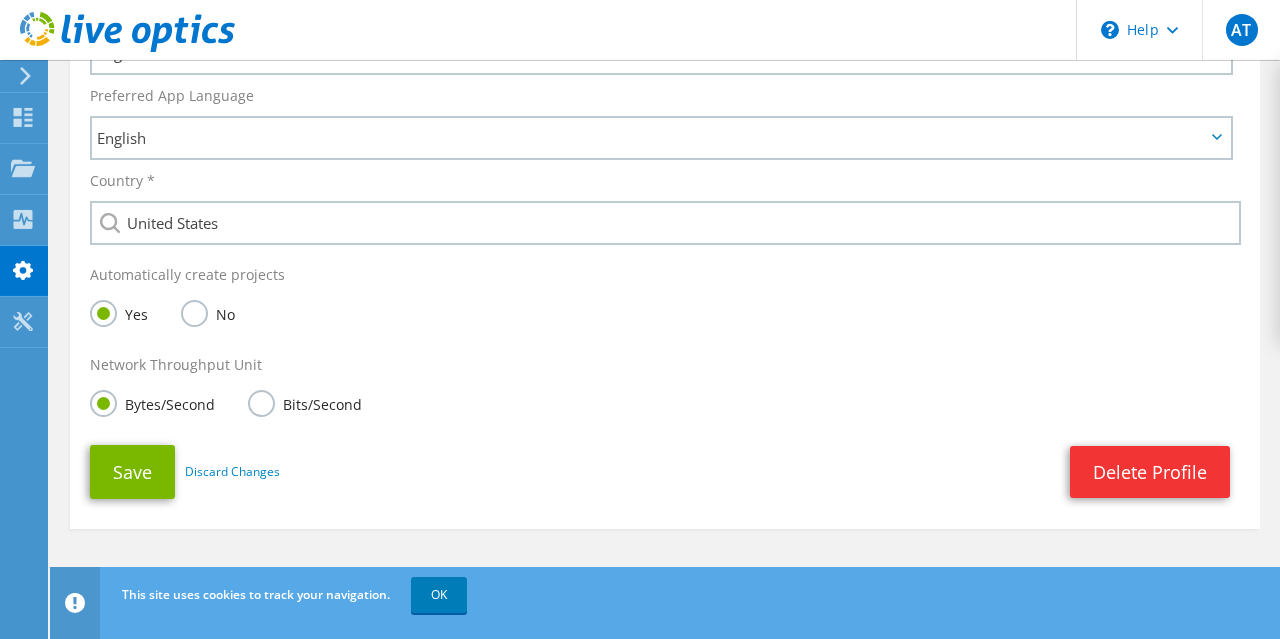 scroll, scrollTop: 697, scrollLeft: 0, axis: vertical 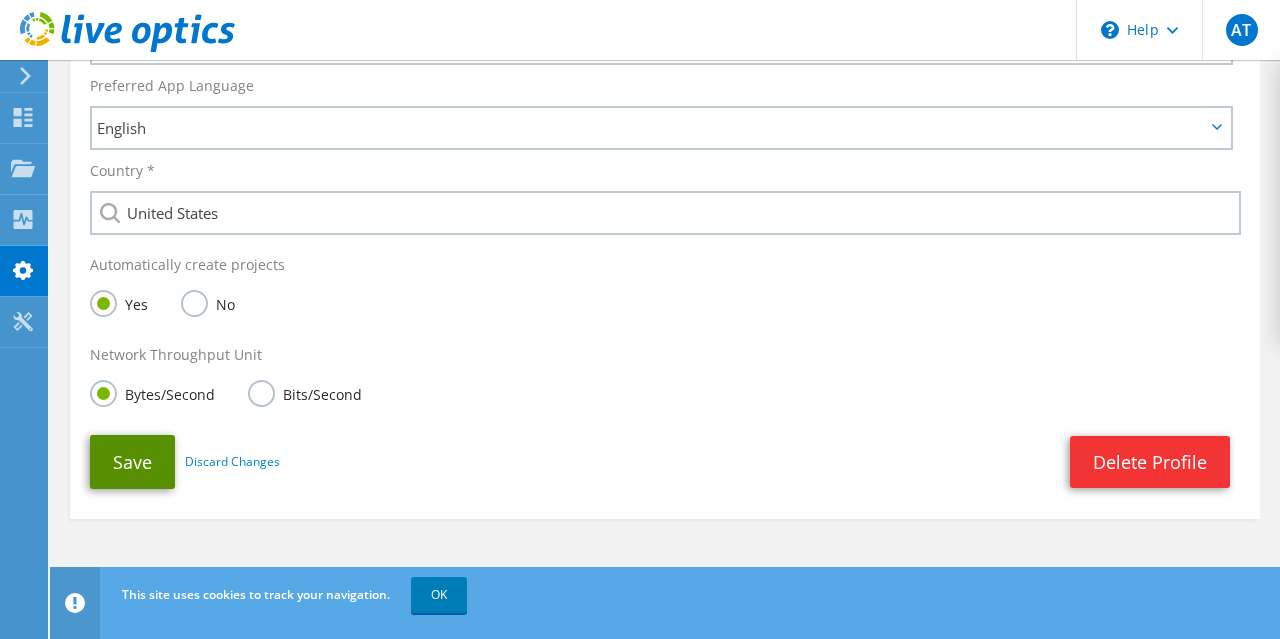 click on "Save" at bounding box center (132, 462) 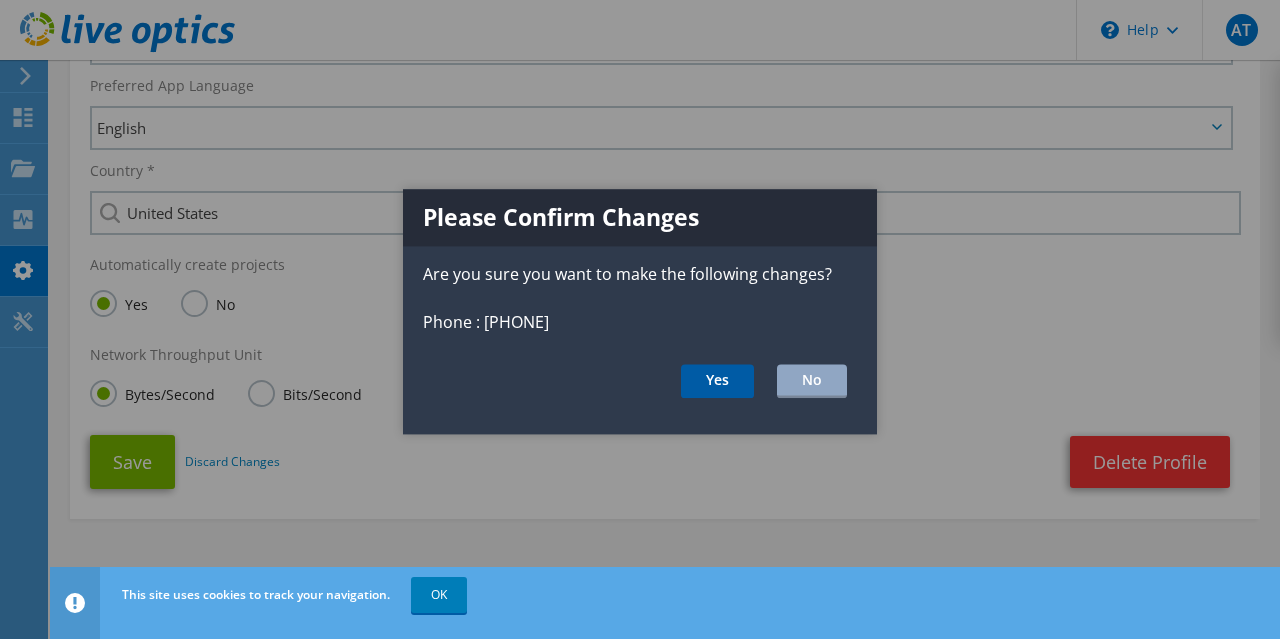 click on "Yes" at bounding box center [717, 381] 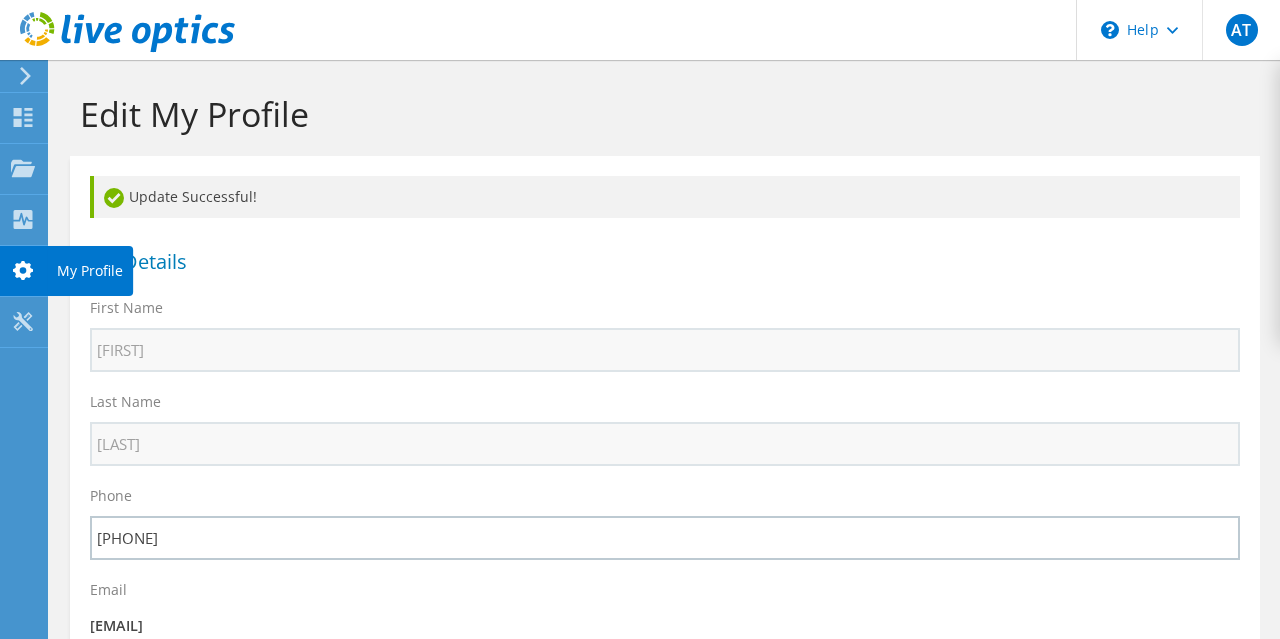scroll, scrollTop: 0, scrollLeft: 0, axis: both 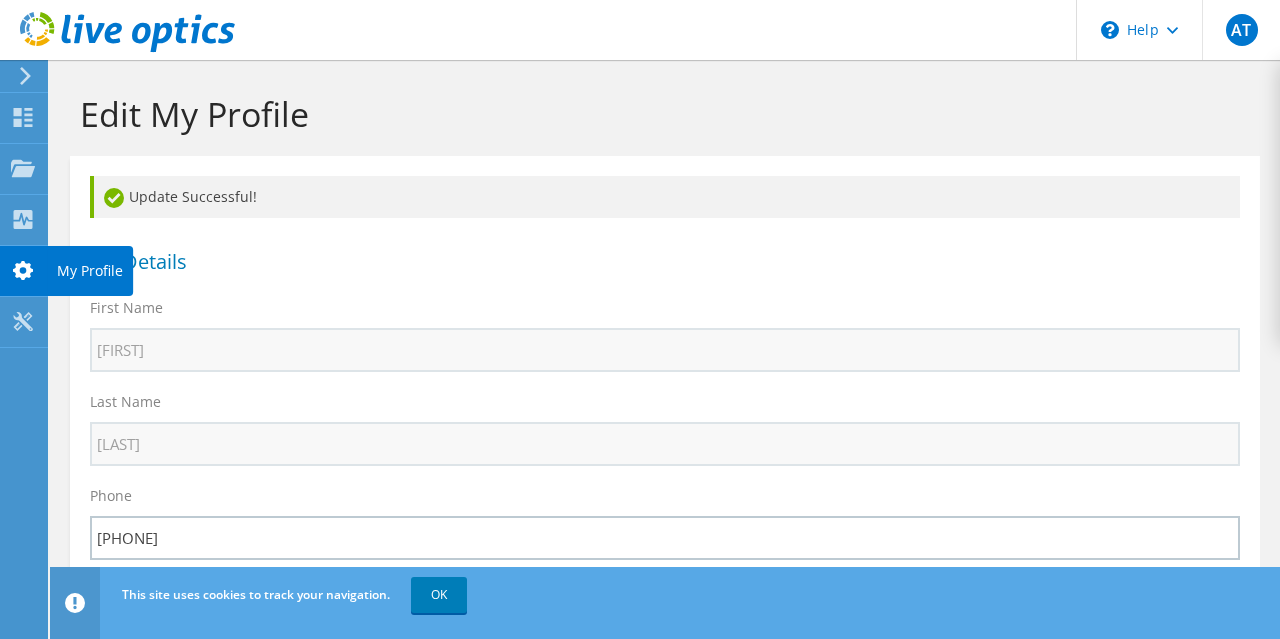 click 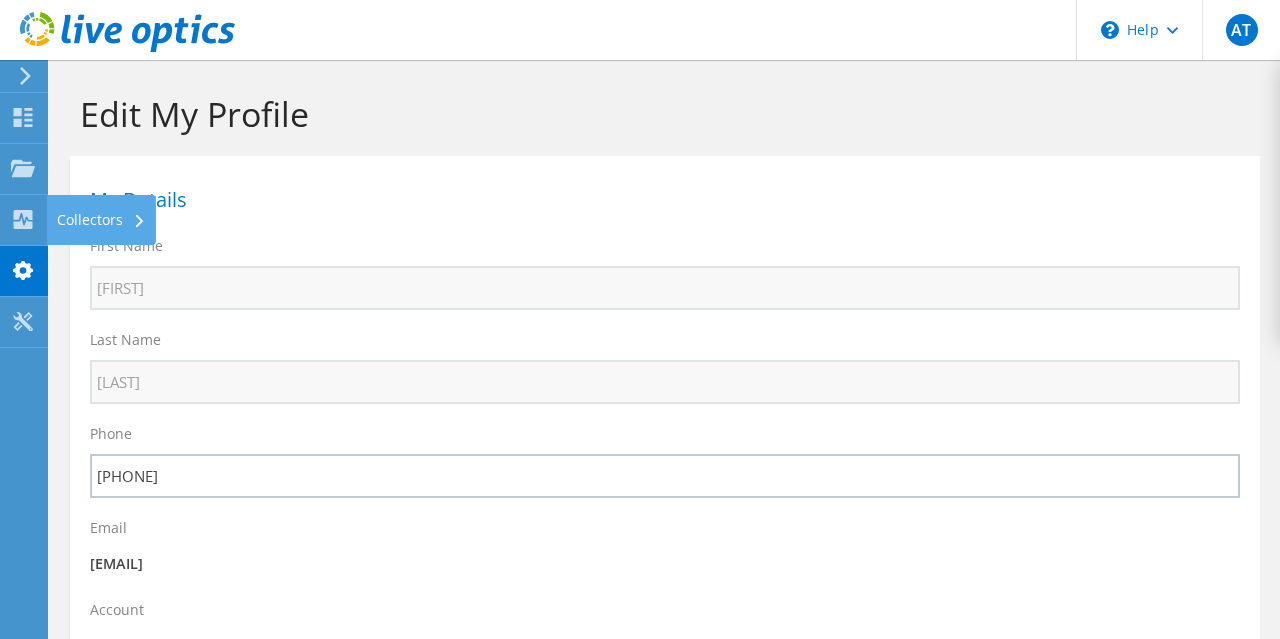 scroll, scrollTop: 0, scrollLeft: 0, axis: both 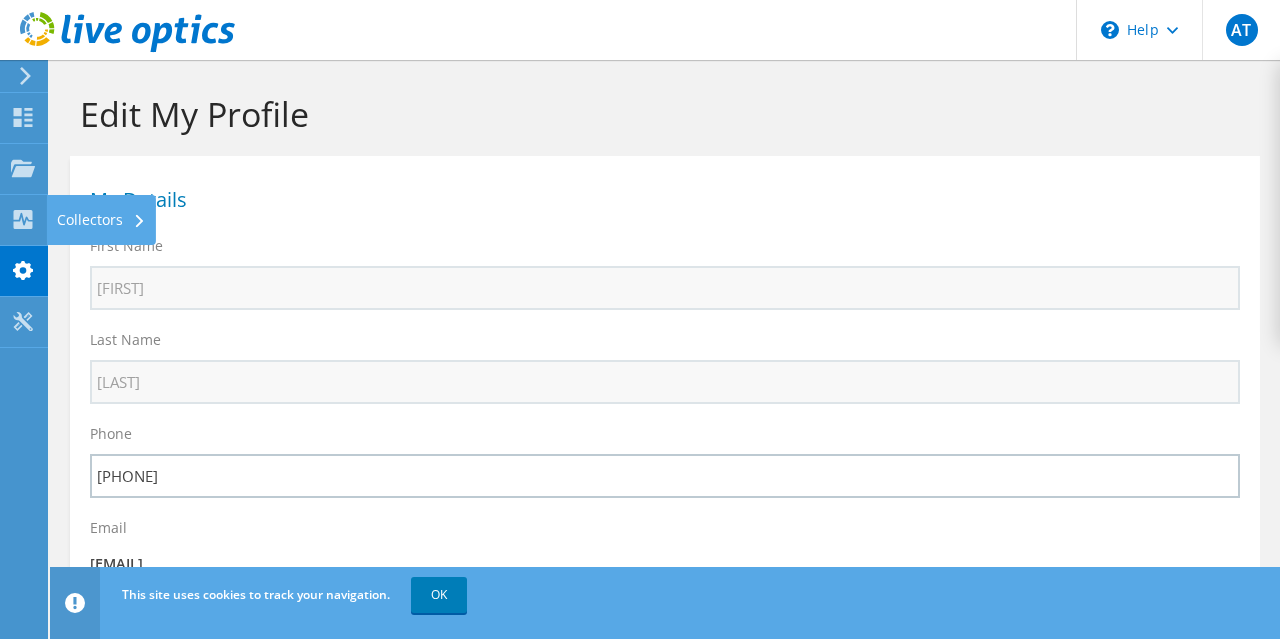 click on "Collectors" at bounding box center (-66, 220) 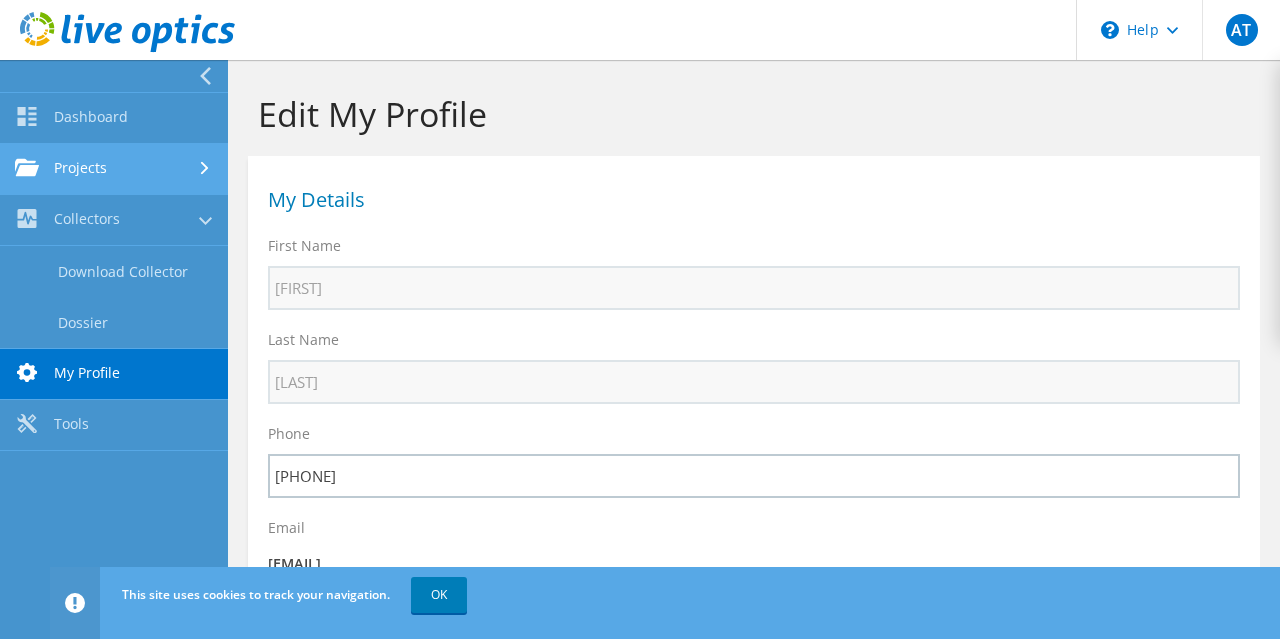 click on "Projects" at bounding box center [114, 169] 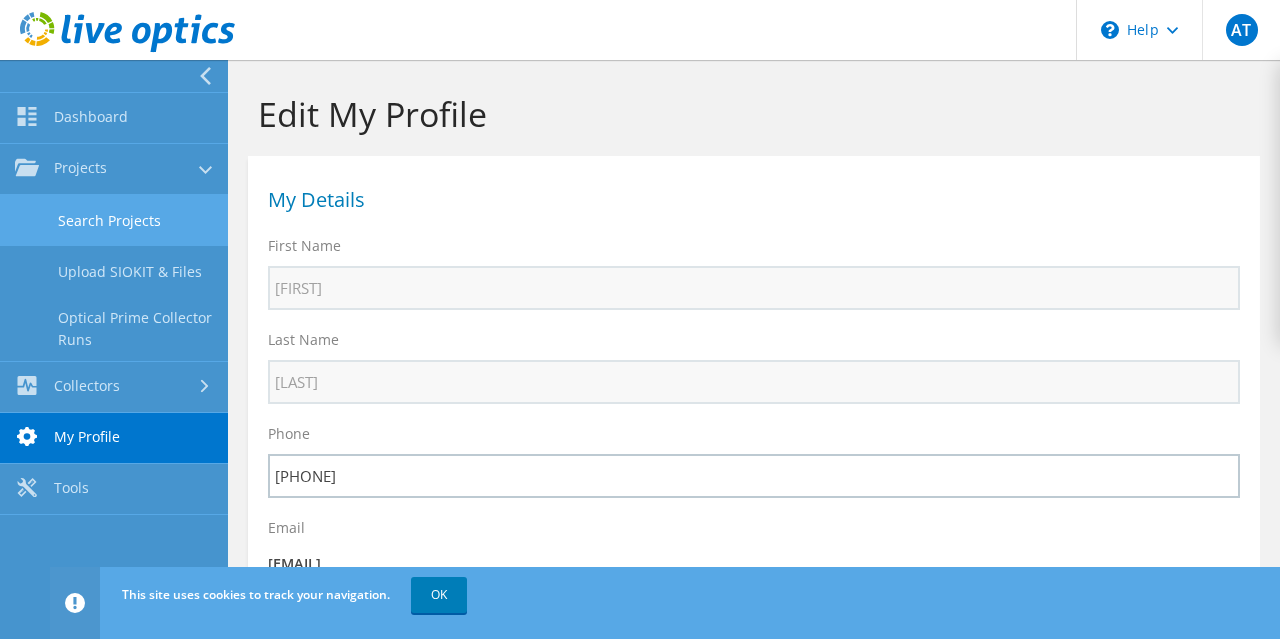 click on "Search Projects" at bounding box center [114, 220] 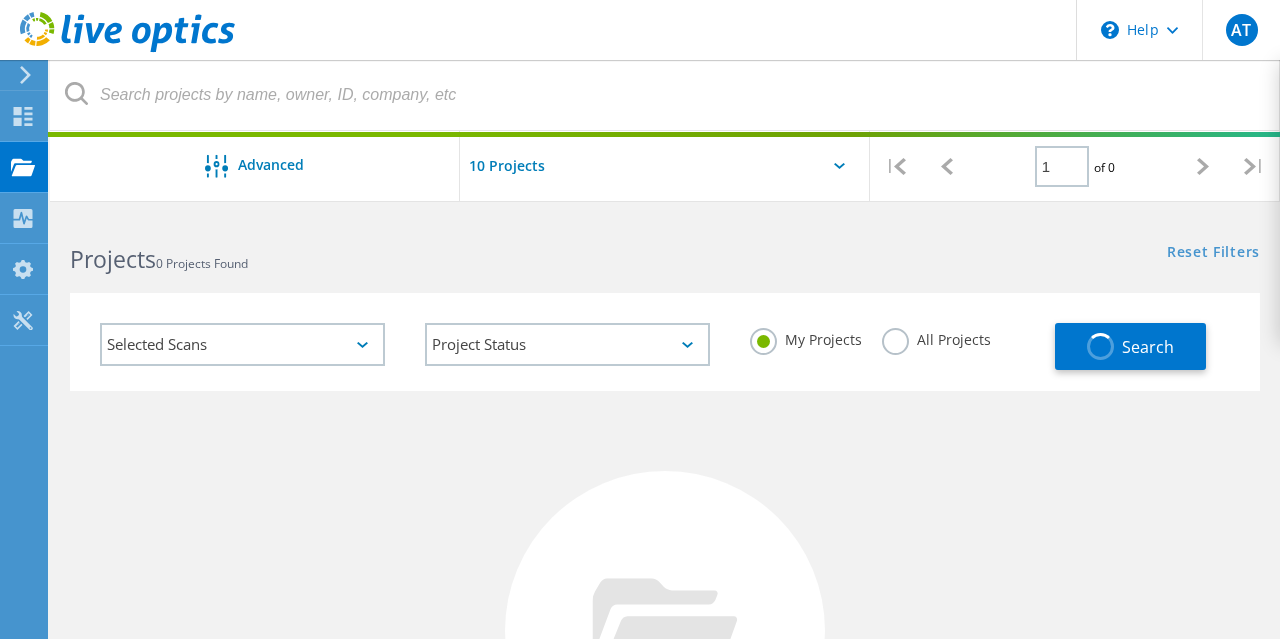 scroll, scrollTop: 0, scrollLeft: 0, axis: both 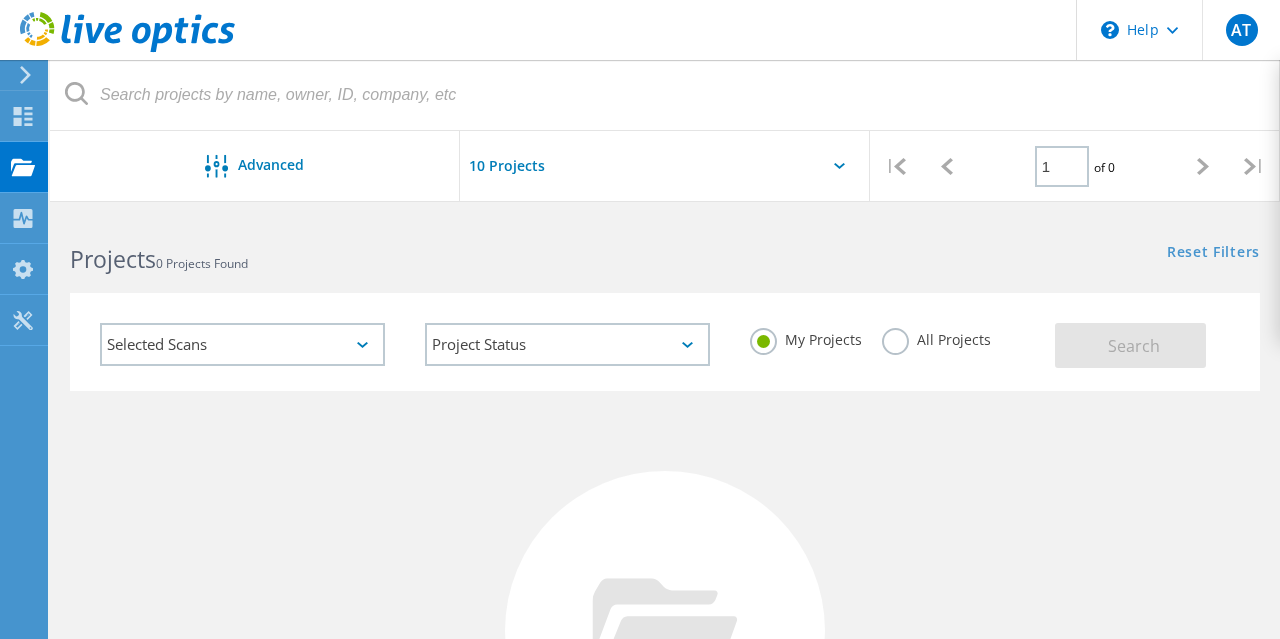 click on "All Projects" 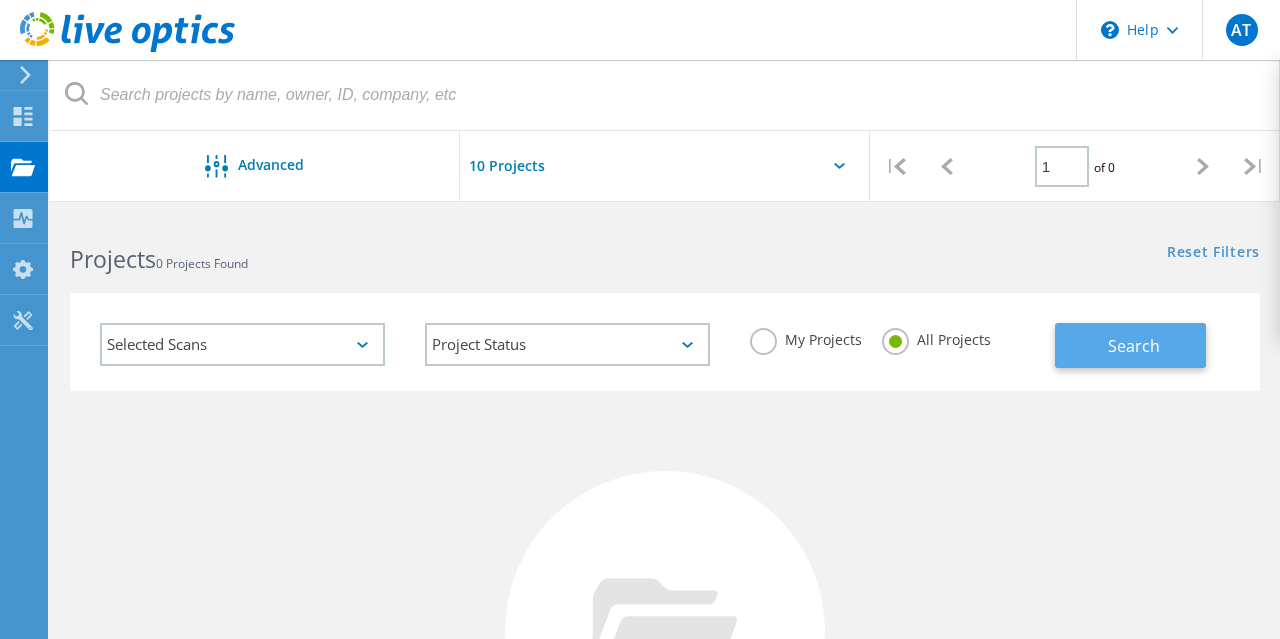 click on "Search" 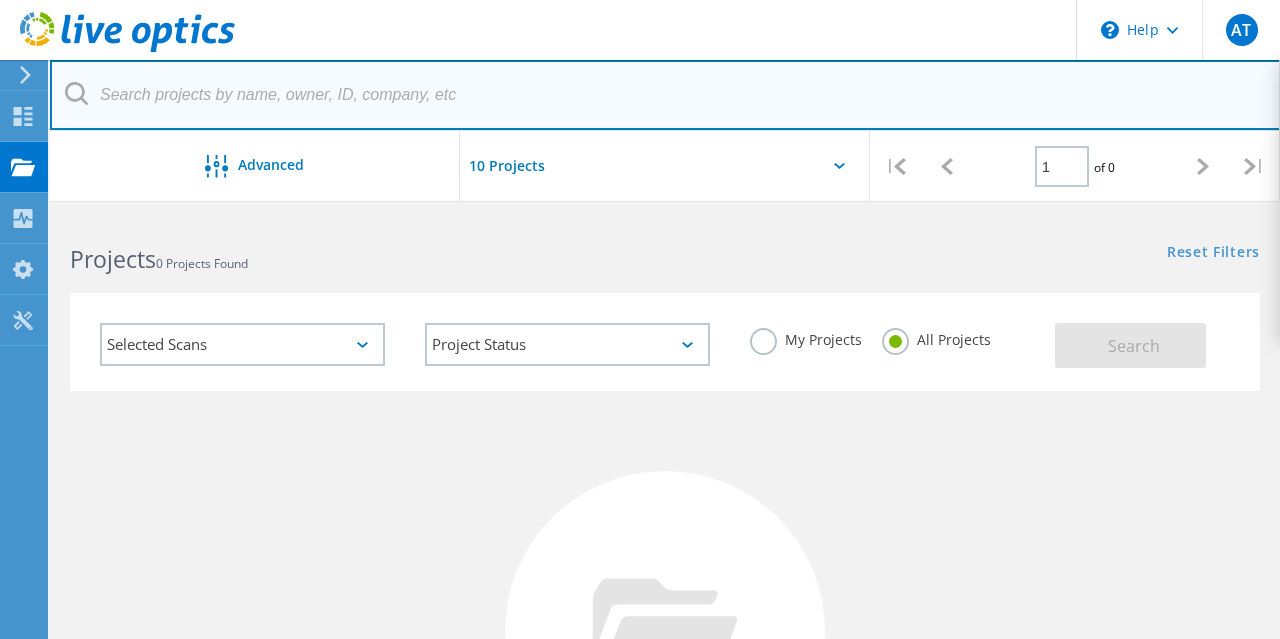 click at bounding box center (665, 95) 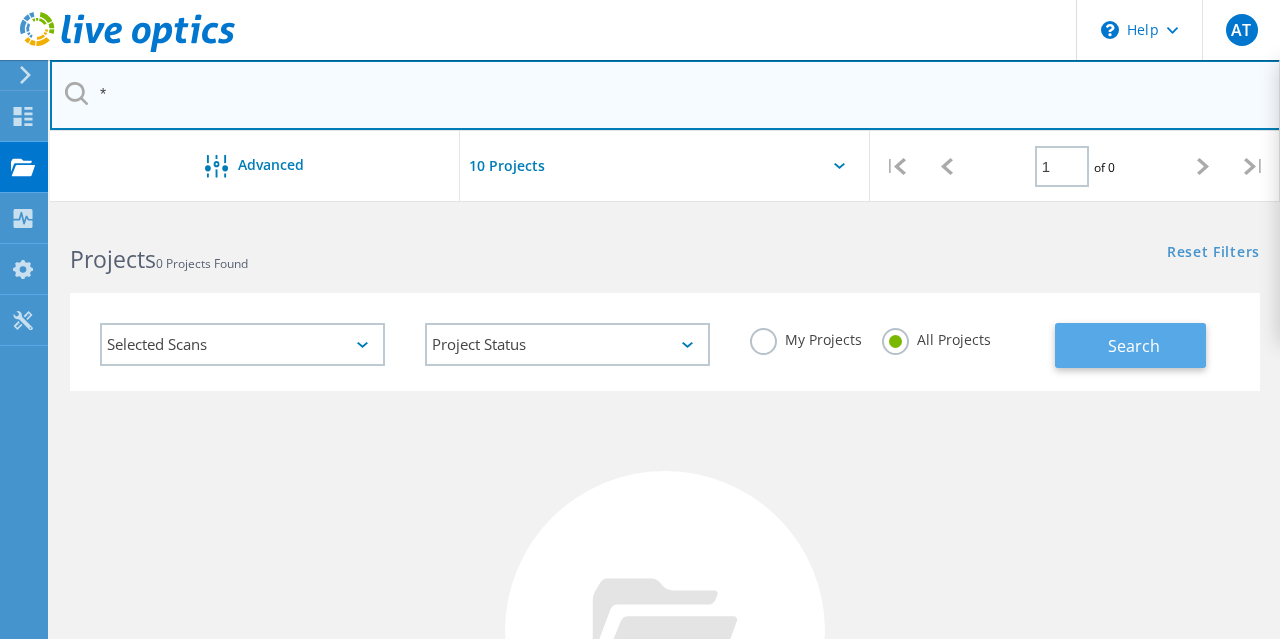 type on "*" 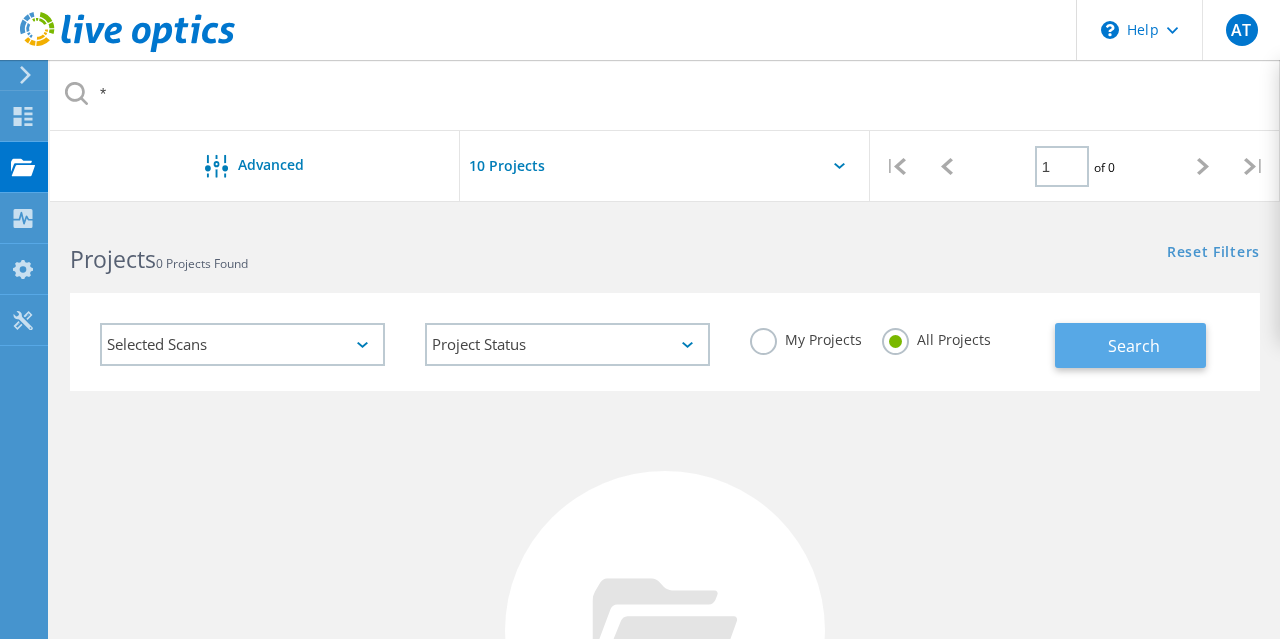 click on "Search" 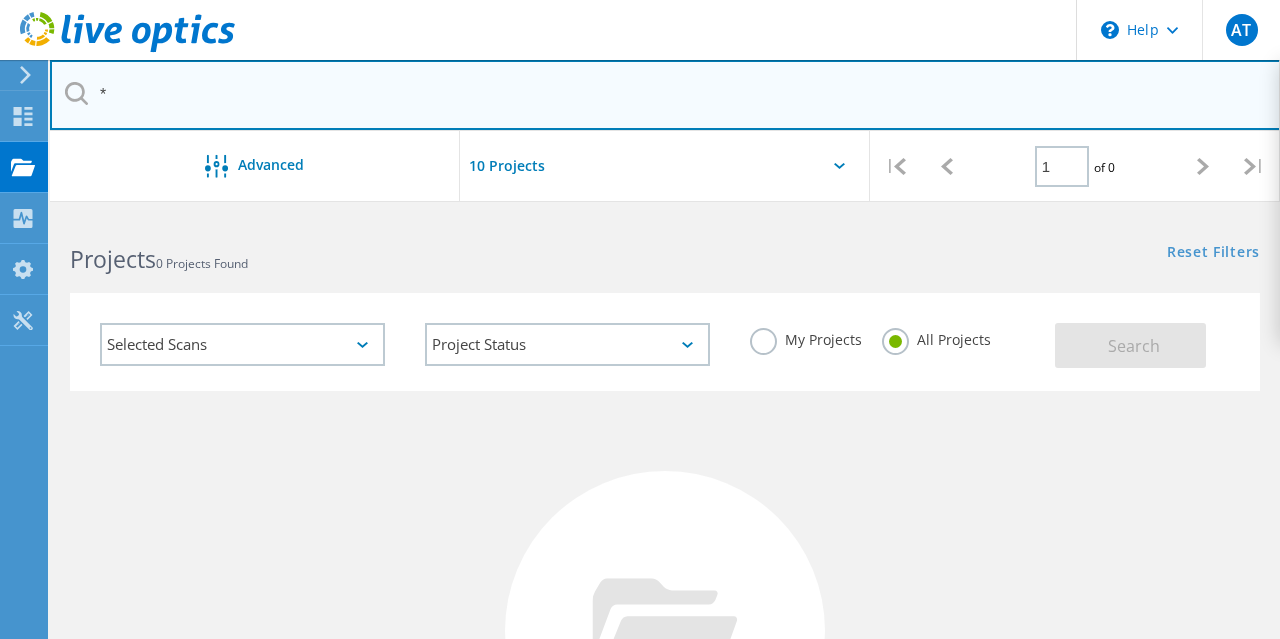 click on "*" at bounding box center [665, 95] 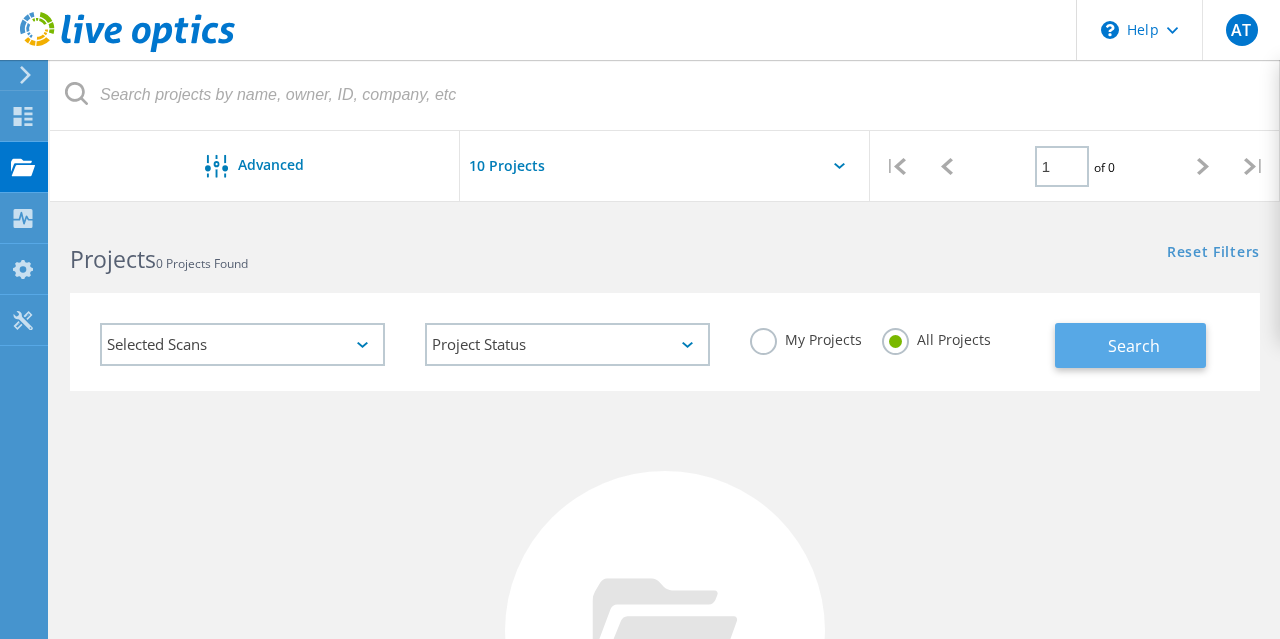 click on "Search" 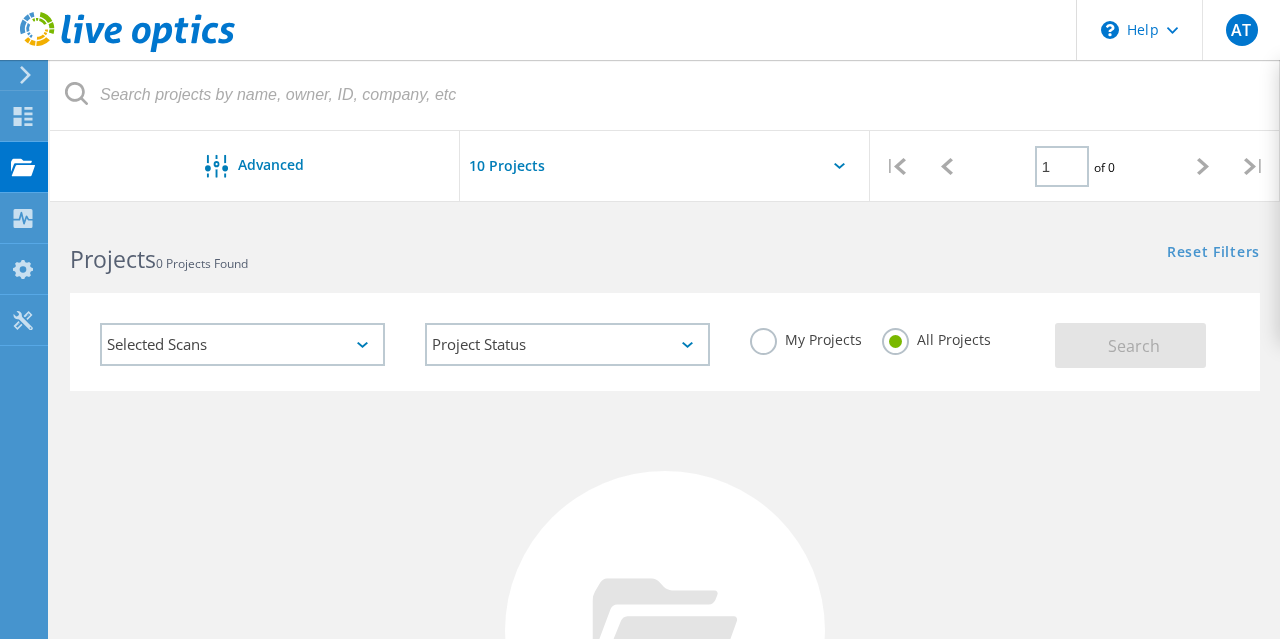 click on "Selected Scans" 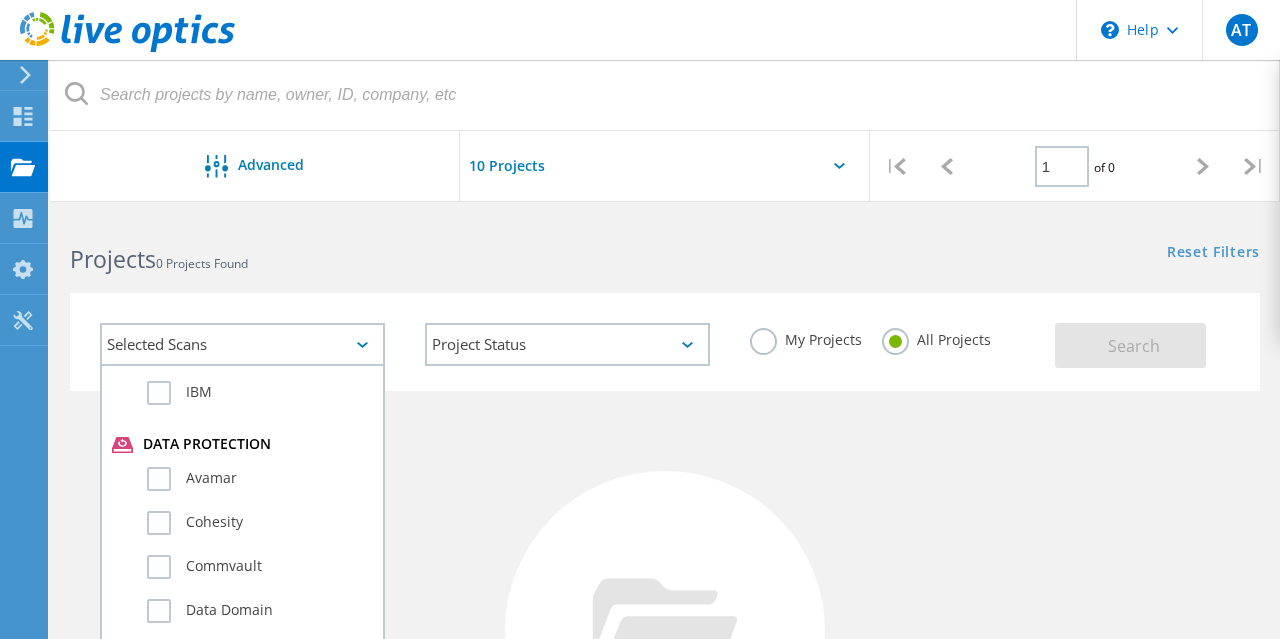 scroll, scrollTop: 1406, scrollLeft: 0, axis: vertical 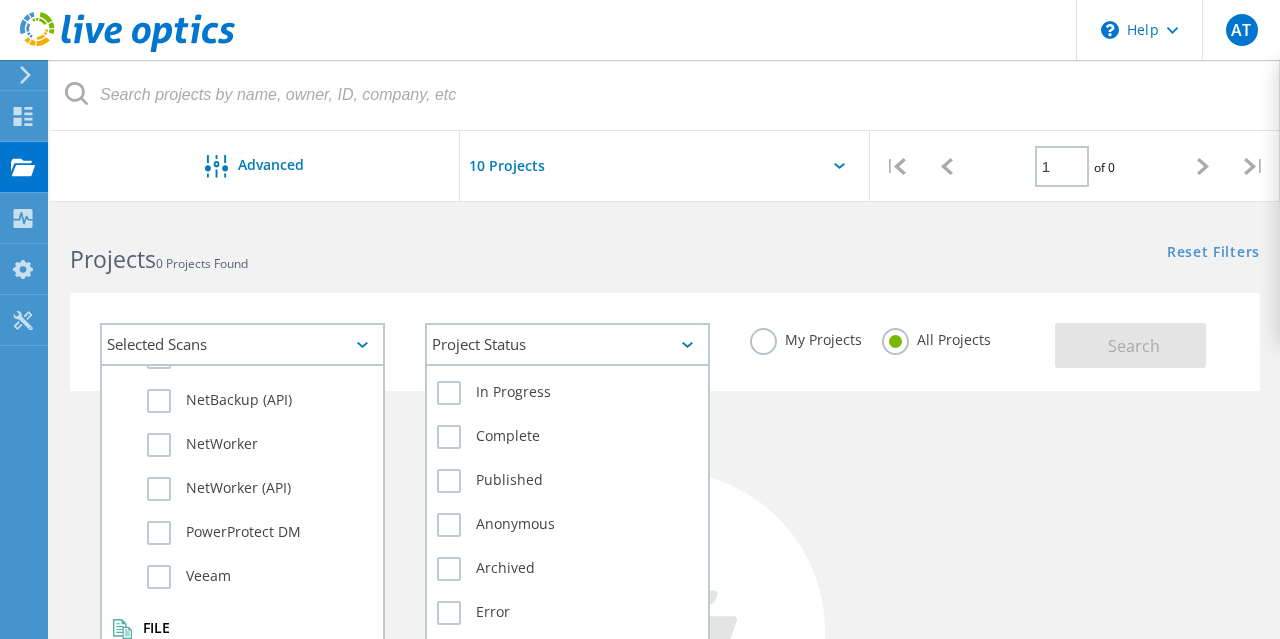 click on "Project Status" 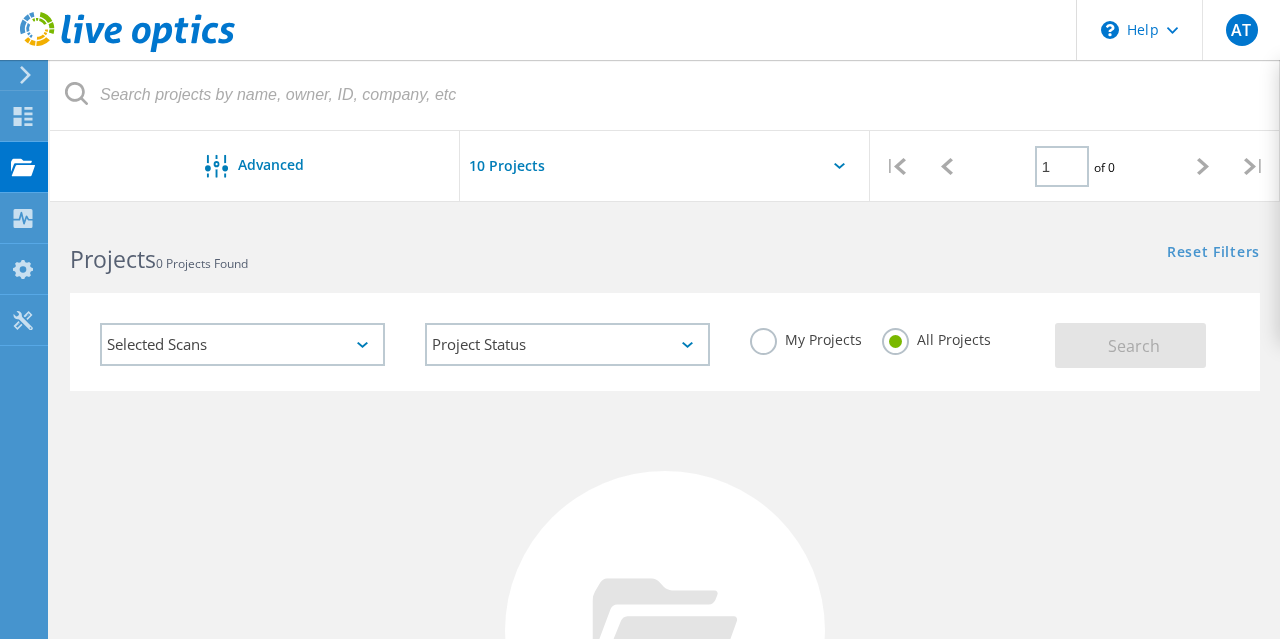 click on "No Projects Found Try refining your search." 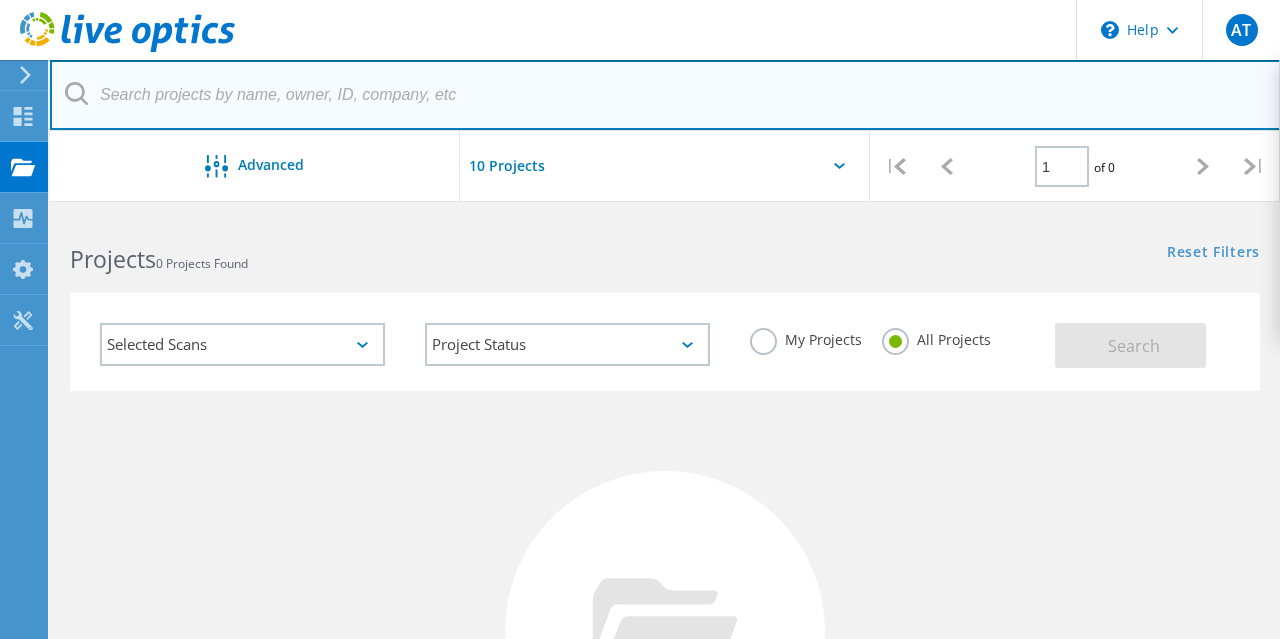 click at bounding box center (665, 95) 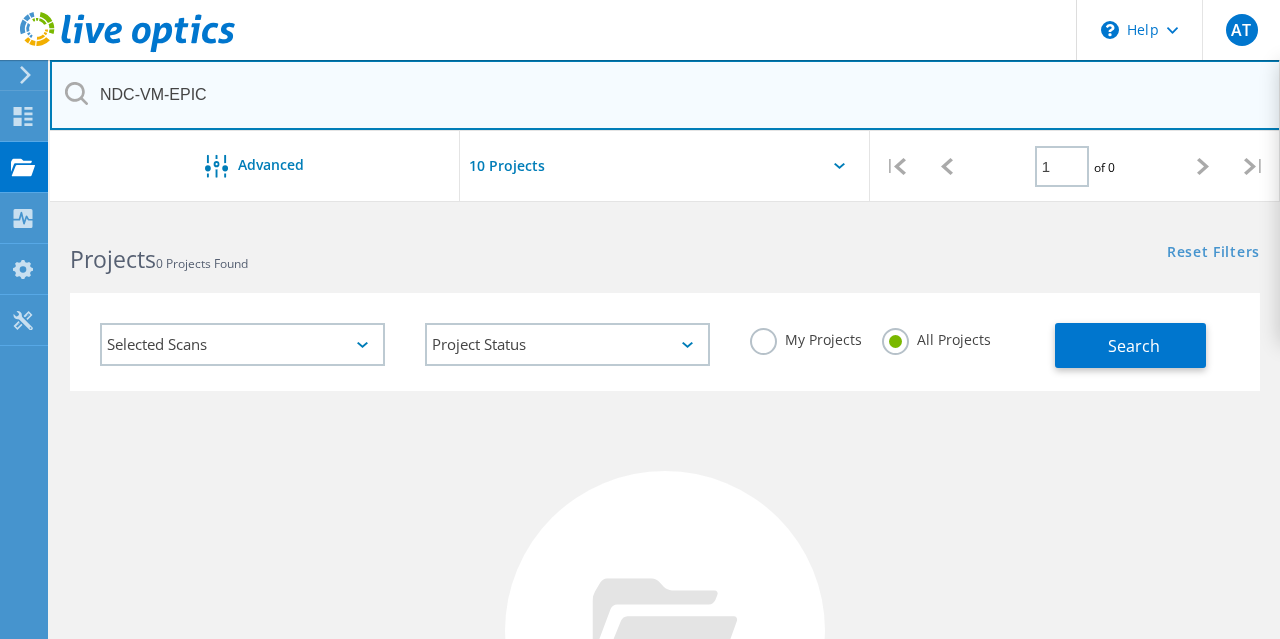 type on "NDC-VM-EPIC" 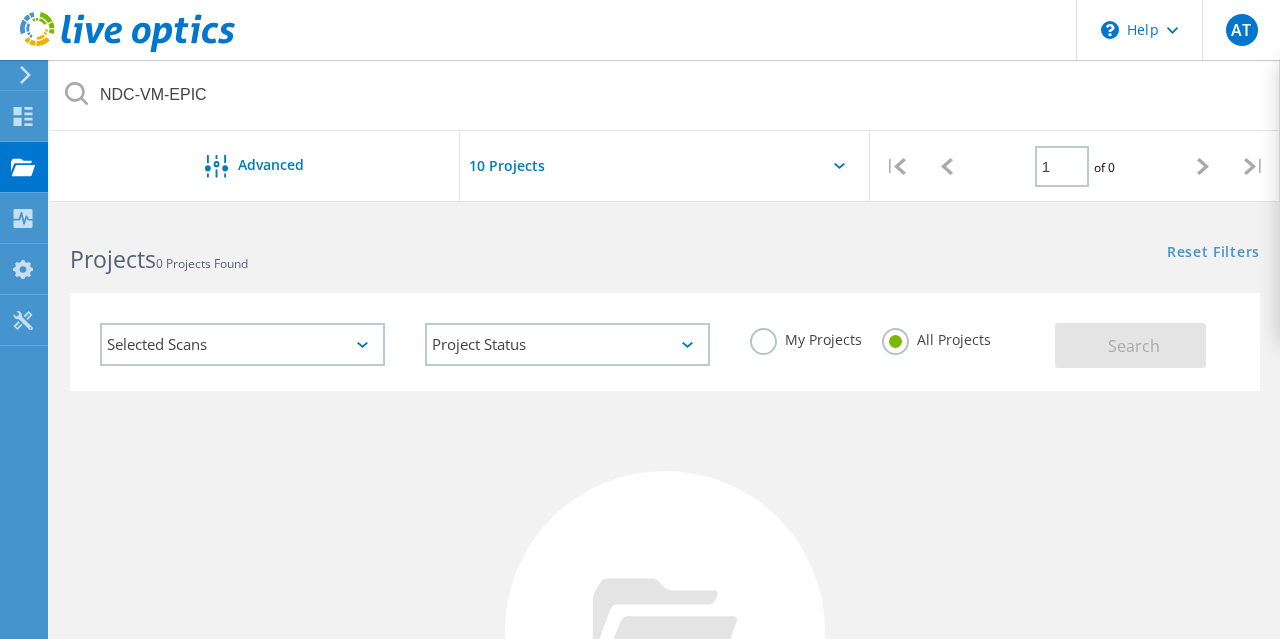 click on "My Projects" 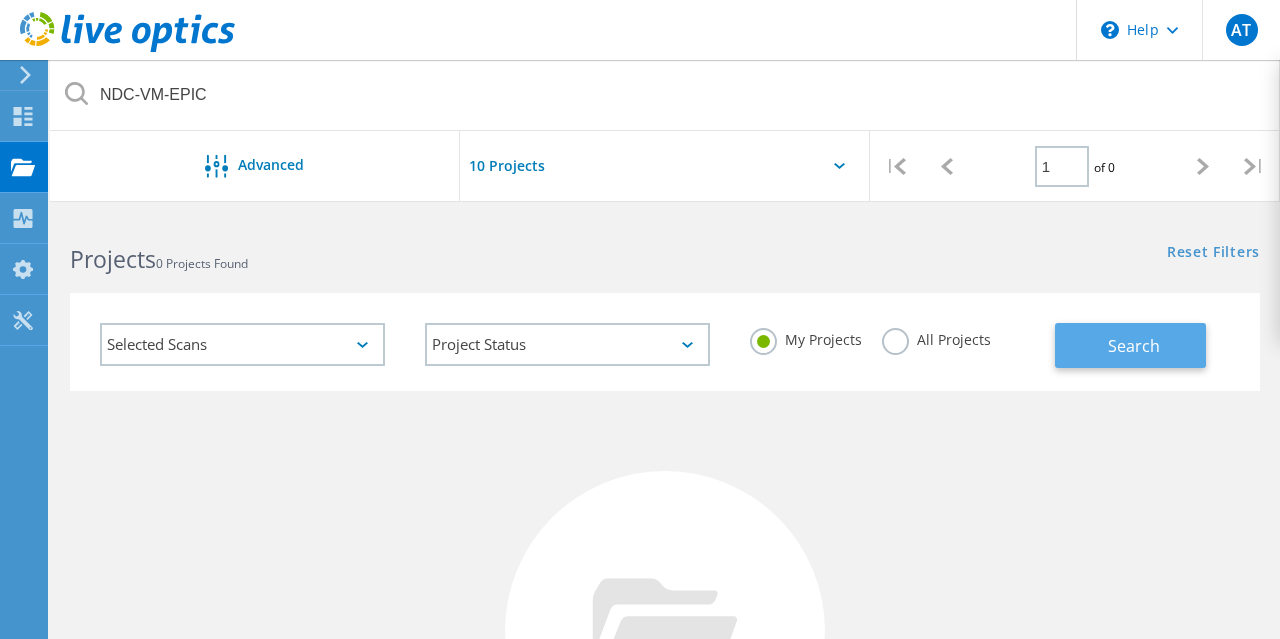 click on "Search" 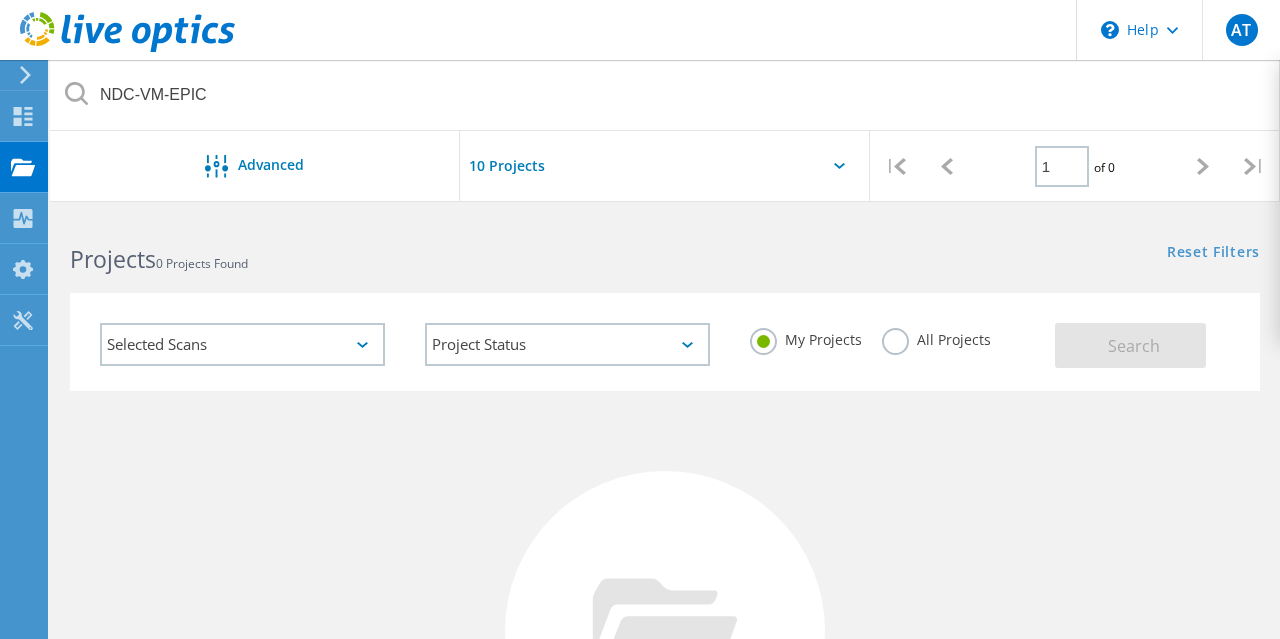 click on "All Projects" 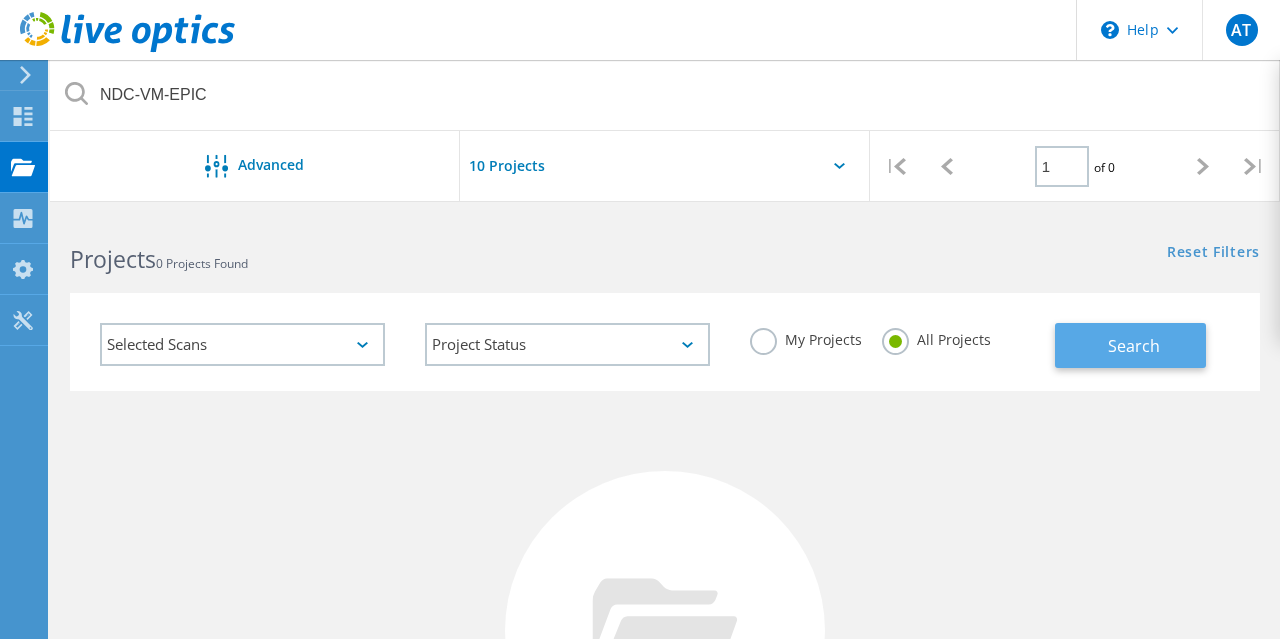 click on "Search" 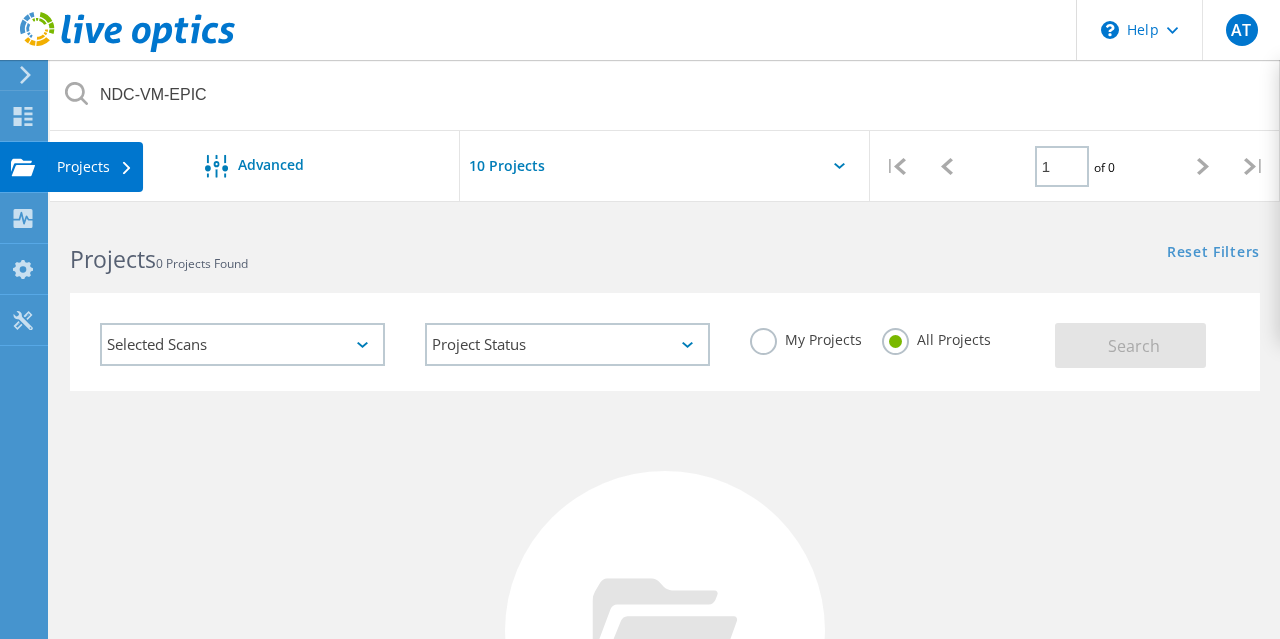 click 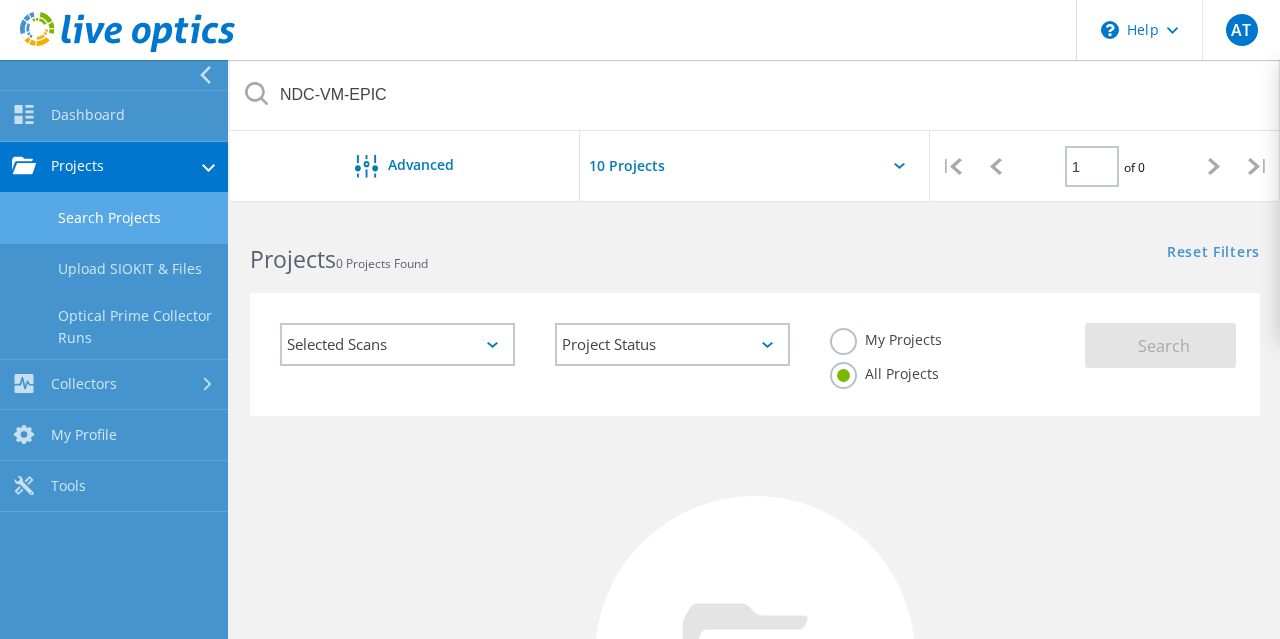 click on "Projects" at bounding box center (114, 167) 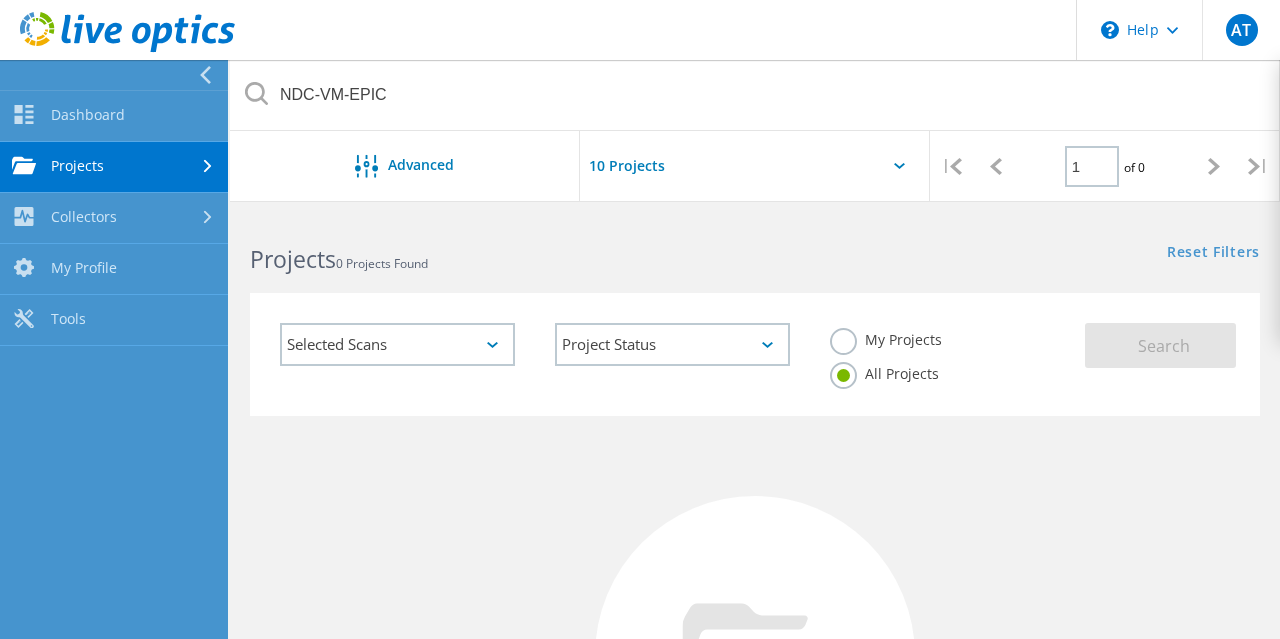 click on "Projects" at bounding box center [114, 167] 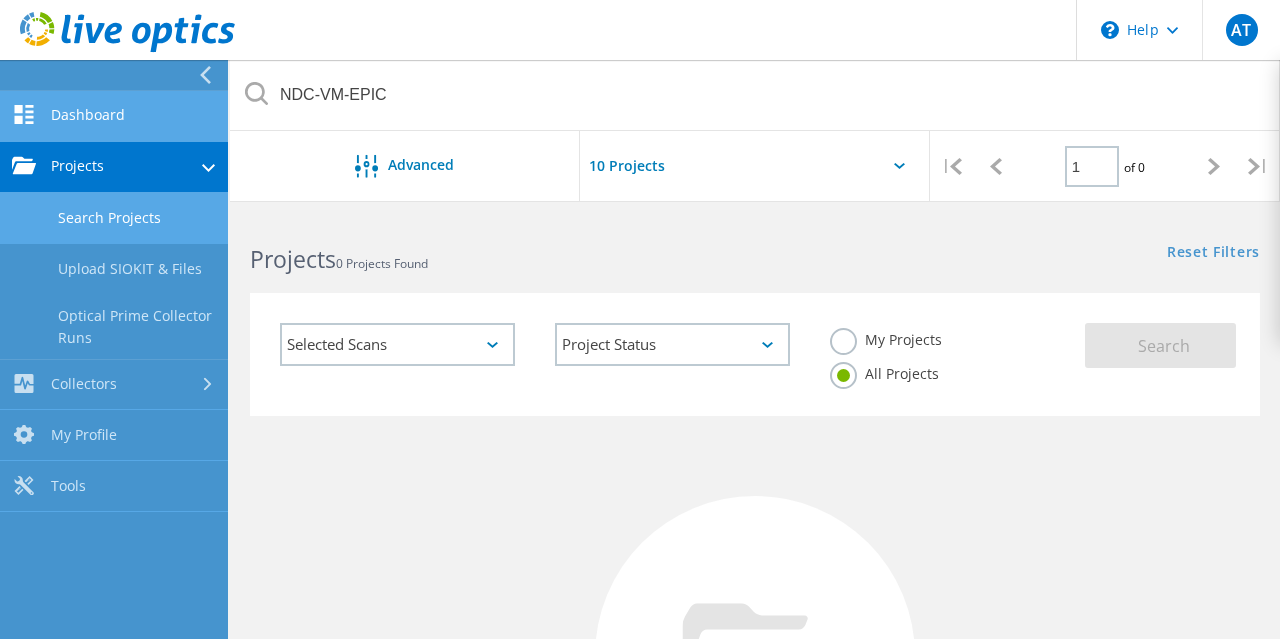 click on "Dashboard" at bounding box center [114, 116] 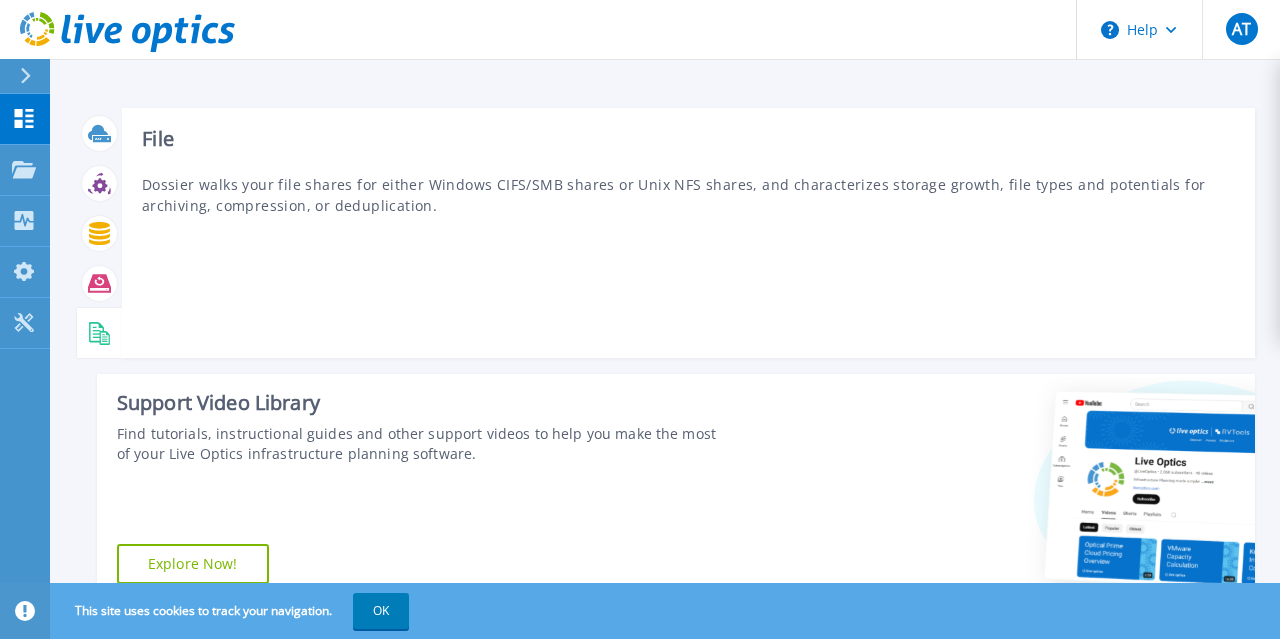 scroll, scrollTop: 0, scrollLeft: 0, axis: both 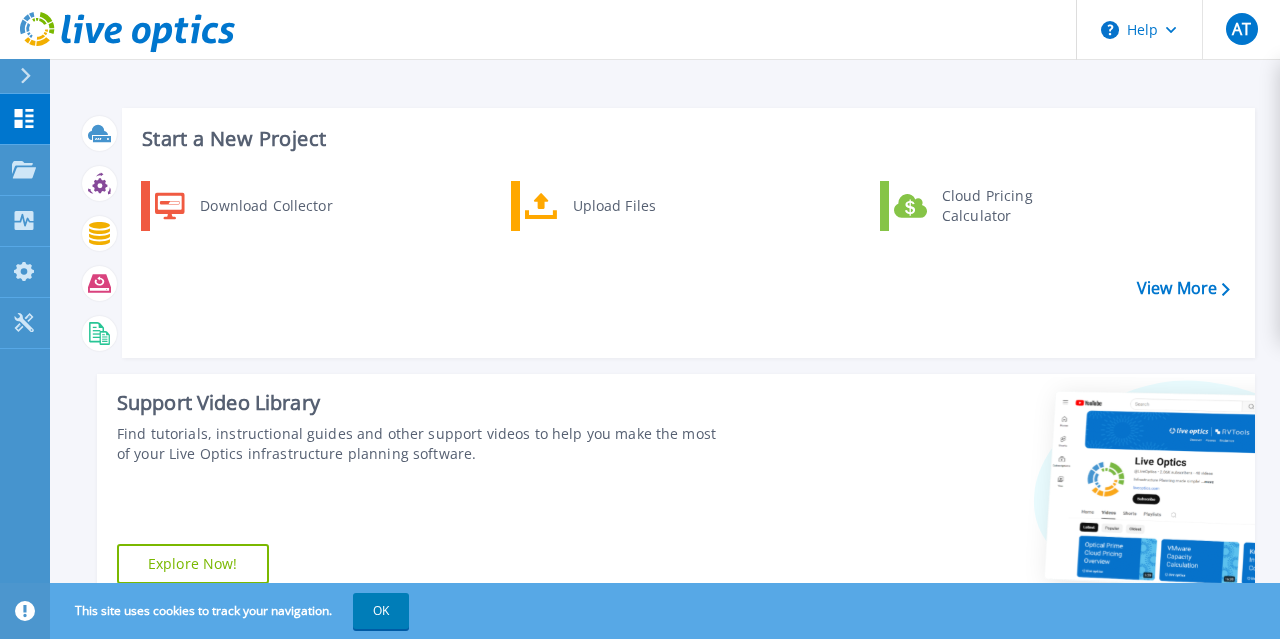 click on "Start a New Project     Download Collector     Upload Files     Cloud Pricing Calculator View More" at bounding box center [688, 233] 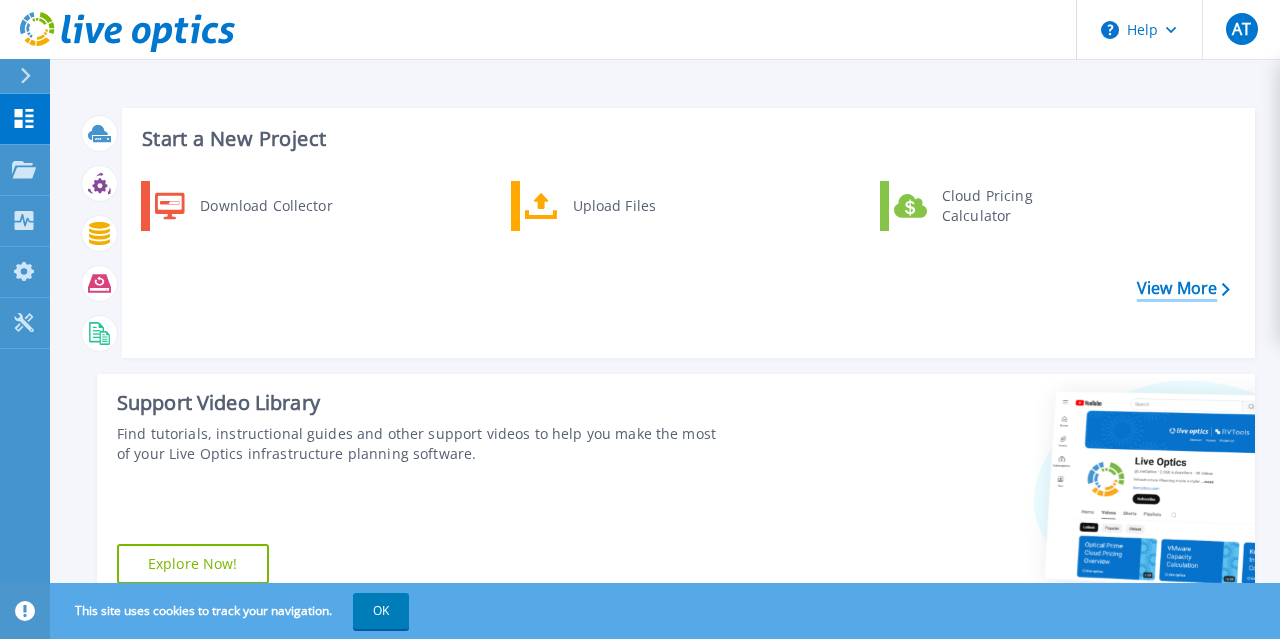 click on "View More" at bounding box center [1183, 288] 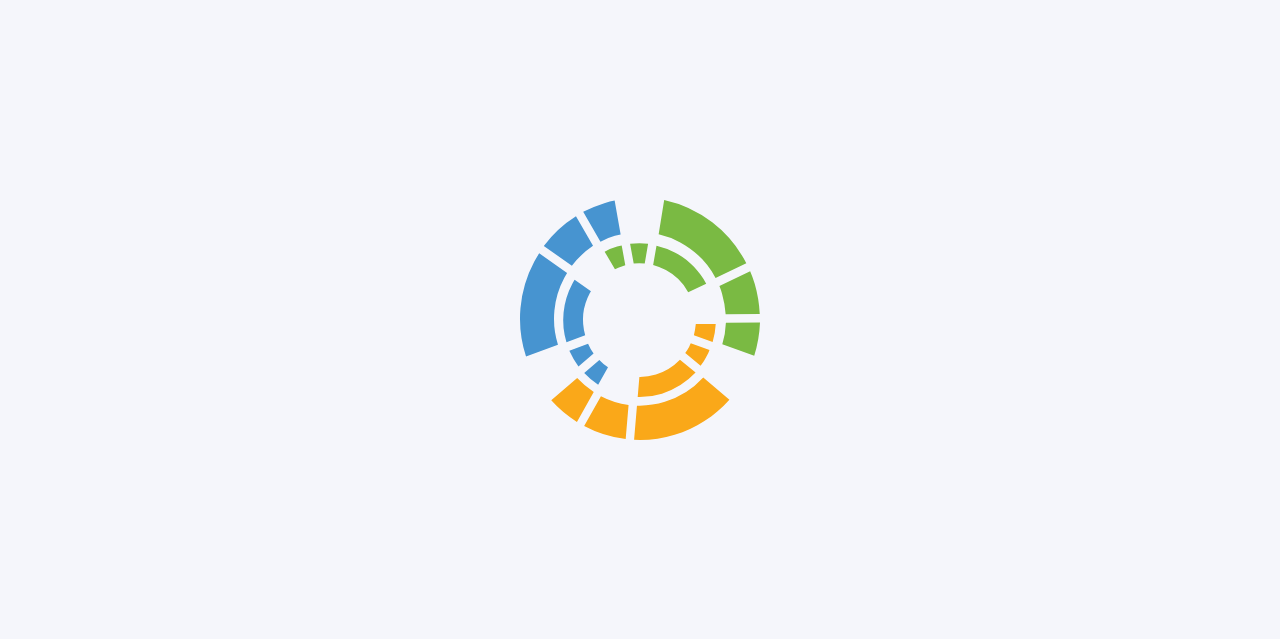 scroll, scrollTop: 0, scrollLeft: 0, axis: both 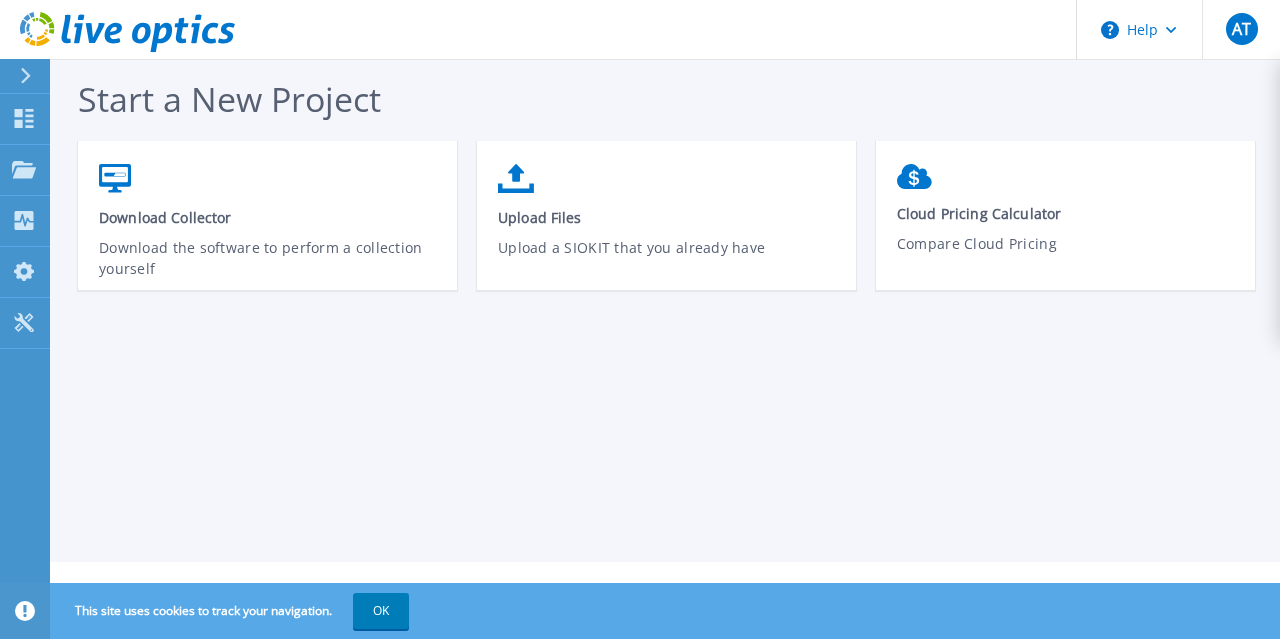 click on "Start a New Project Download Collector Download the software to perform a collection yourself Upload Files Upload a SIOKIT that you already have Cloud Pricing Calculator Compare Cloud Pricing" at bounding box center (665, 281) 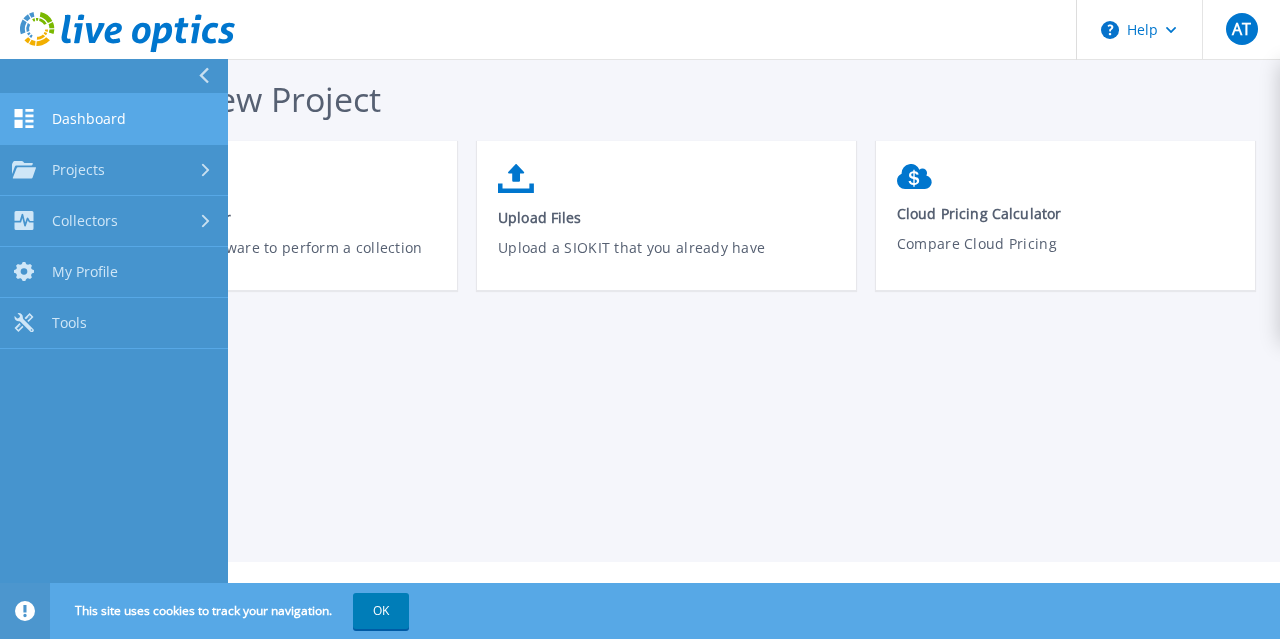 click on "Dashboard" at bounding box center (89, 119) 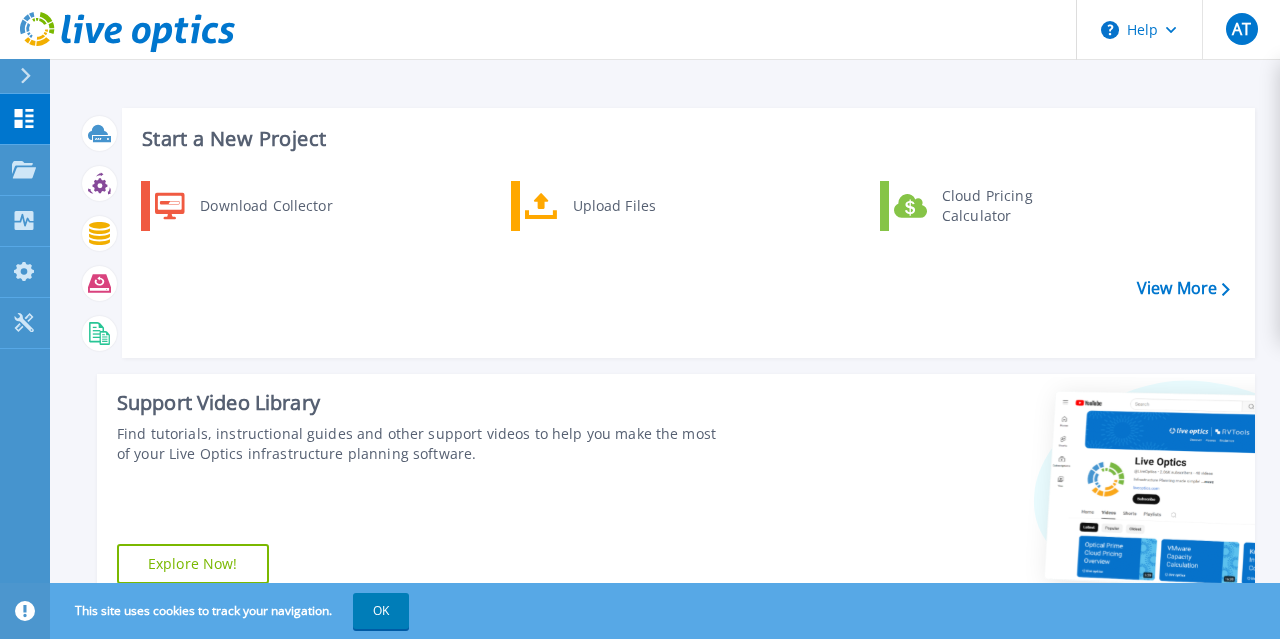 scroll, scrollTop: 0, scrollLeft: 0, axis: both 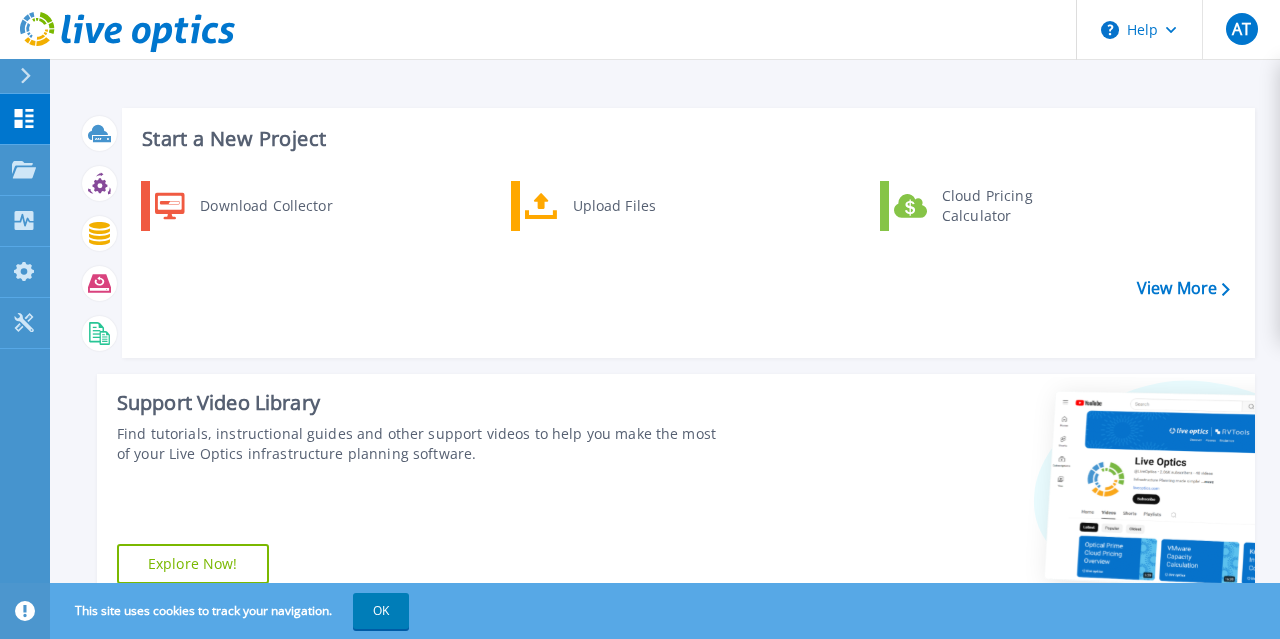 click on "Support Video Library Find tutorials, instructional guides and other support videos to help you make the most of your Live Optics infrastructure planning software. Explore Now!" at bounding box center [408, 489] 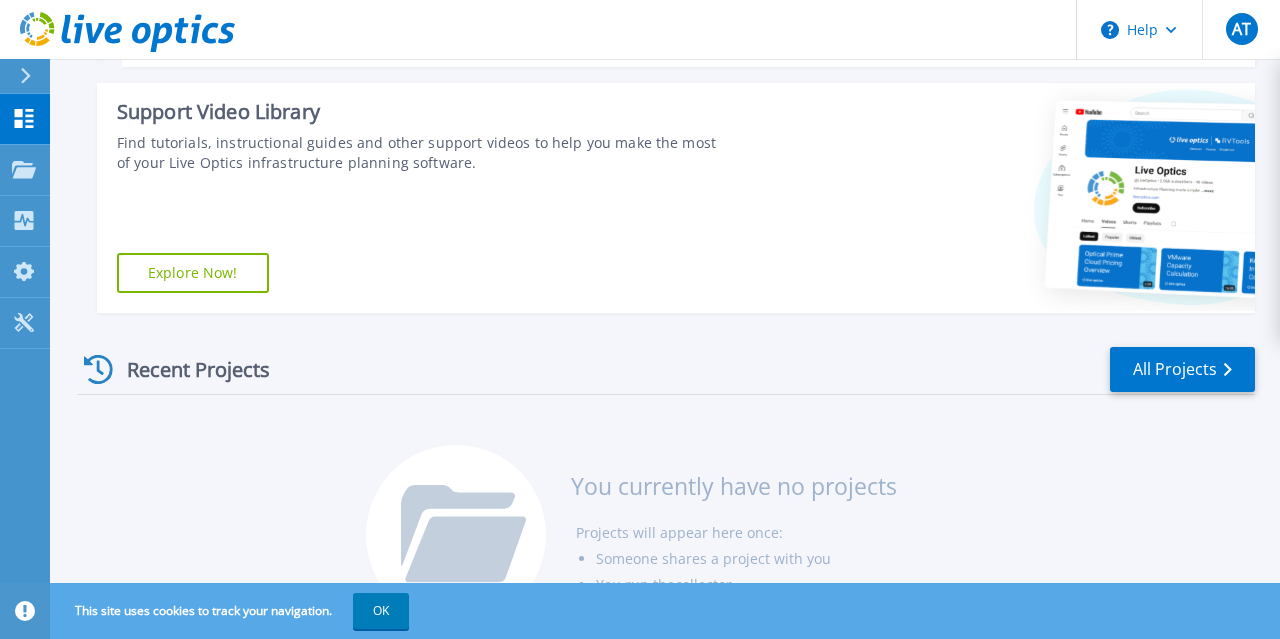 scroll, scrollTop: 356, scrollLeft: 0, axis: vertical 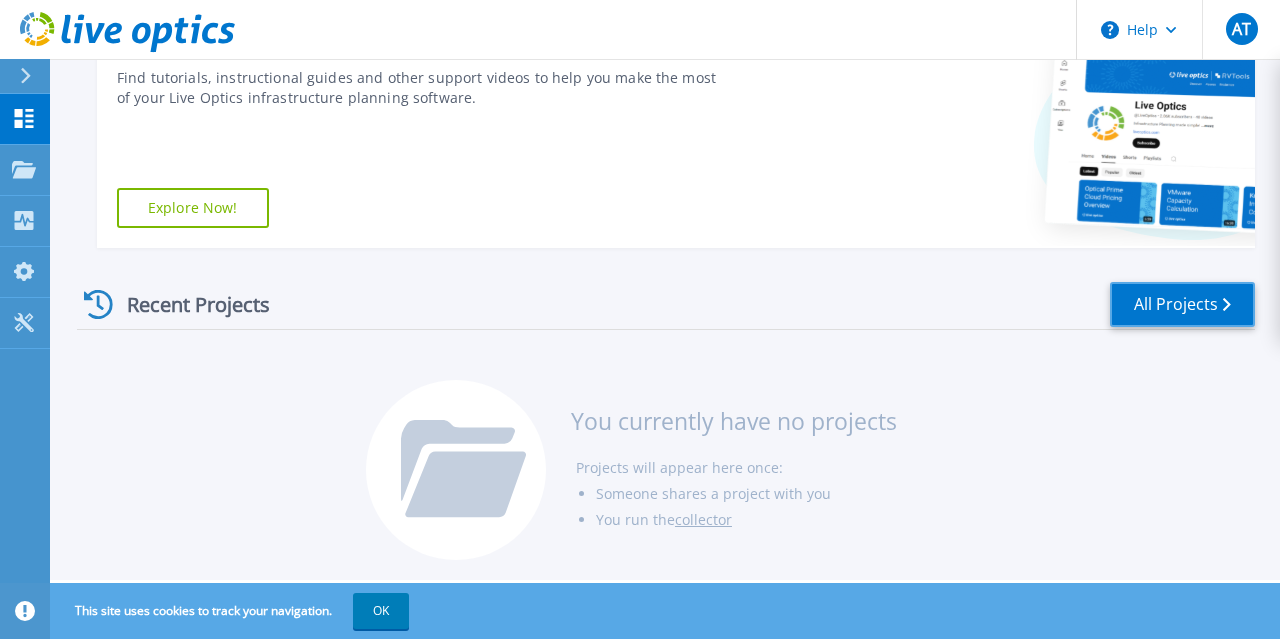 click on "All Projects" at bounding box center [1182, 304] 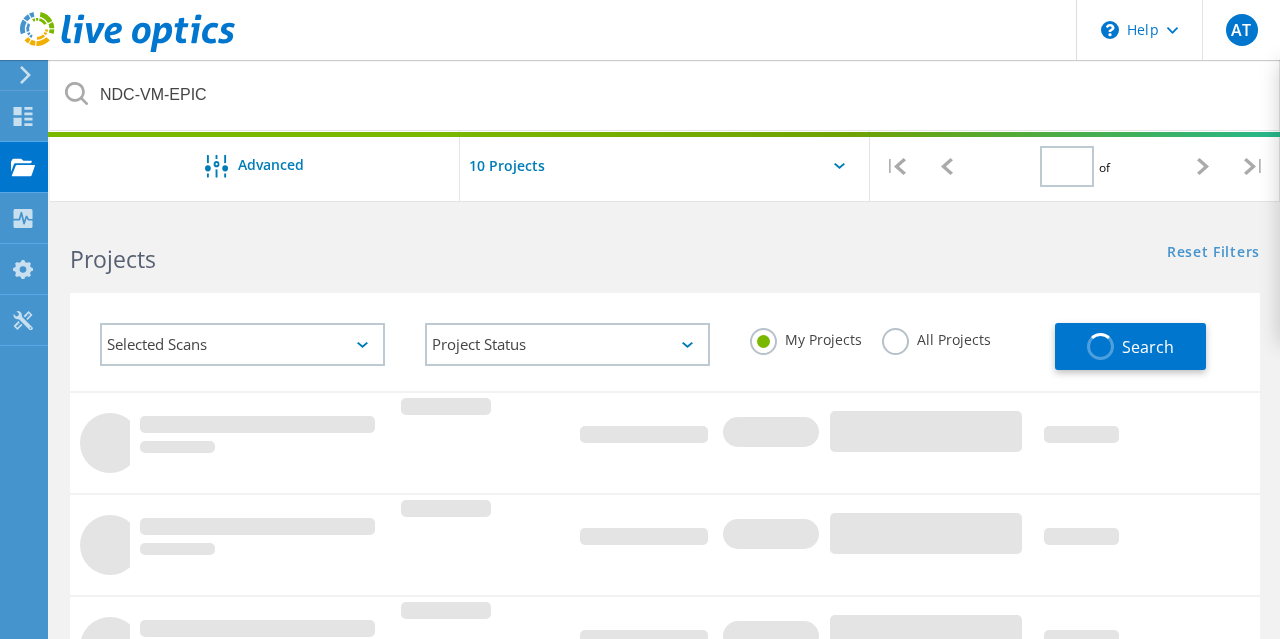 type on "1" 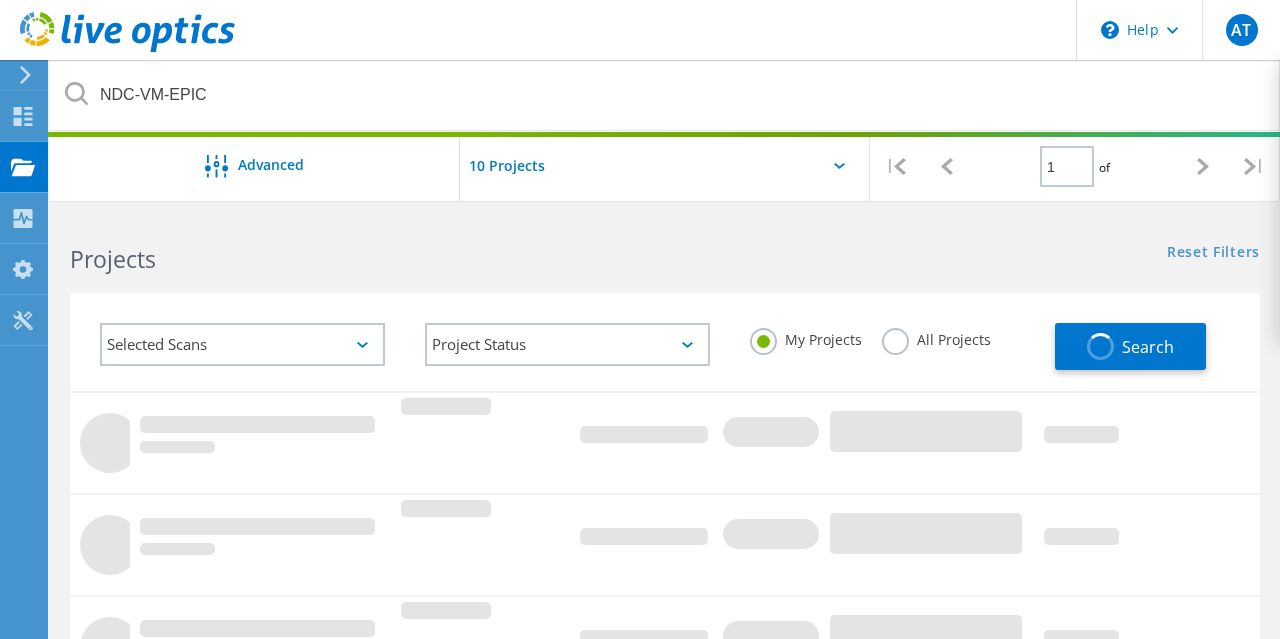 scroll, scrollTop: 0, scrollLeft: 0, axis: both 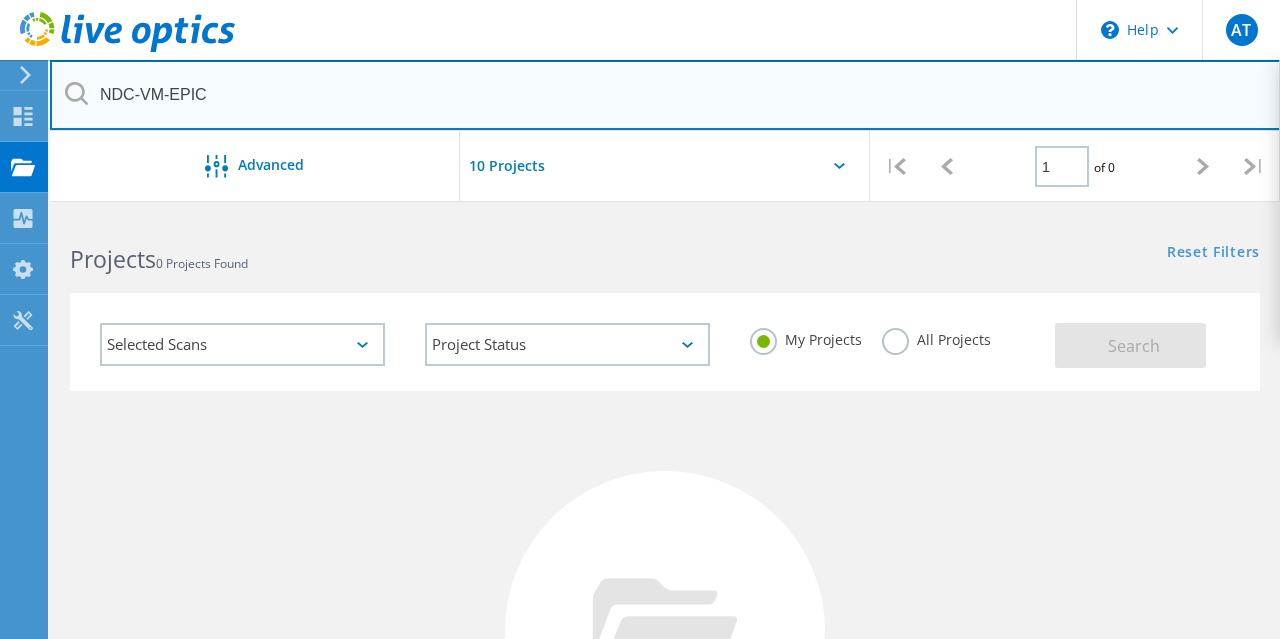 click on "NDC-VM-EPIC" at bounding box center [665, 95] 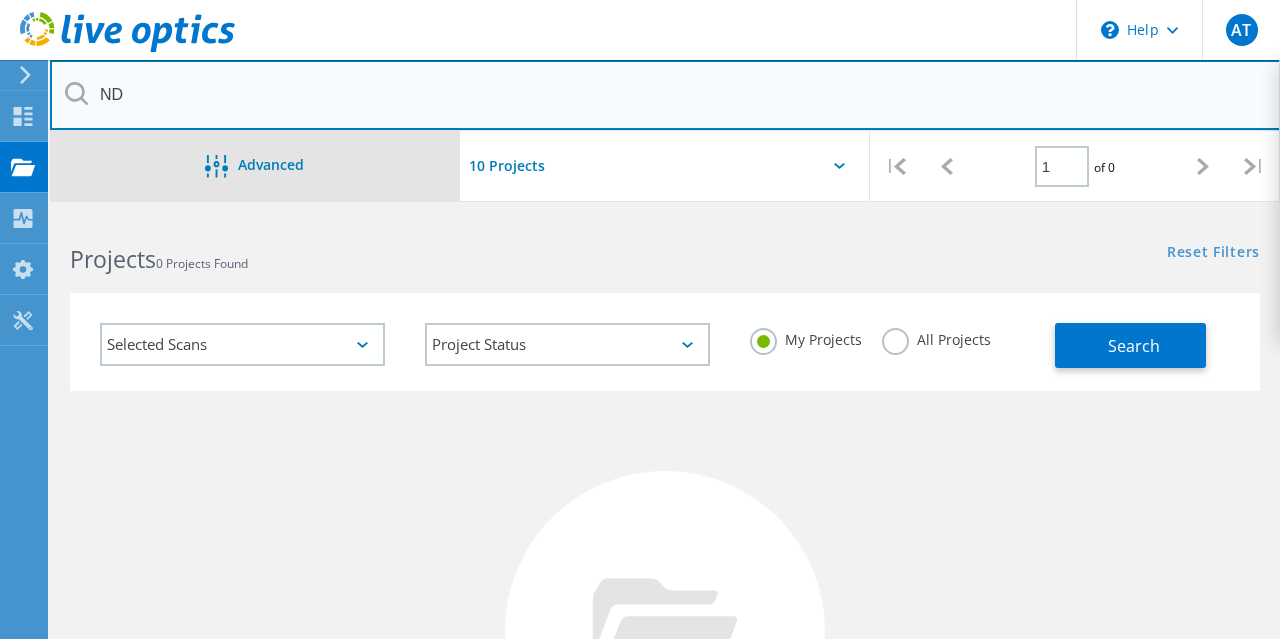 type on "N" 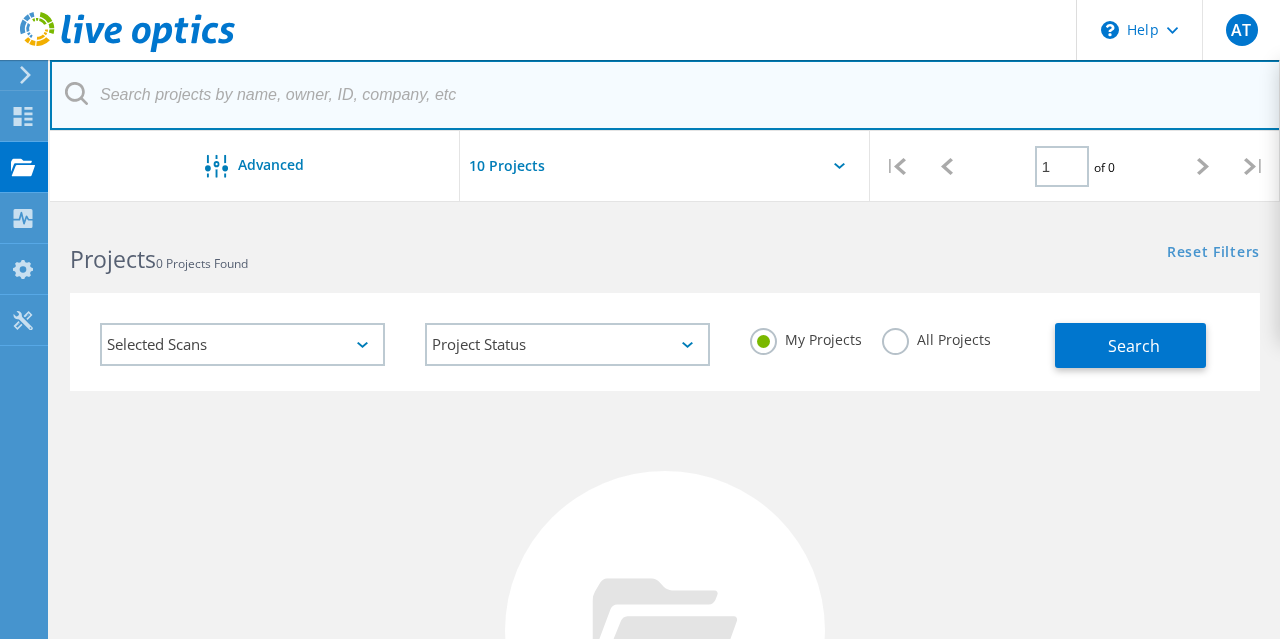 type 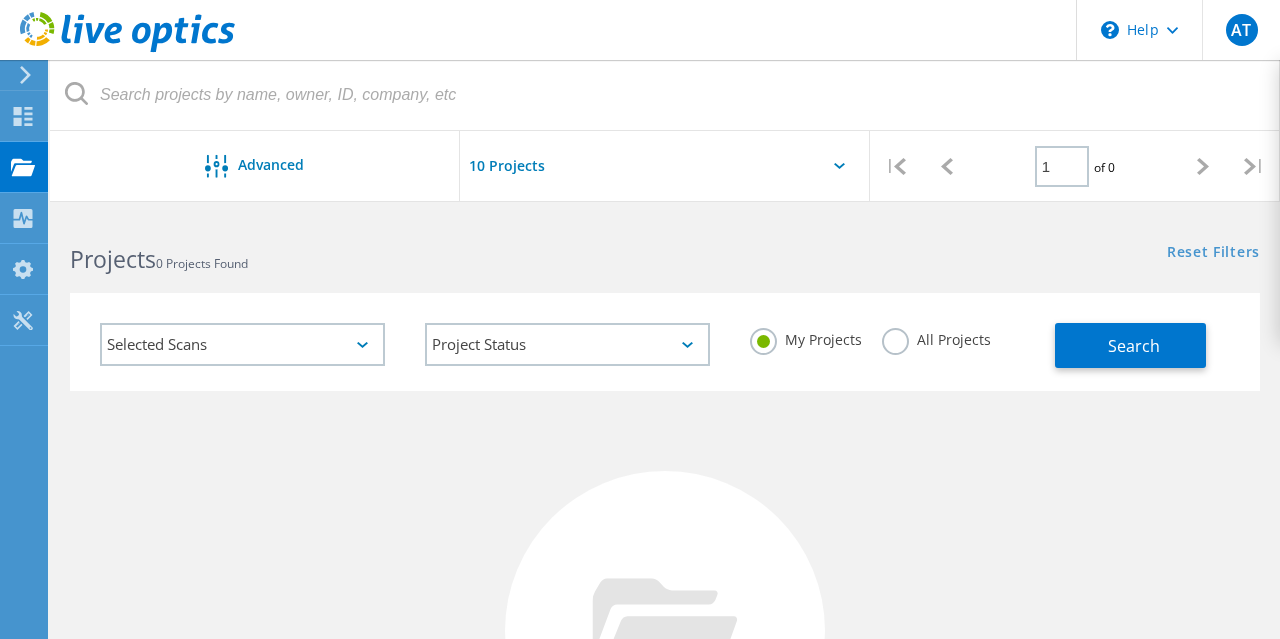click on "My Projects All Projects" 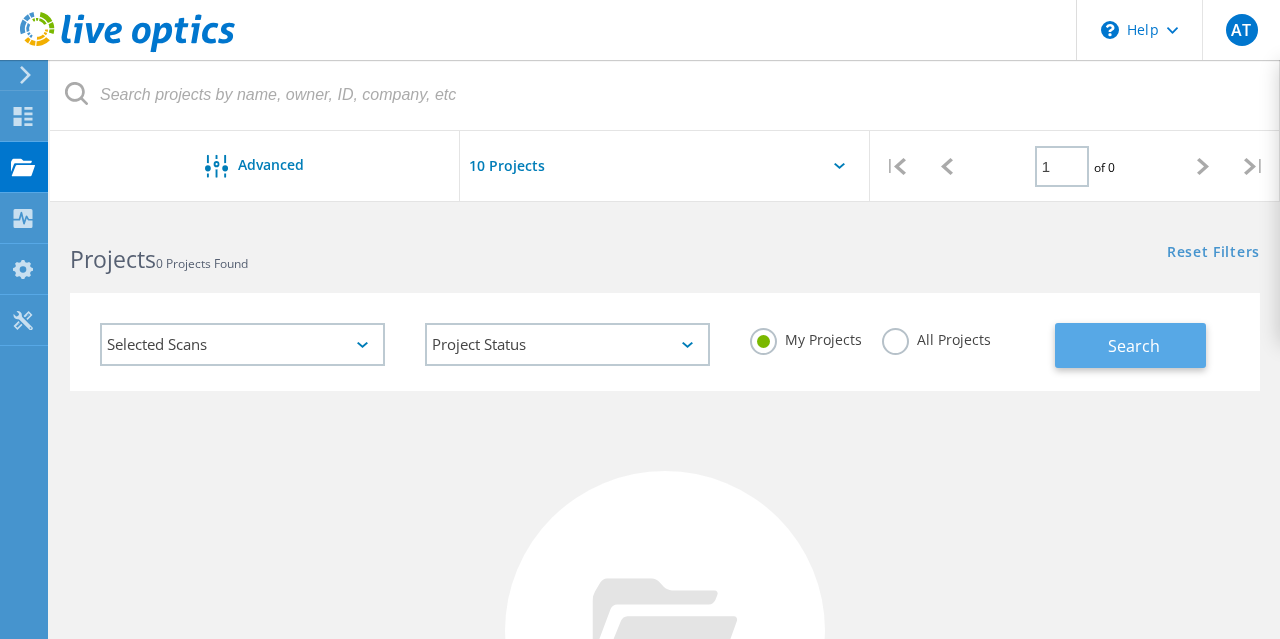 click on "Search" 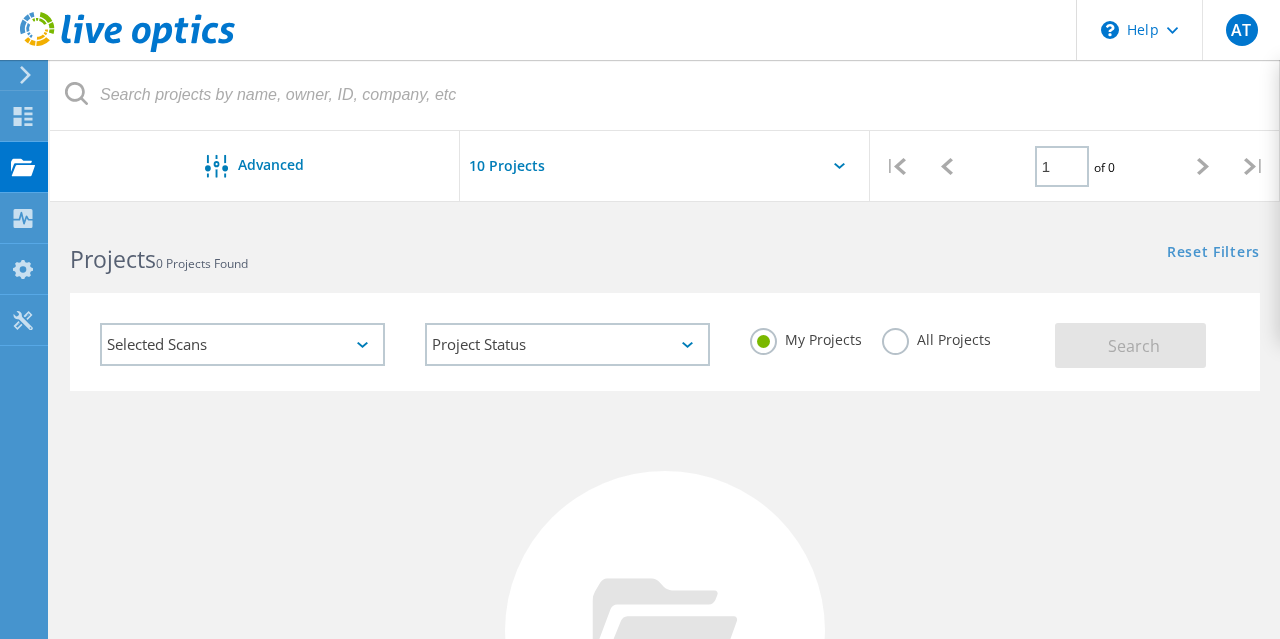 click on "All Projects" 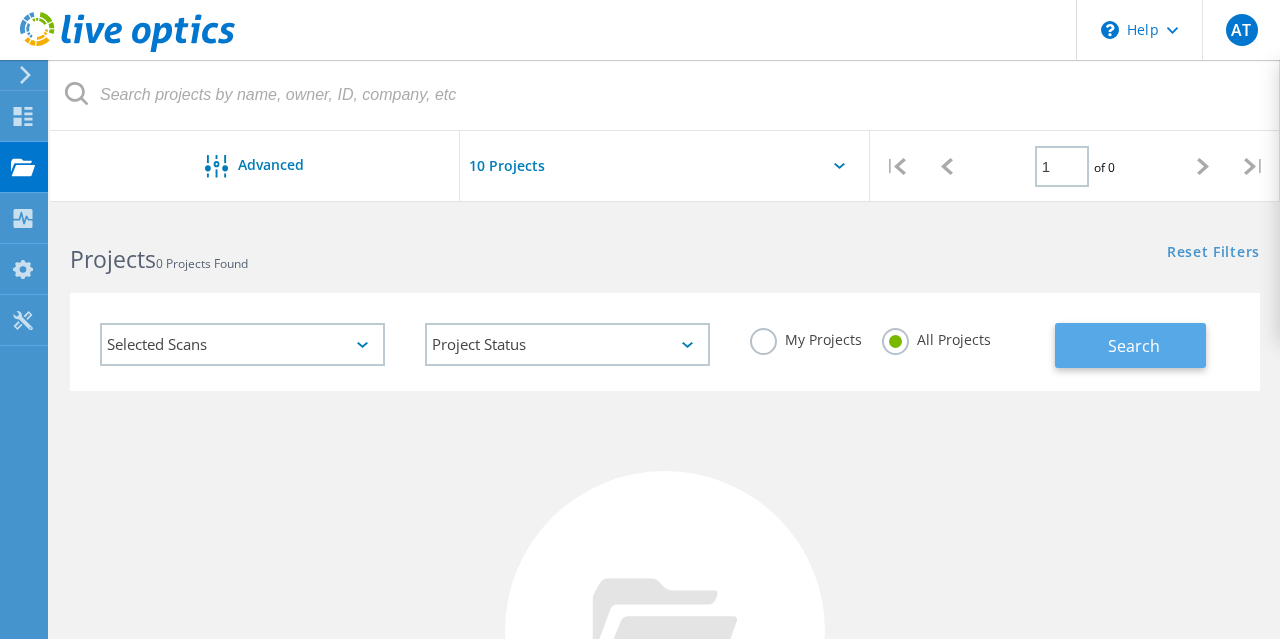 click on "Search" 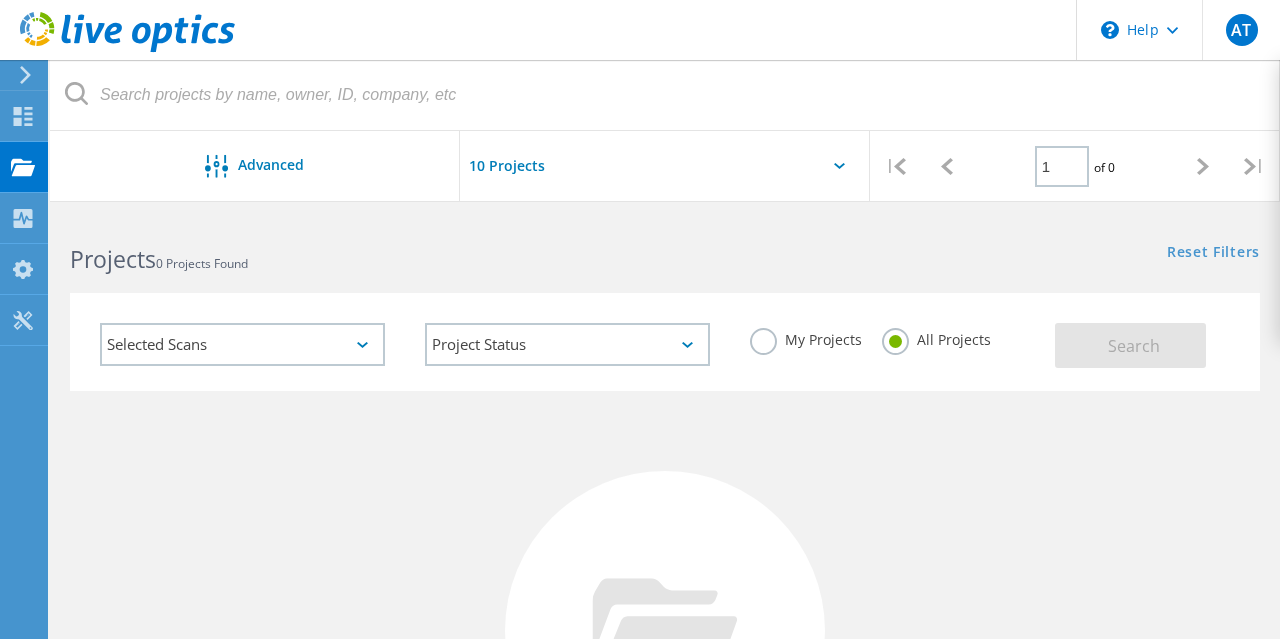 click on "No Projects Found Try refining your search." 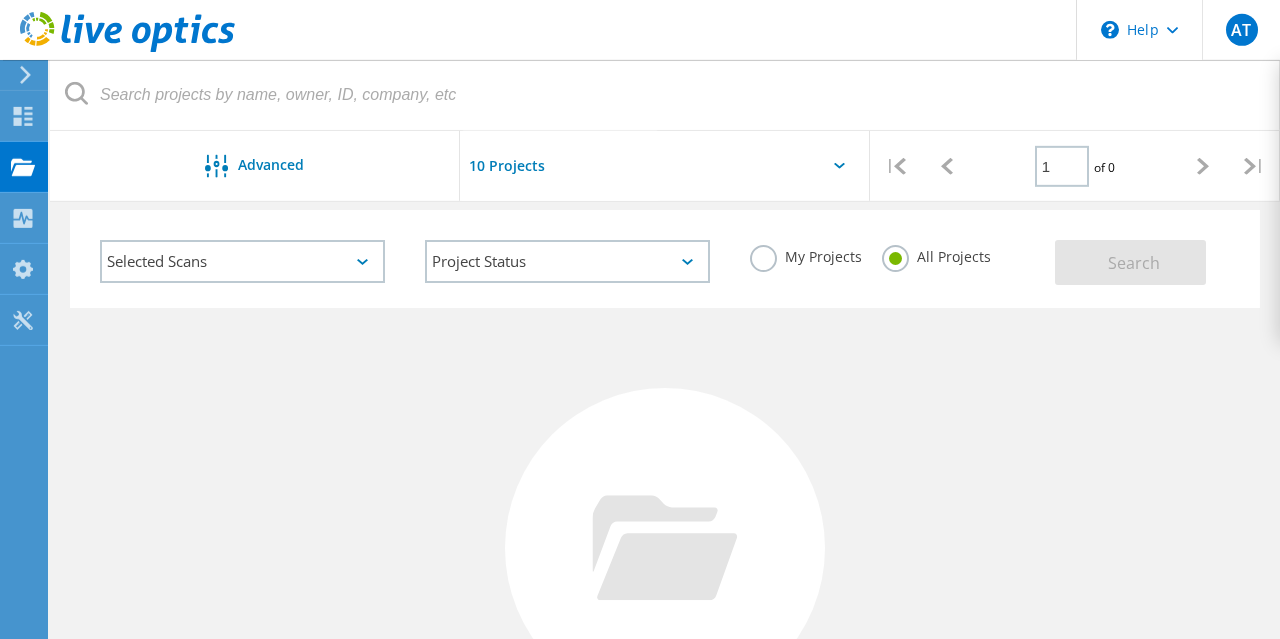 scroll, scrollTop: 40, scrollLeft: 0, axis: vertical 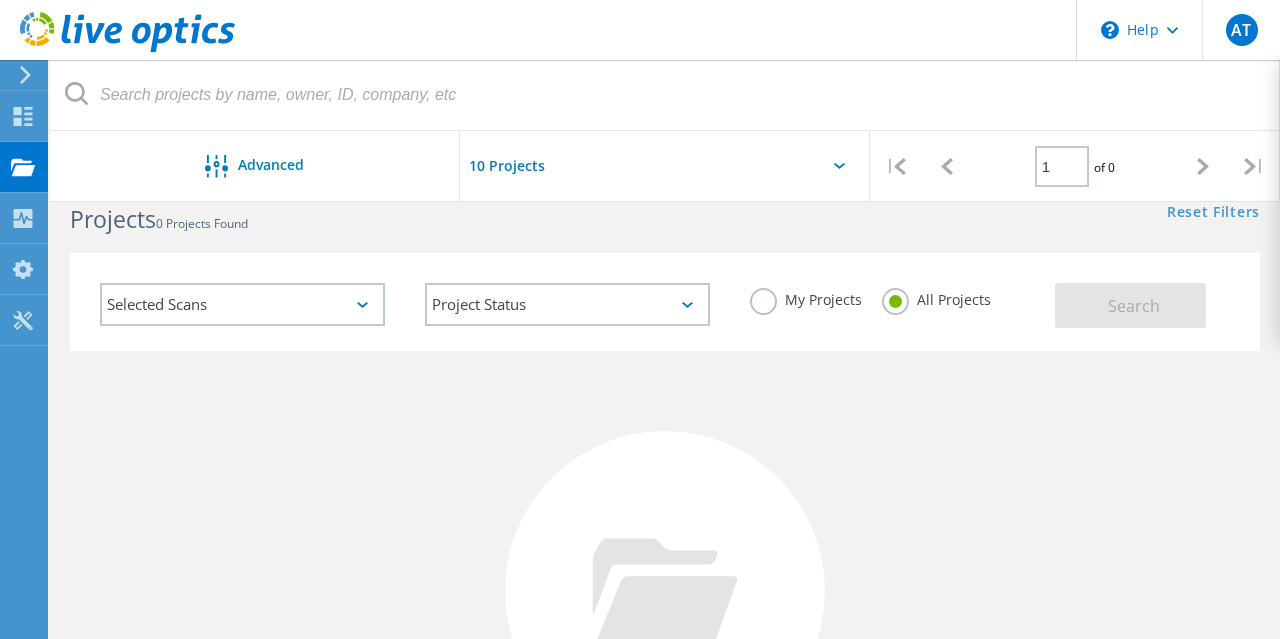 click on "Selected Scans" 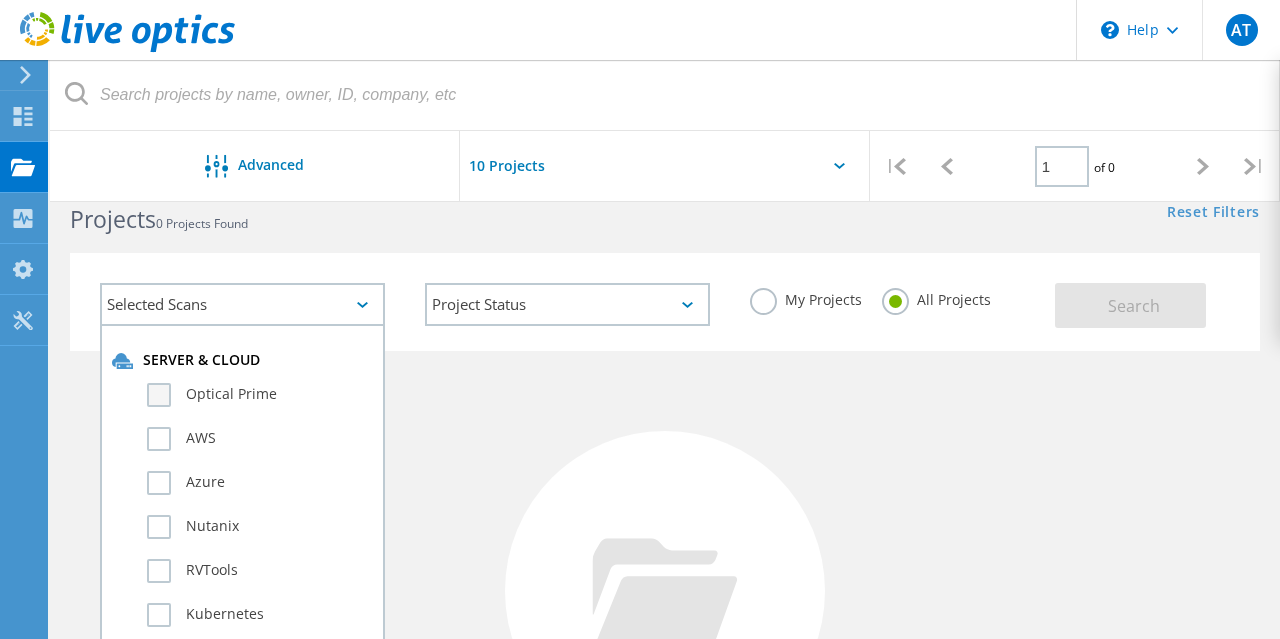 click on "Optical Prime" 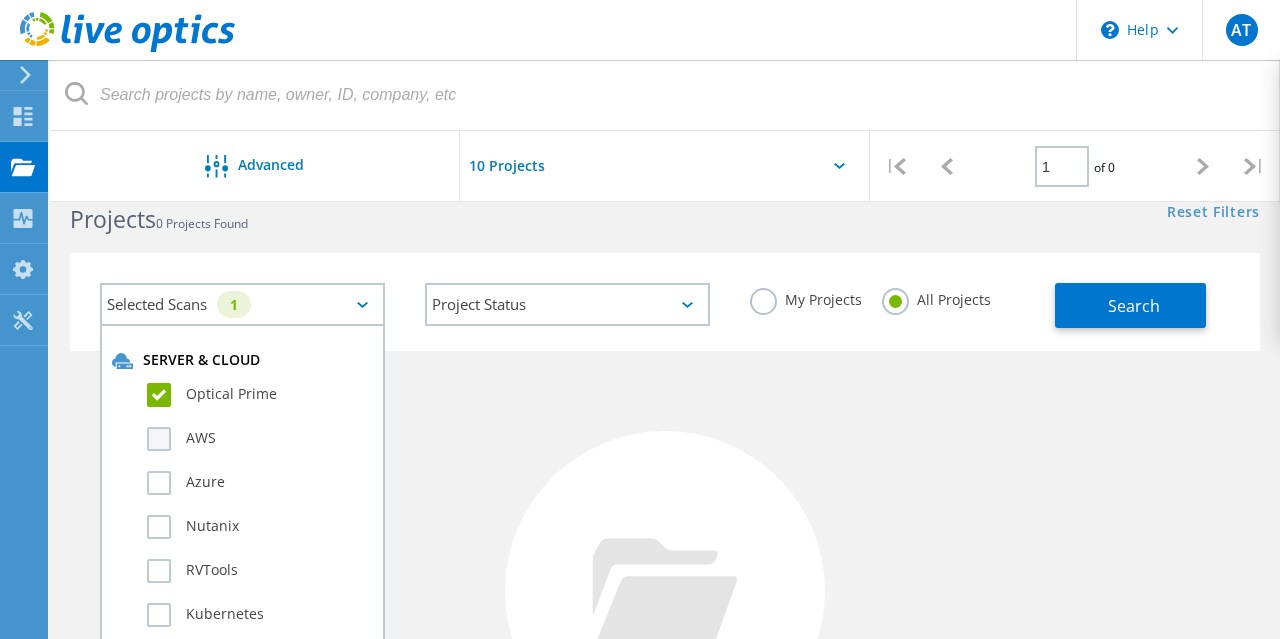click on "AWS" 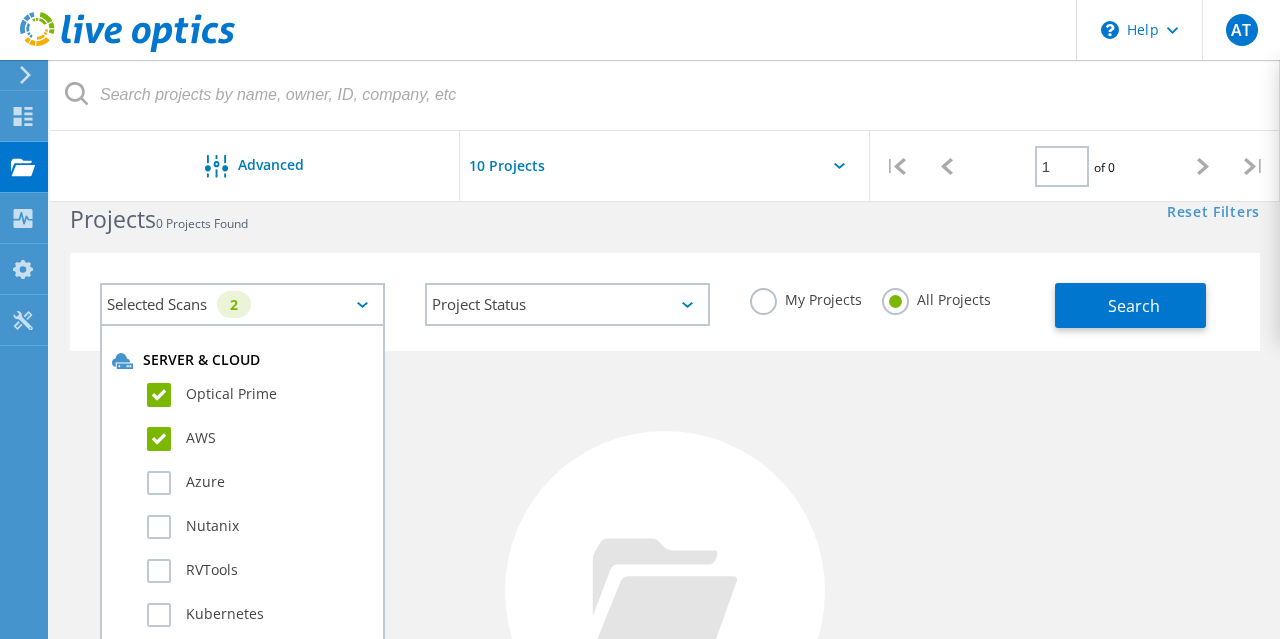 click on "Selected Scans   2" 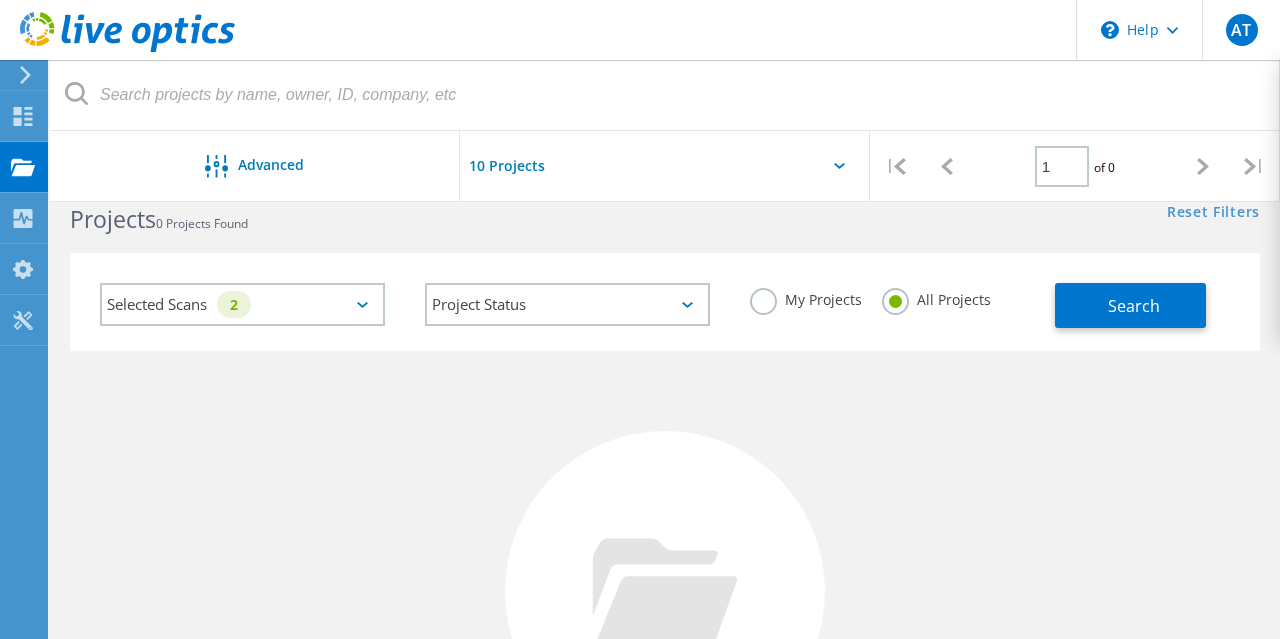 click on "Selected Scans   2" 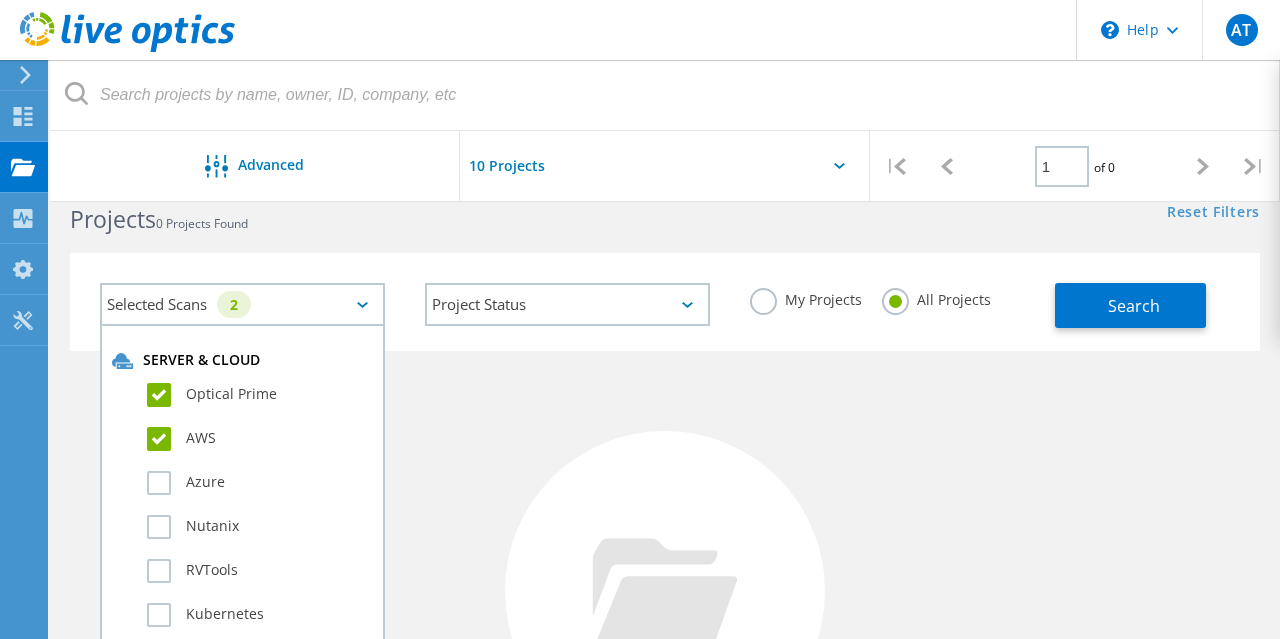 click on "Optical Prime" 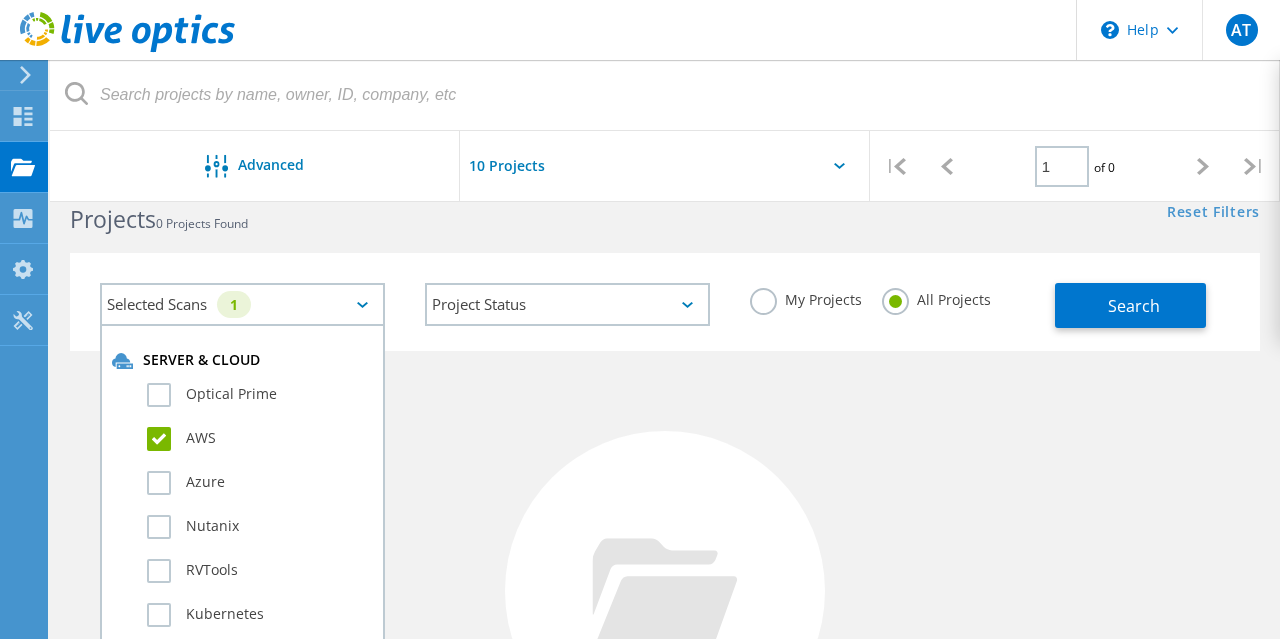 click on "AWS" 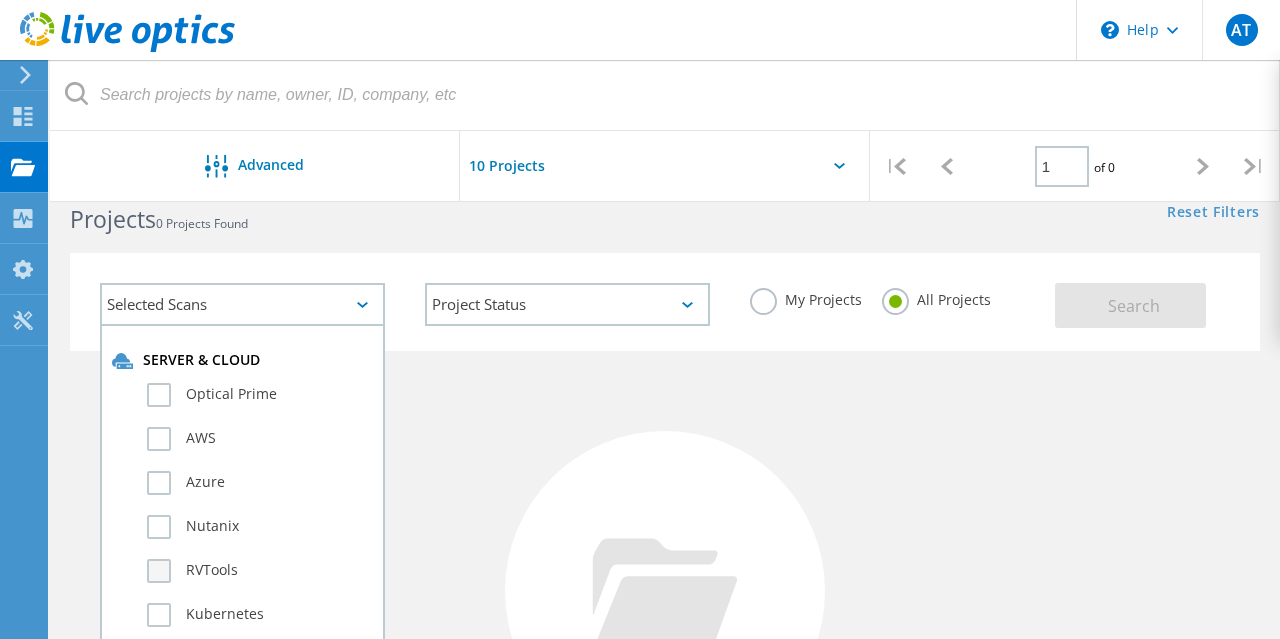 click on "RVTools" 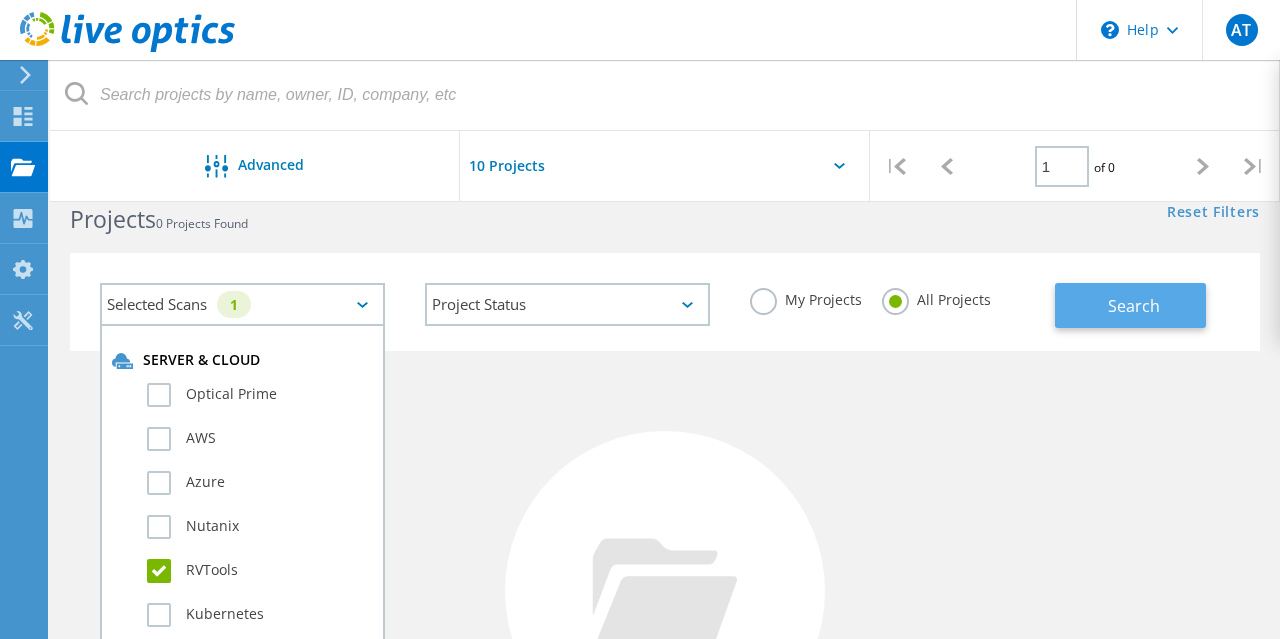 click on "Search" 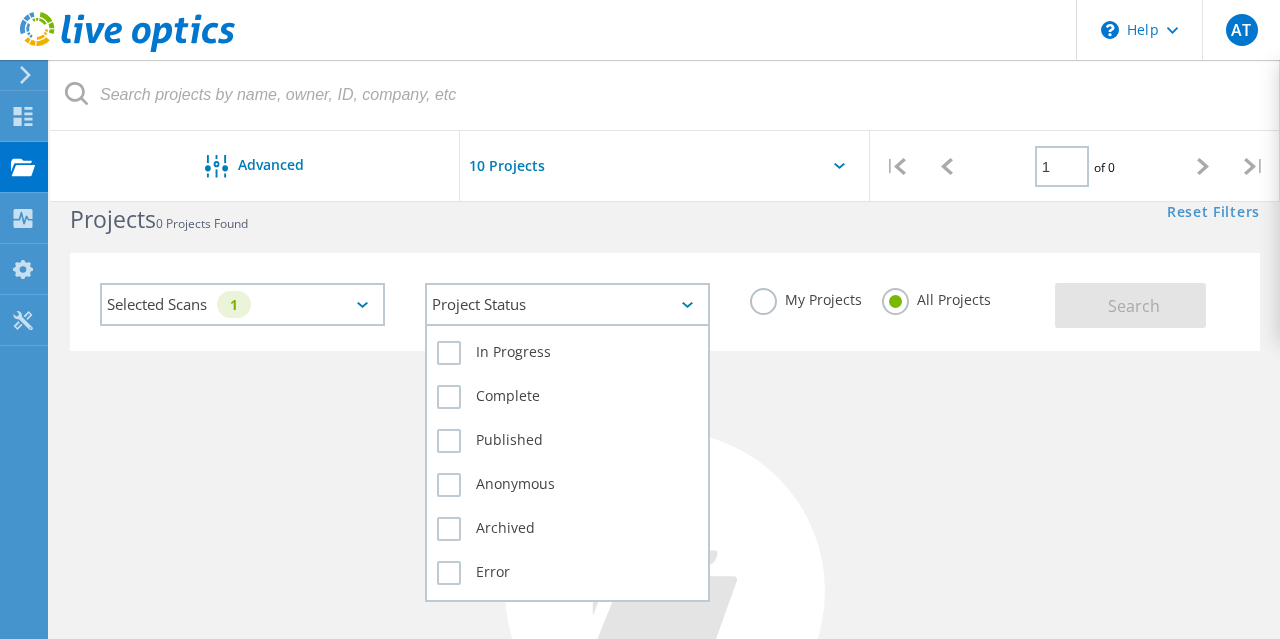 click on "Project Status" 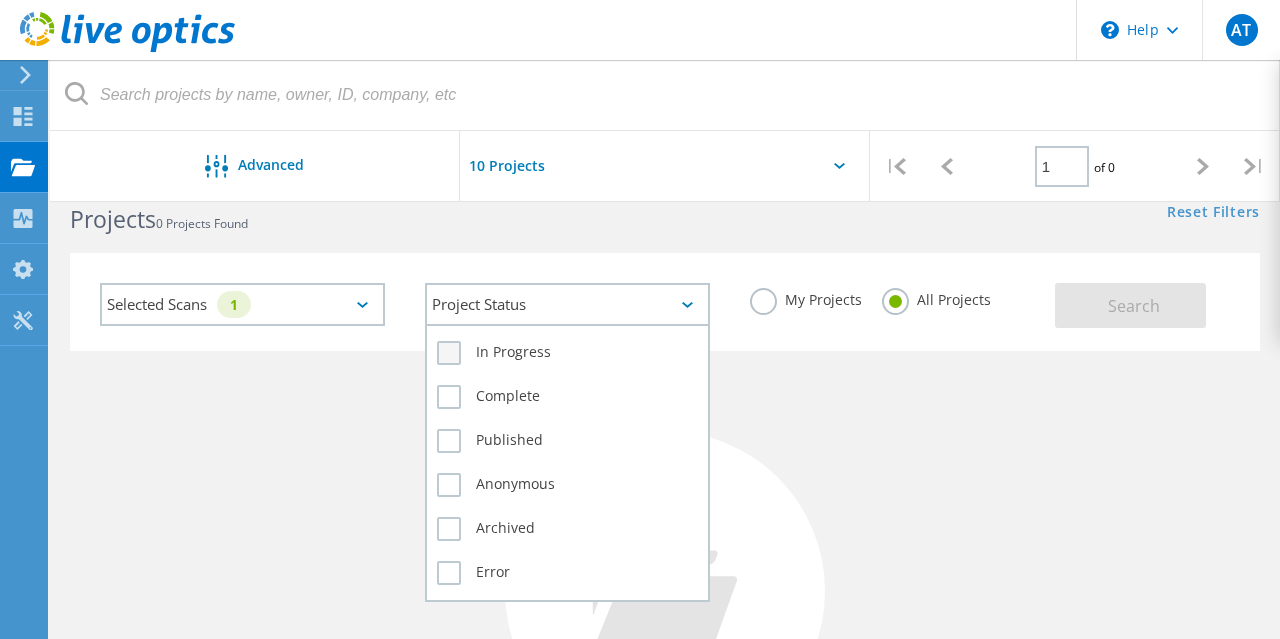 click on "In Progress" 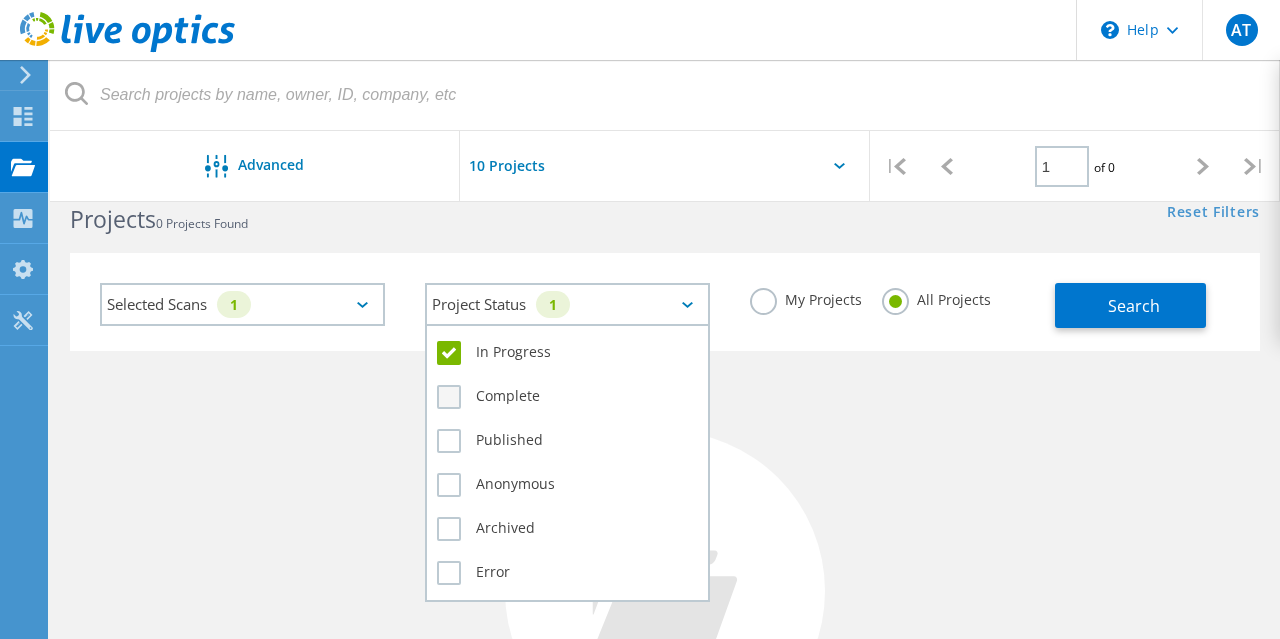 click on "Complete" 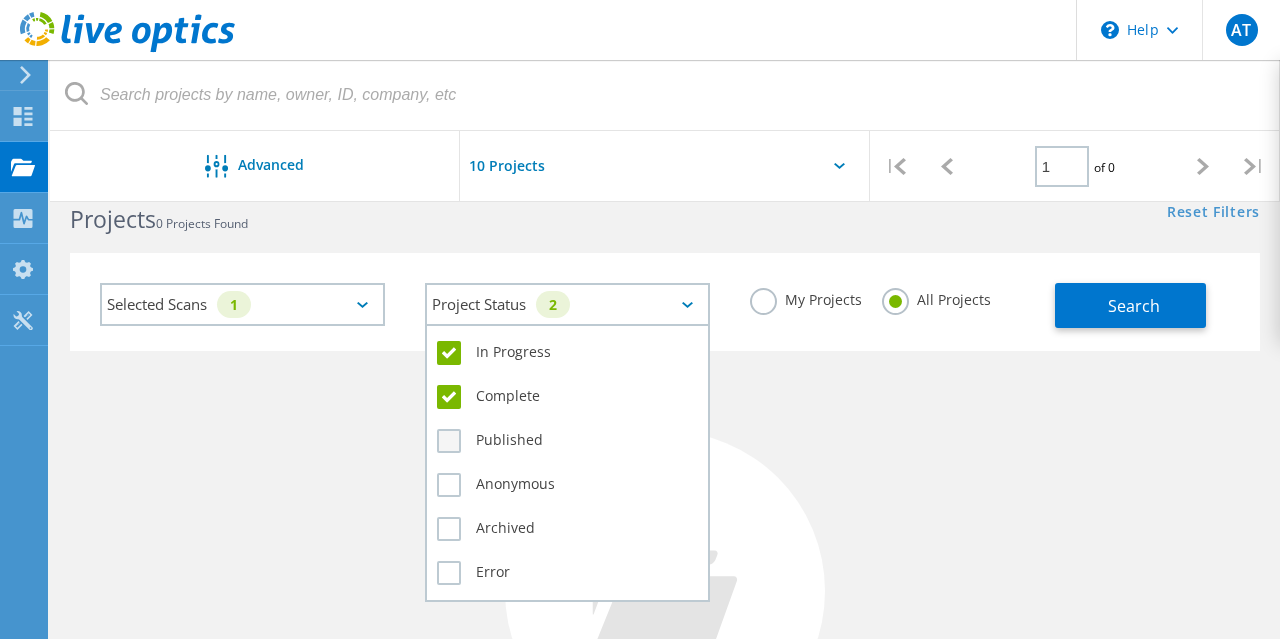 click on "Published" 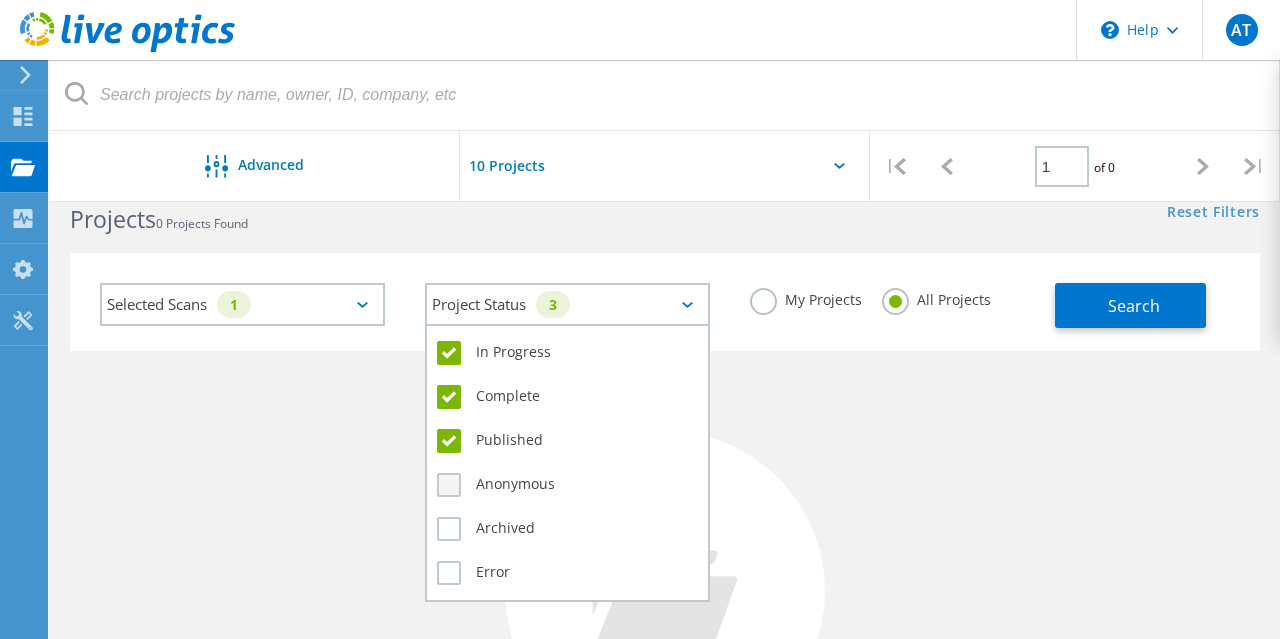 click on "Anonymous" 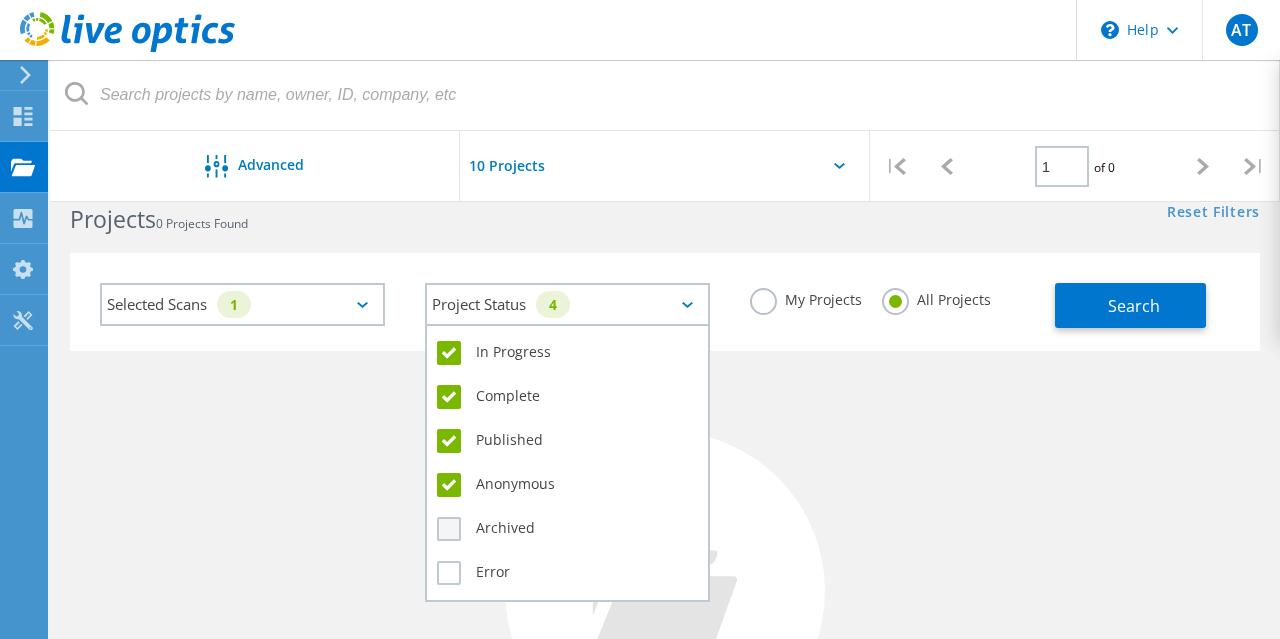 click on "Archived" 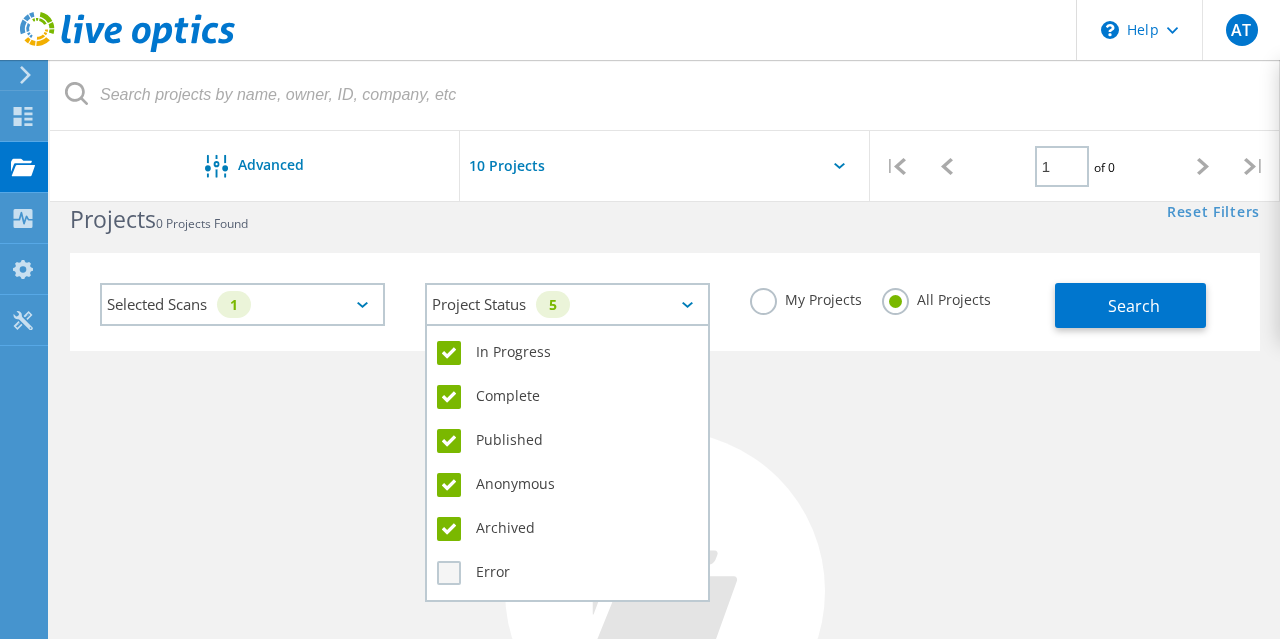 click on "Error" 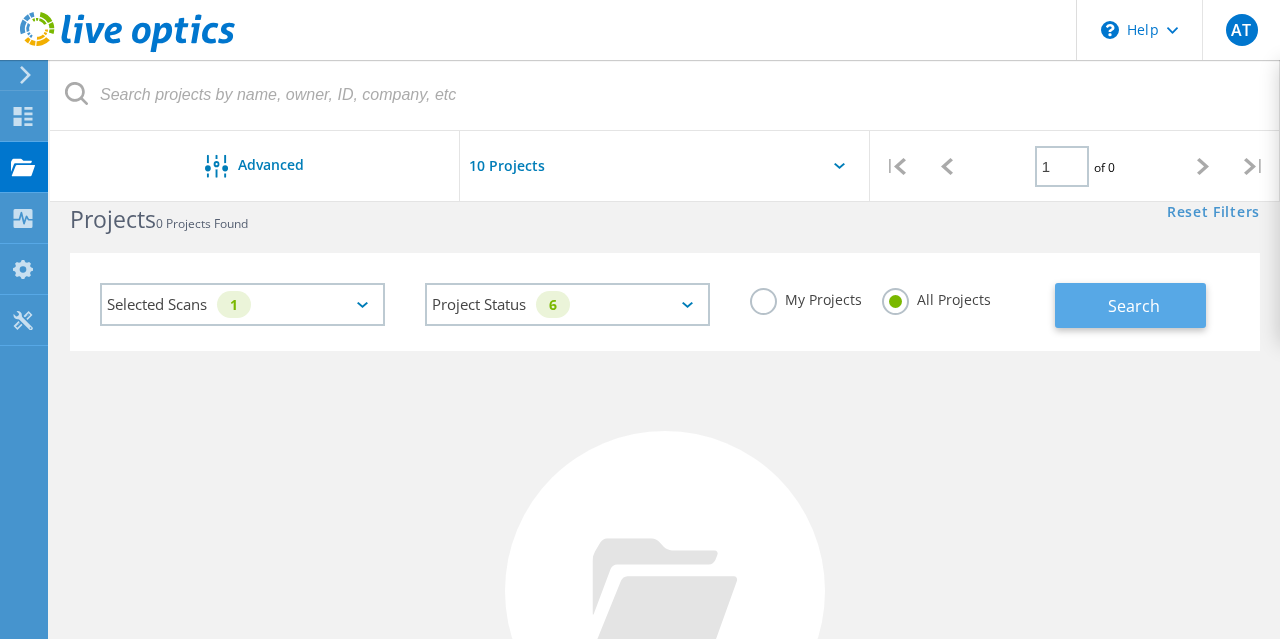 click on "Search" 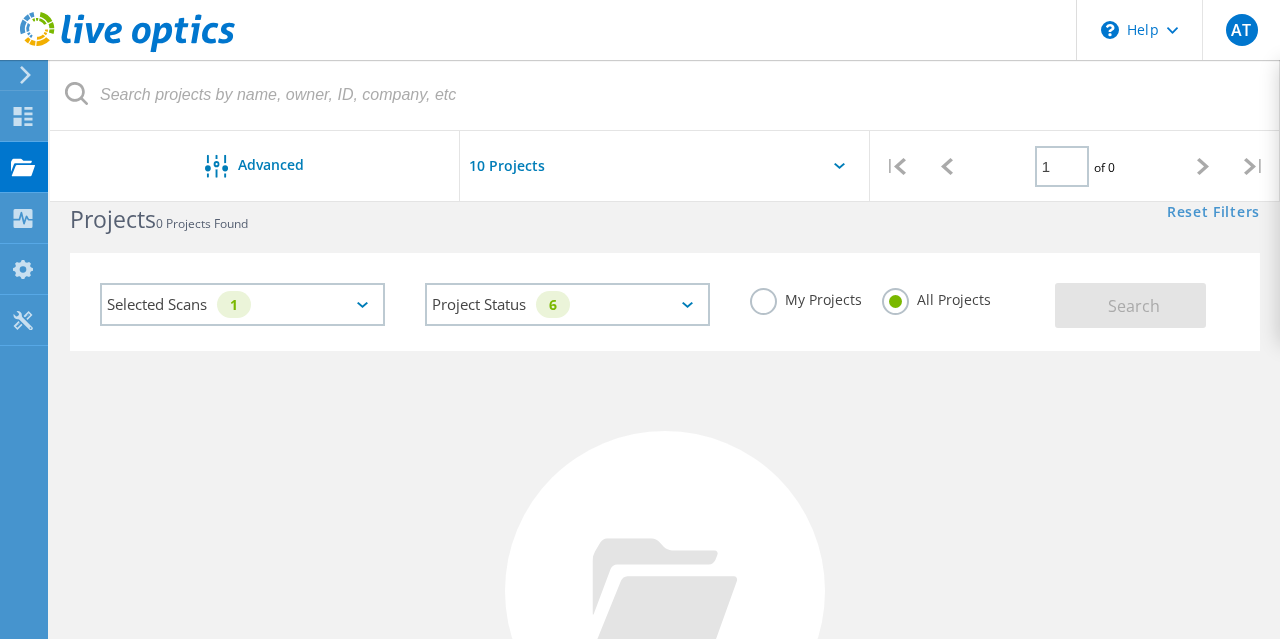 click on "Selected Scans   1" 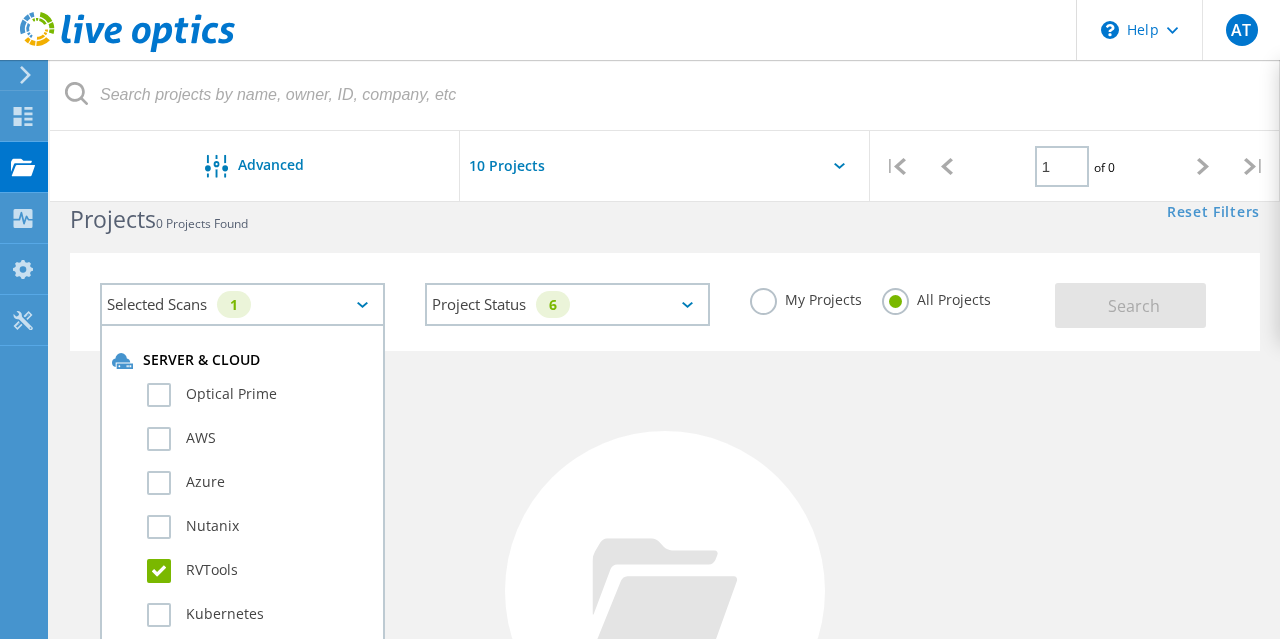 click on "RVTools" 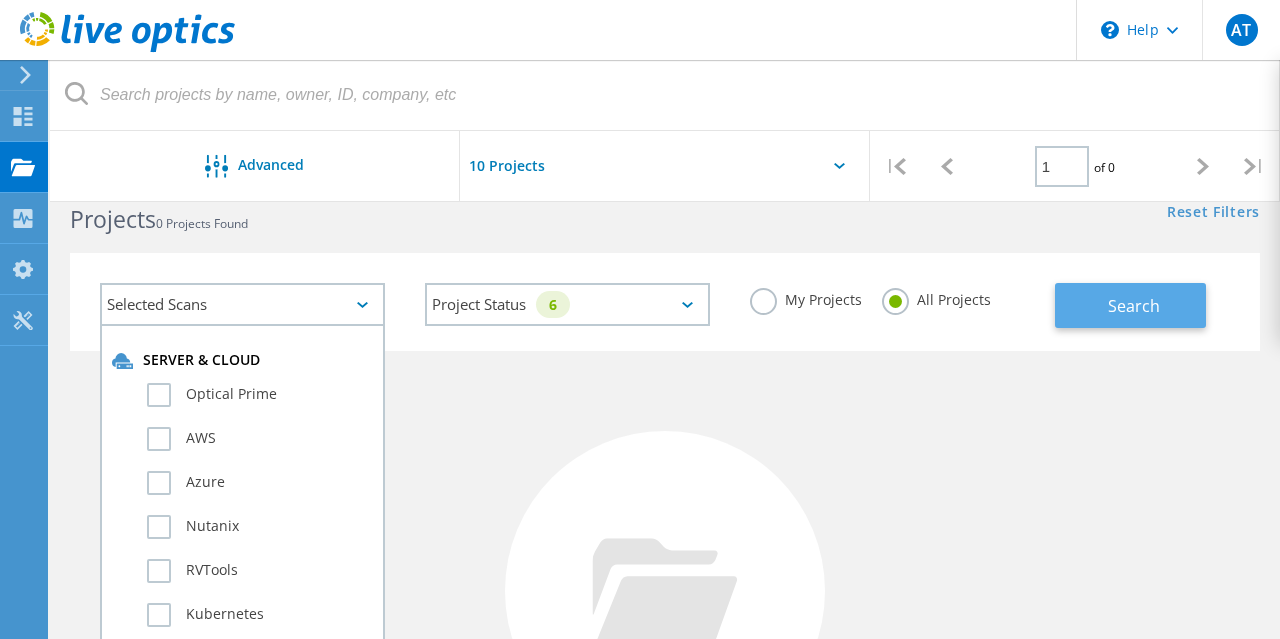 click on "Search" 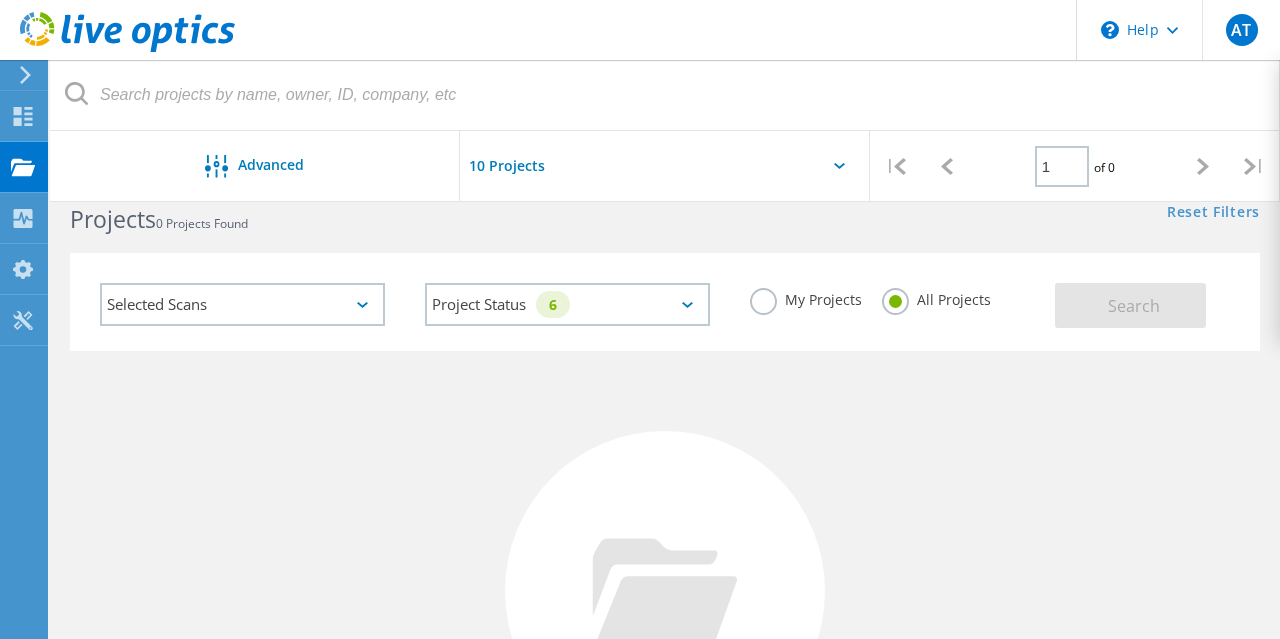 click on "Selected Scans" 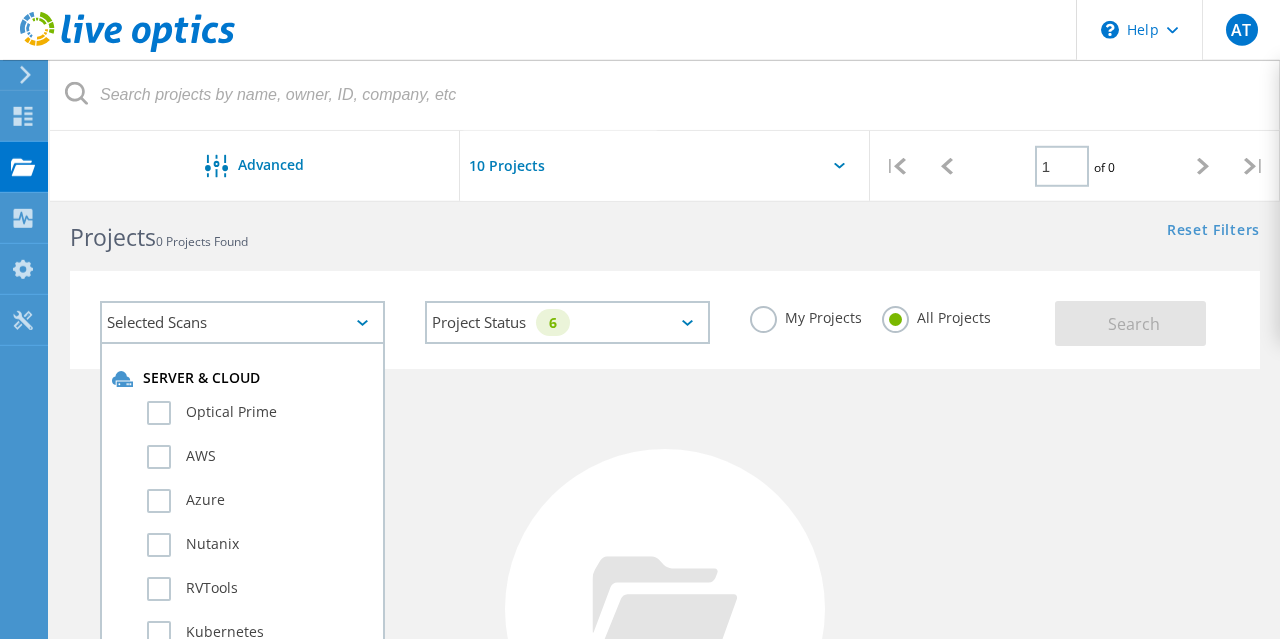 scroll, scrollTop: 0, scrollLeft: 0, axis: both 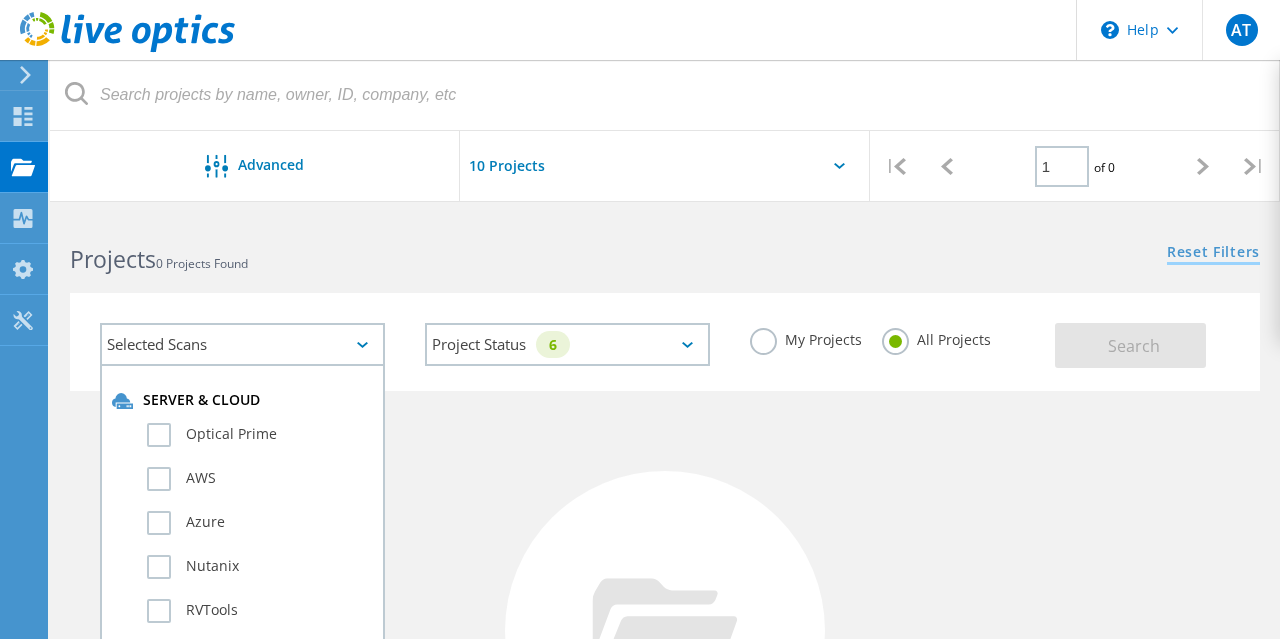 click on "Reset Filters" 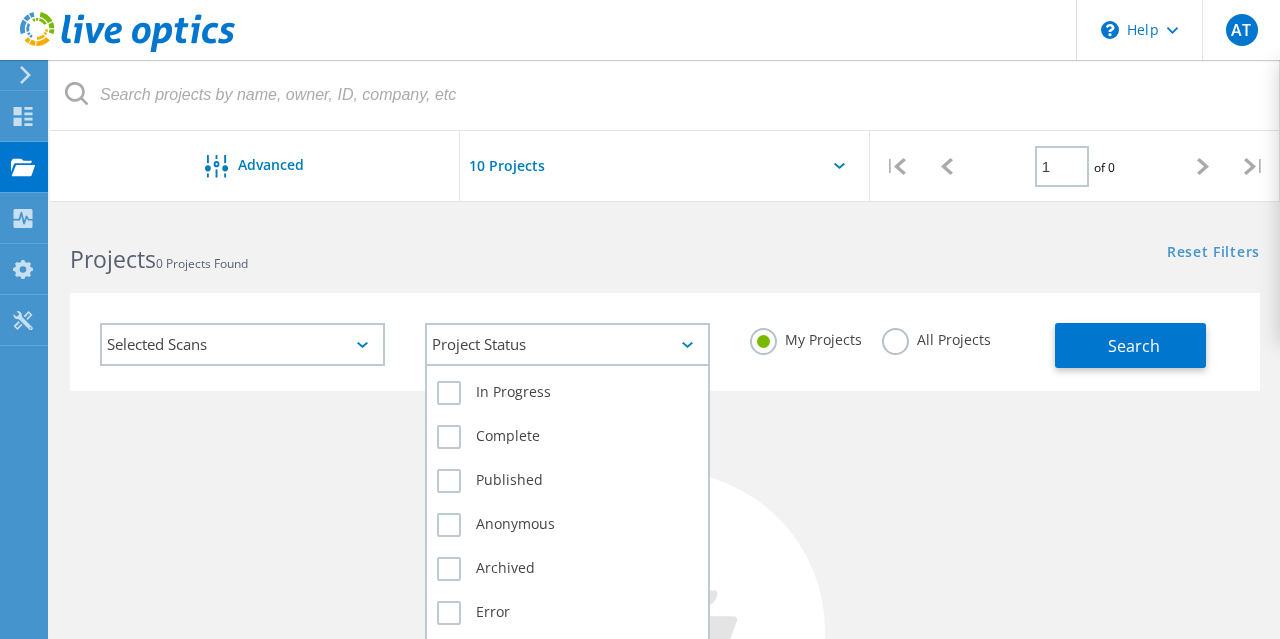 click on "Project Status" 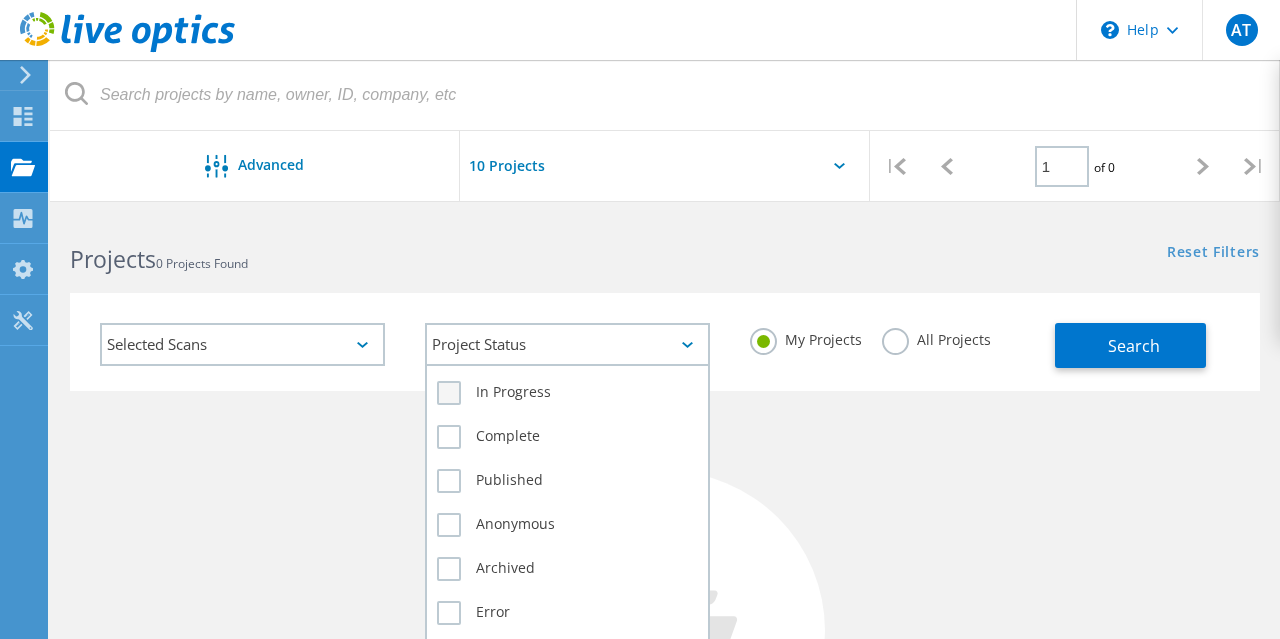 click on "In Progress" 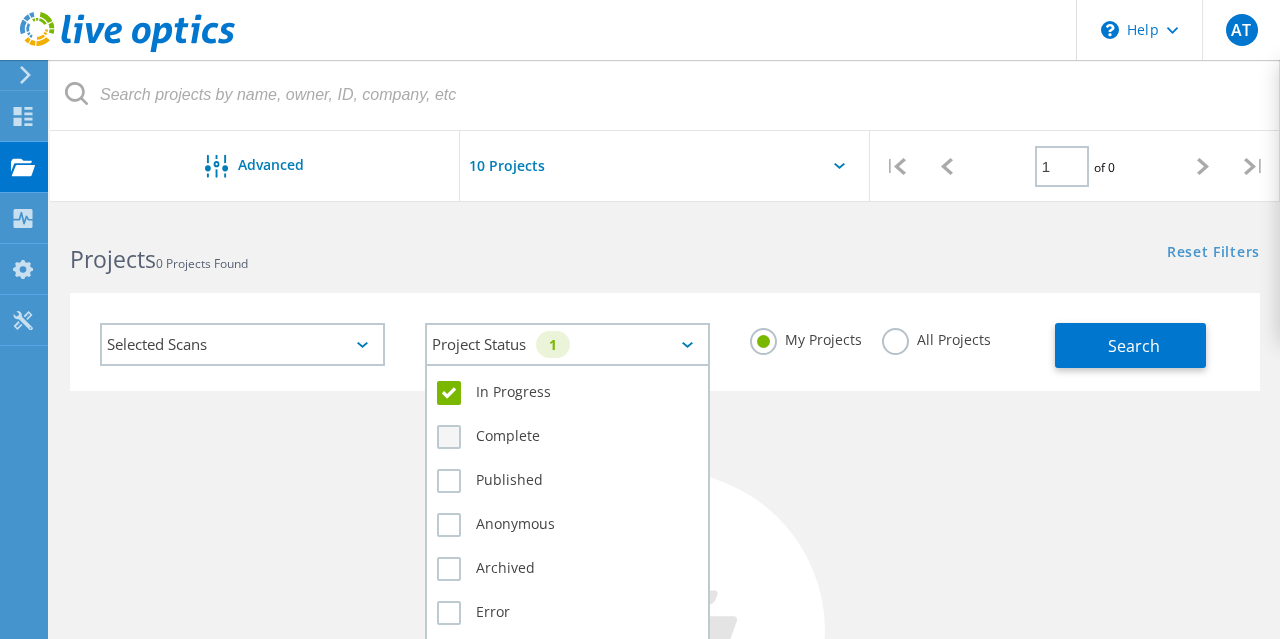 click on "Complete" 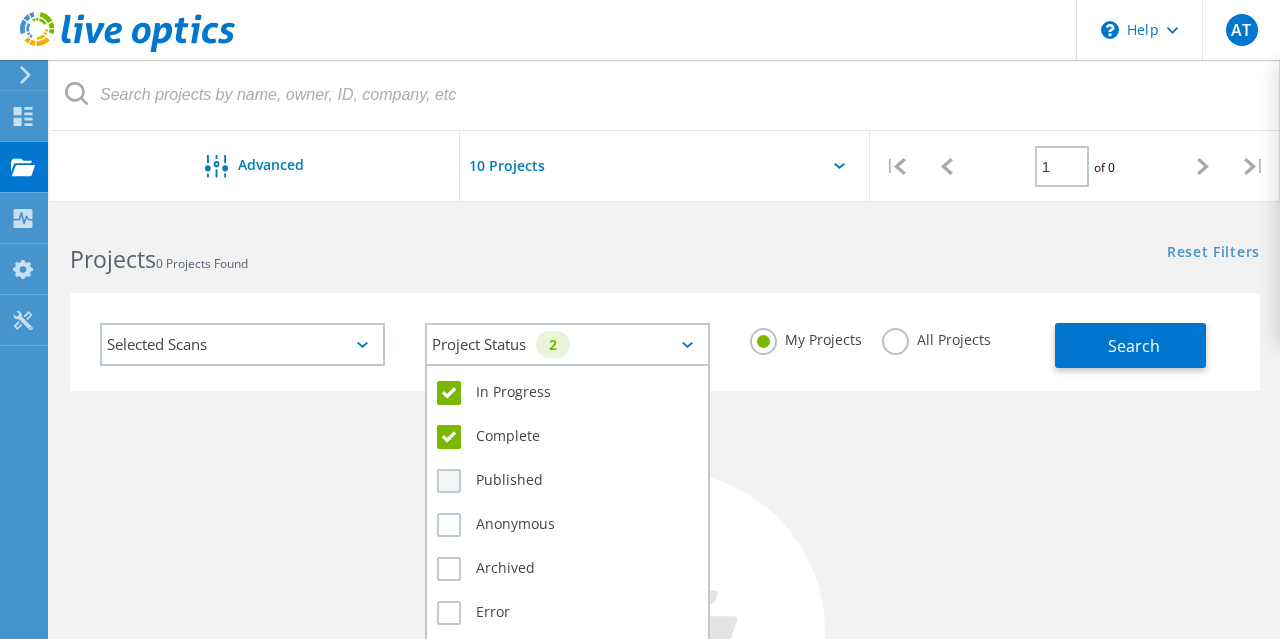 click on "Published" 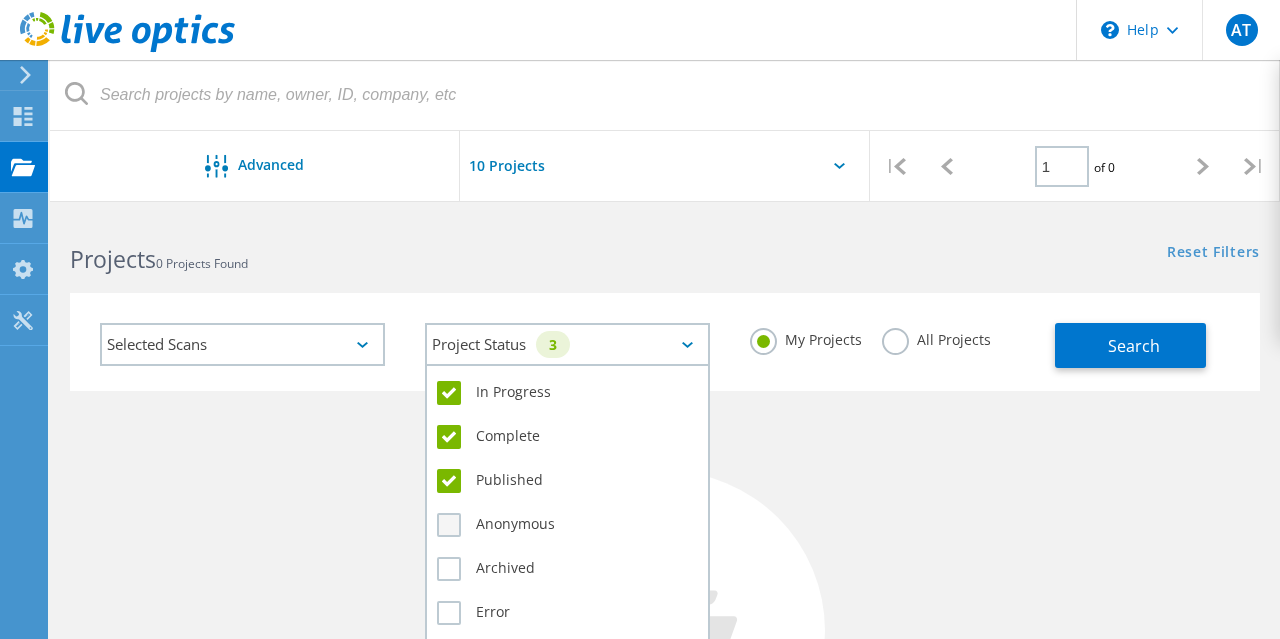 click on "Anonymous" 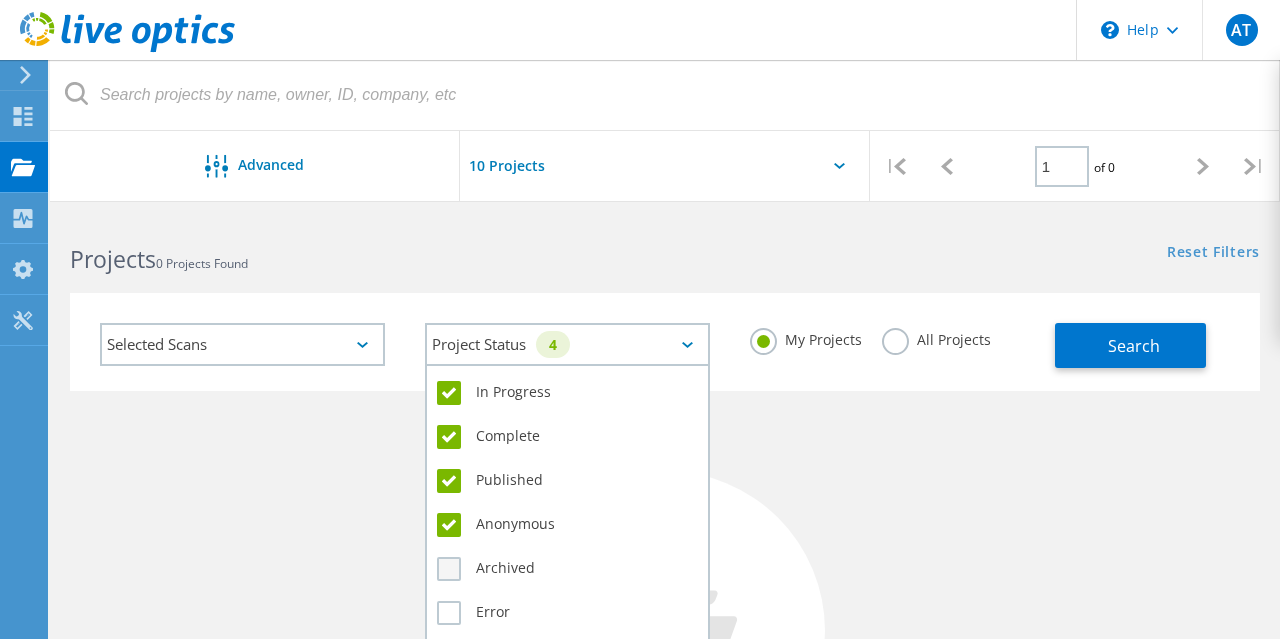 click on "Archived" 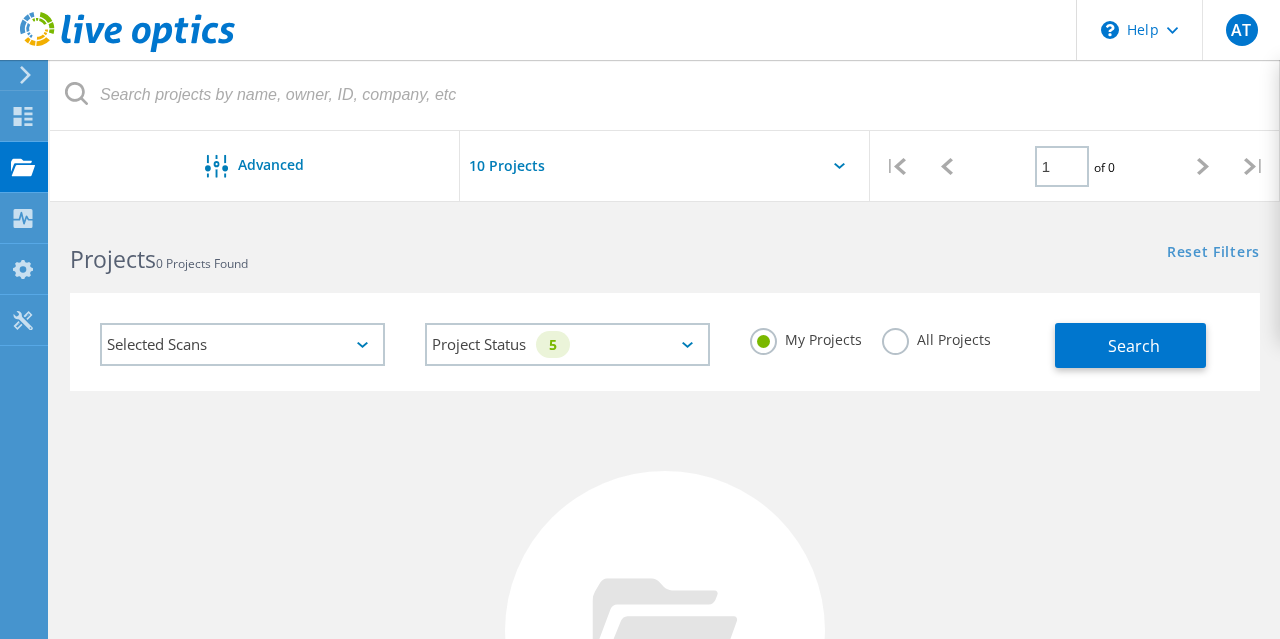 click on "All Projects" 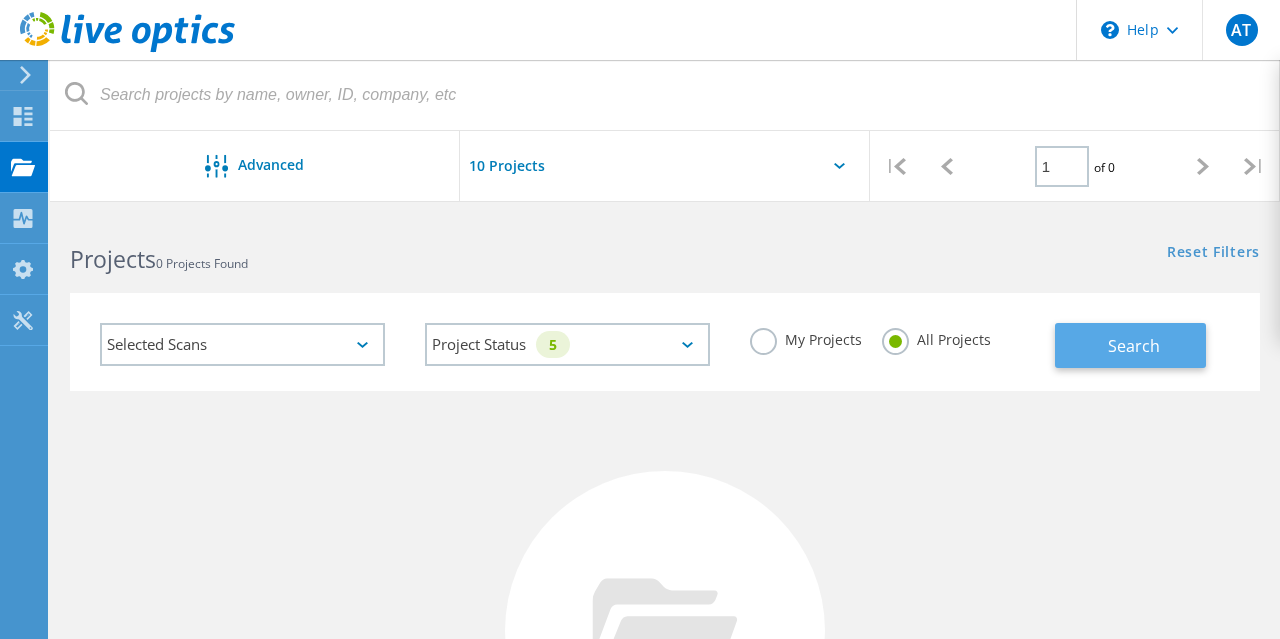 click on "Search" 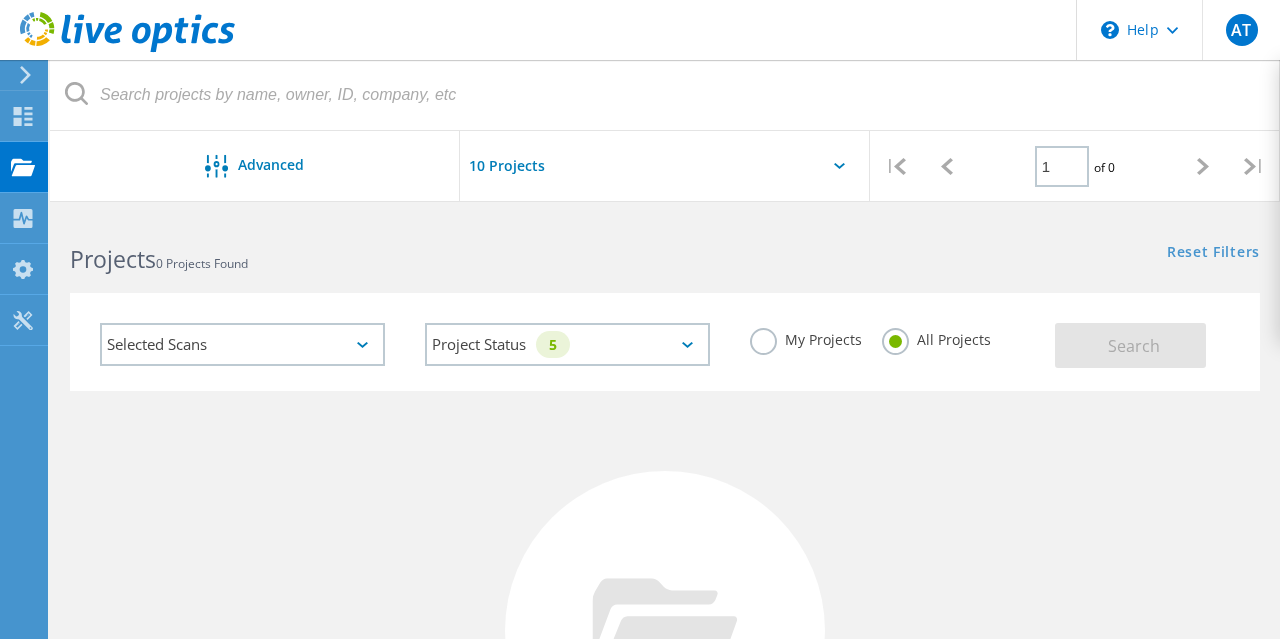 click on "Selected Scans" 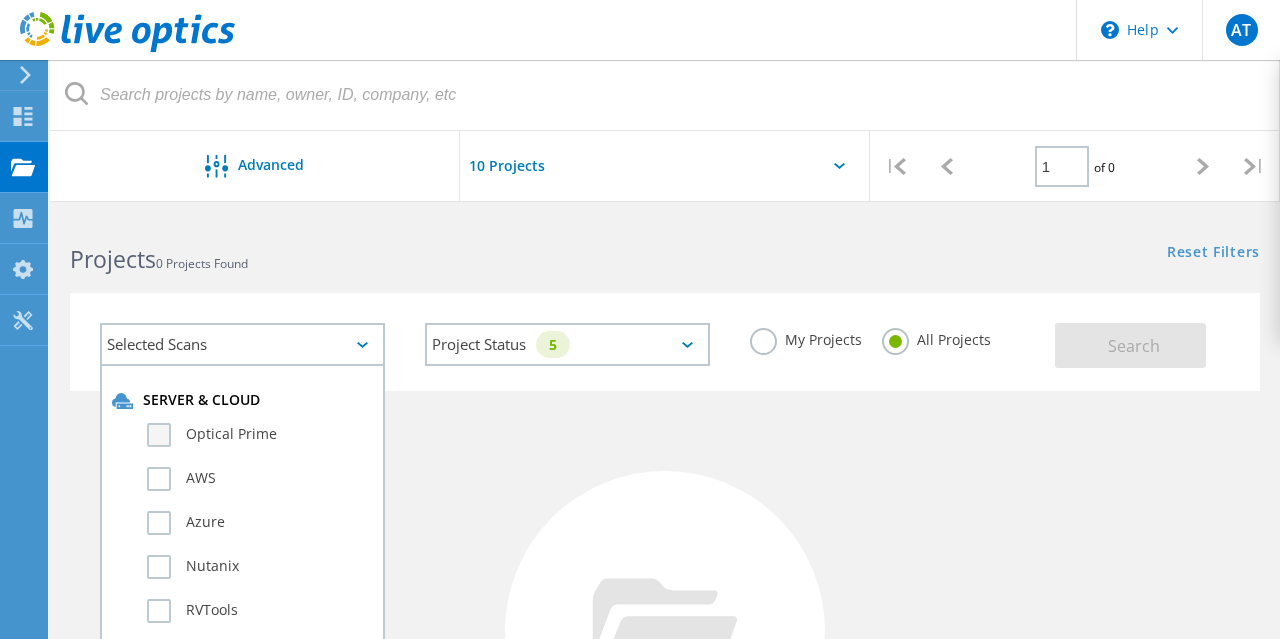 click on "Optical Prime" 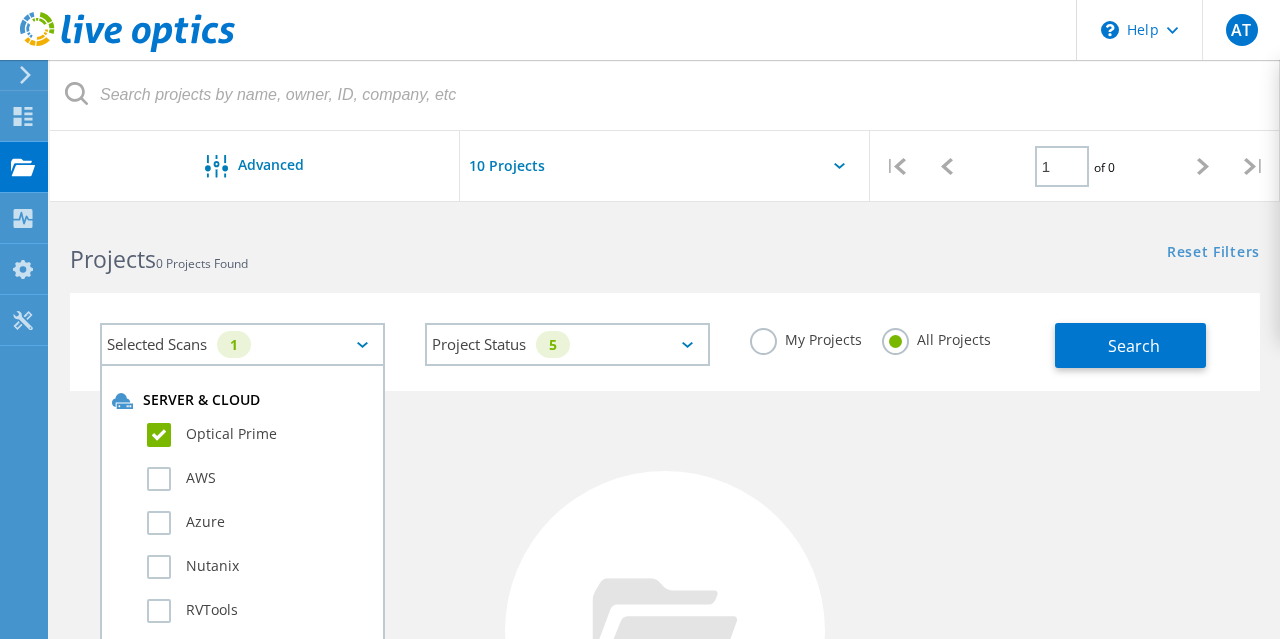 click on "Azure" 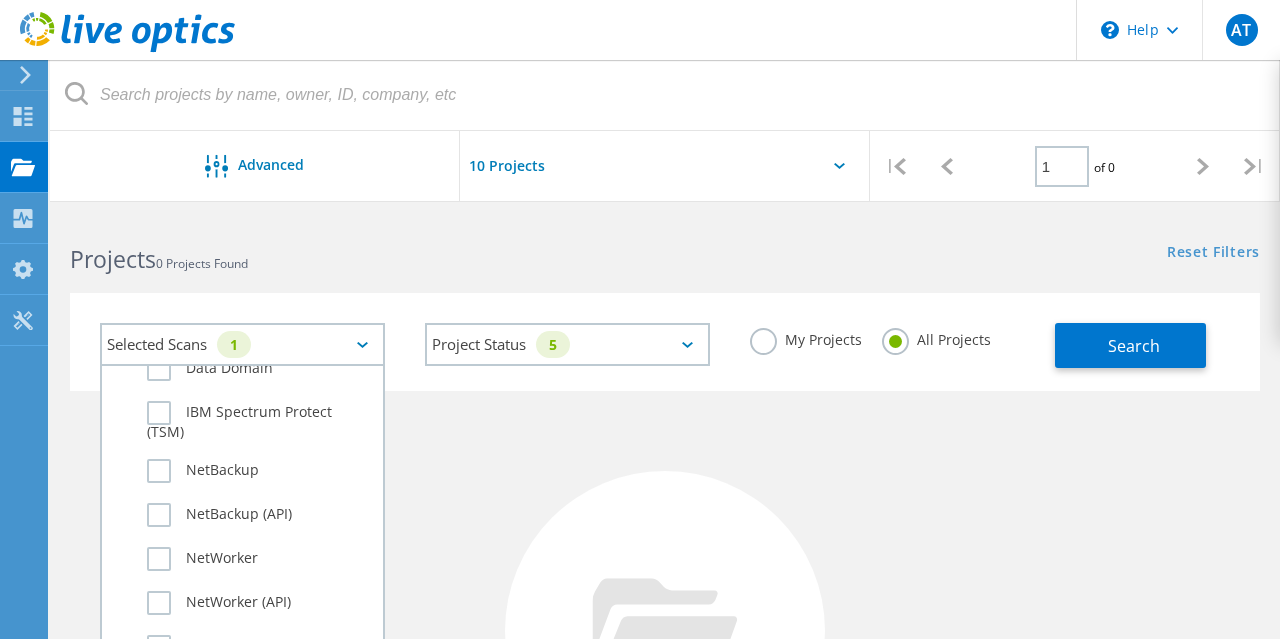 scroll, scrollTop: 1406, scrollLeft: 0, axis: vertical 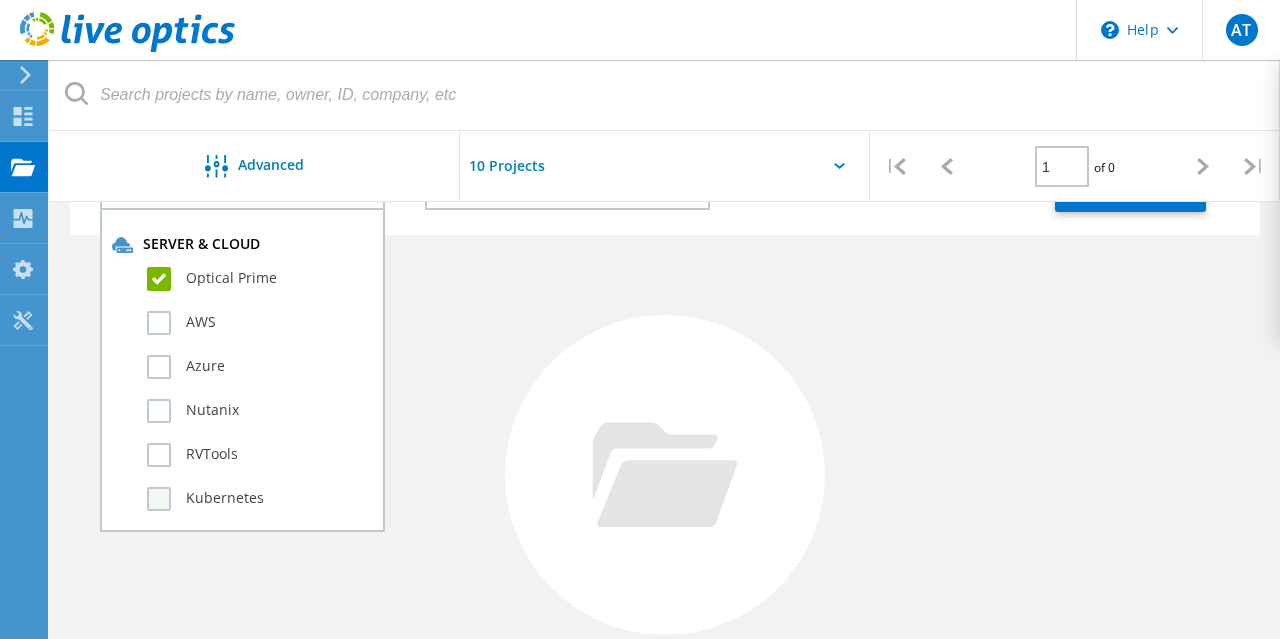 click on "Kubernetes" 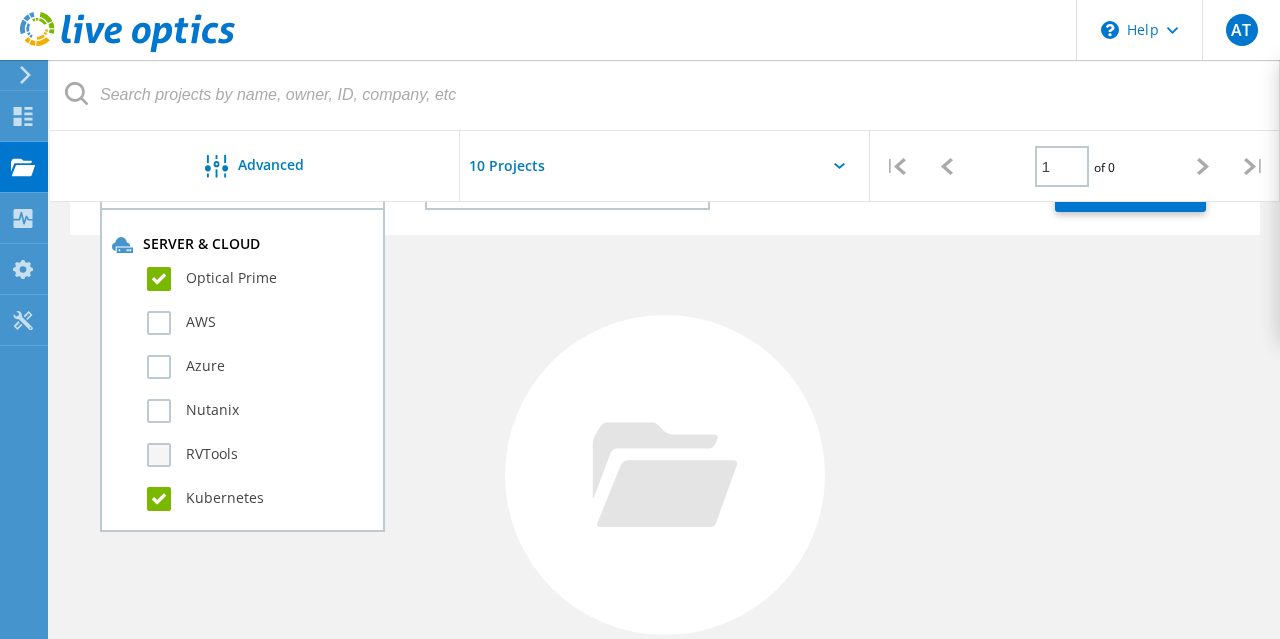 click on "RVTools" 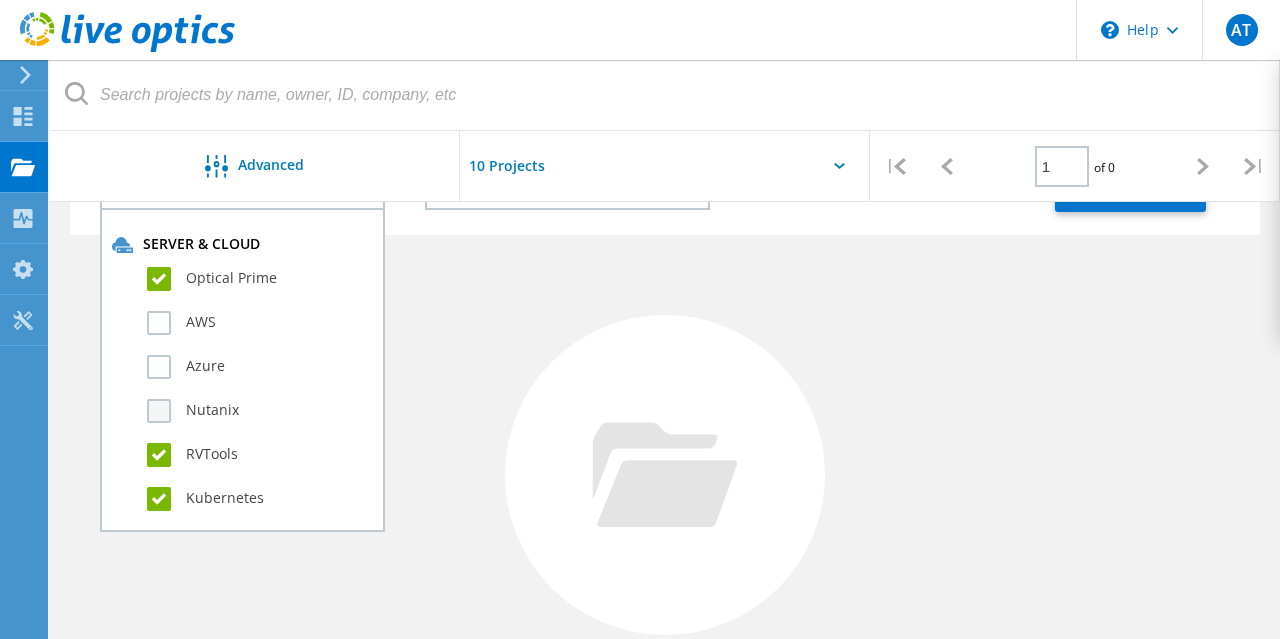 click on "Nutanix" 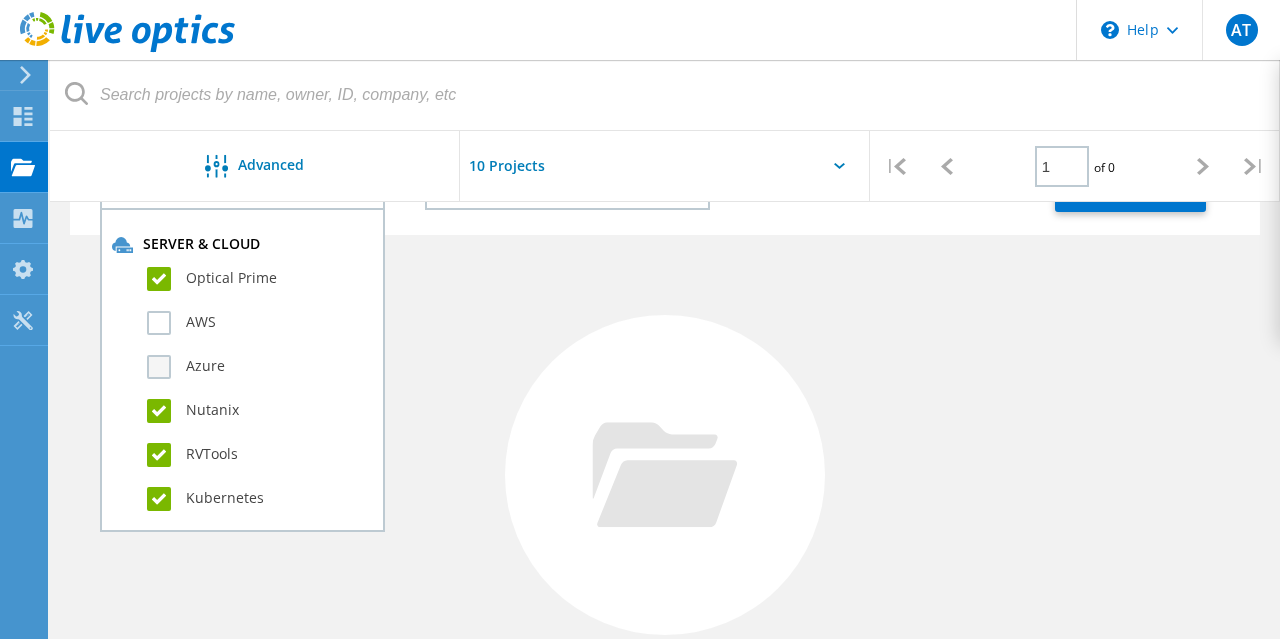 click on "Azure" 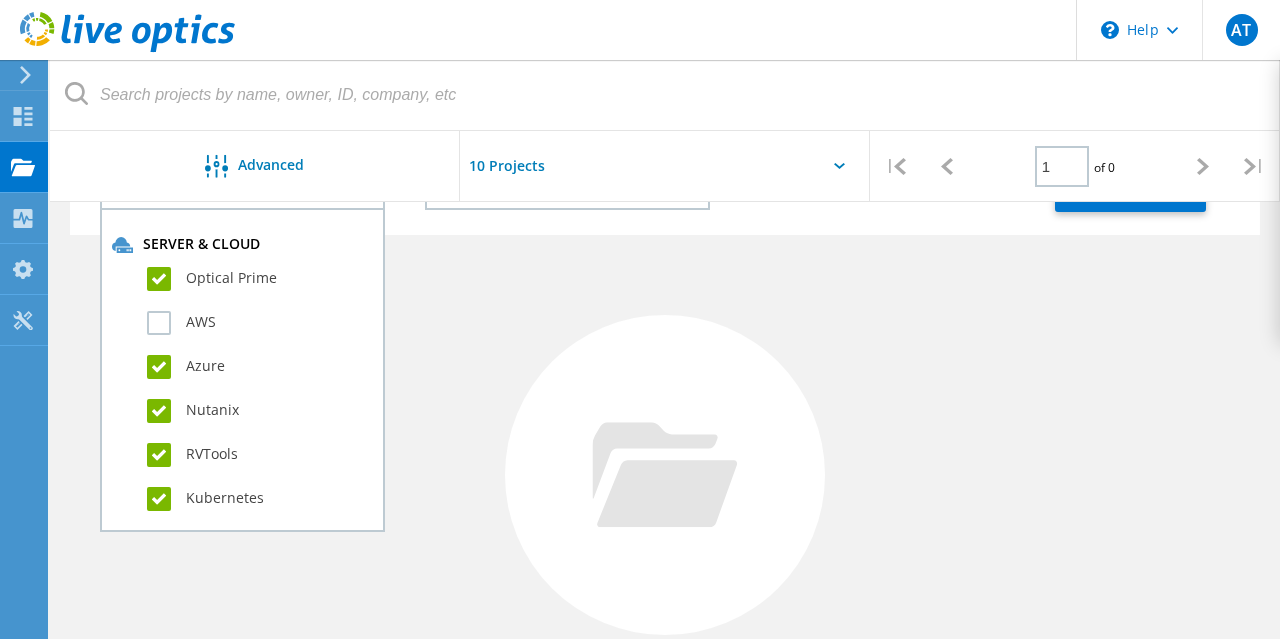 click on "AWS" 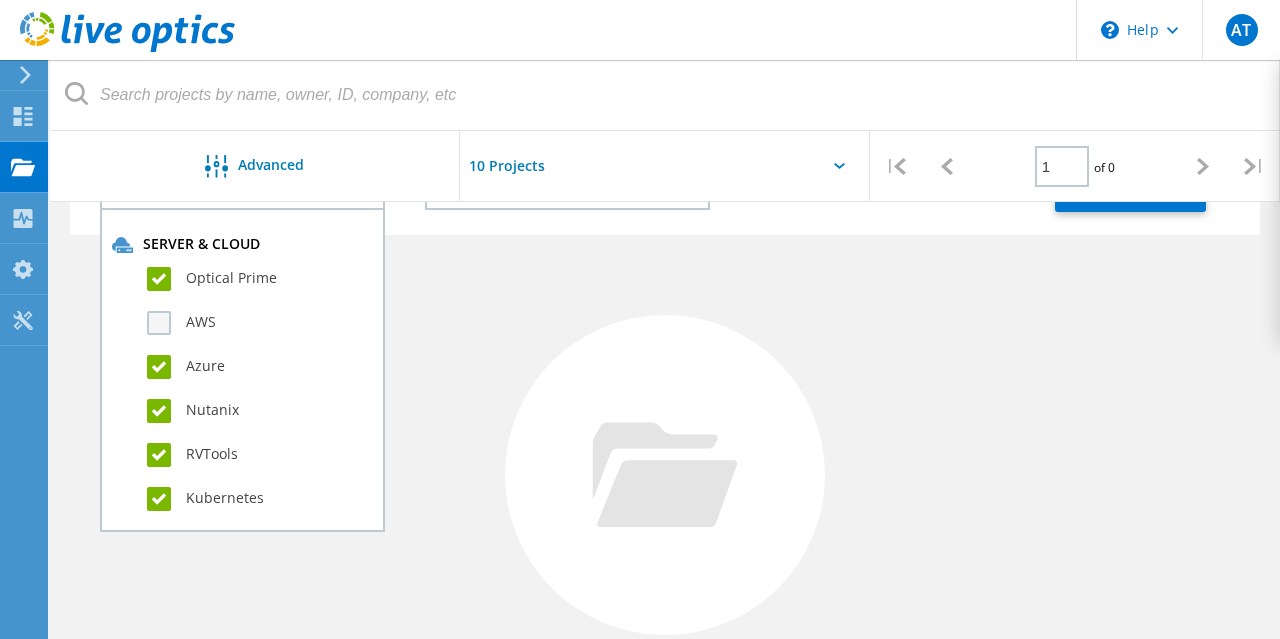 click on "AWS" 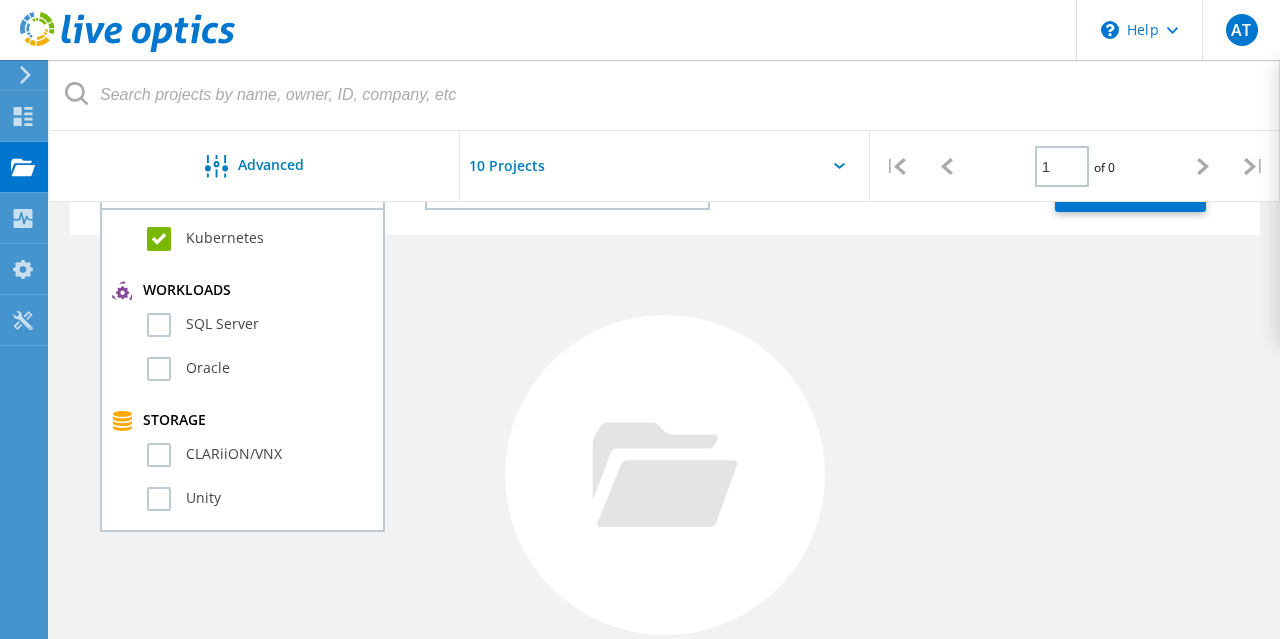 scroll, scrollTop: 268, scrollLeft: 0, axis: vertical 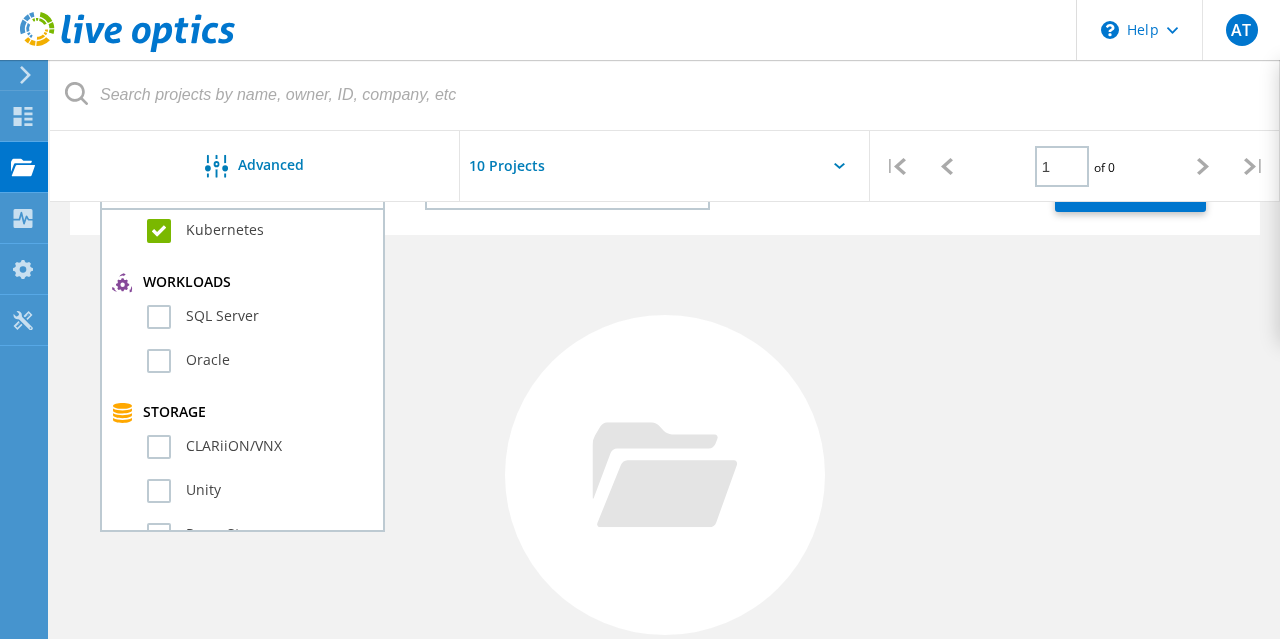 click on "No Projects Found Try refining your search." 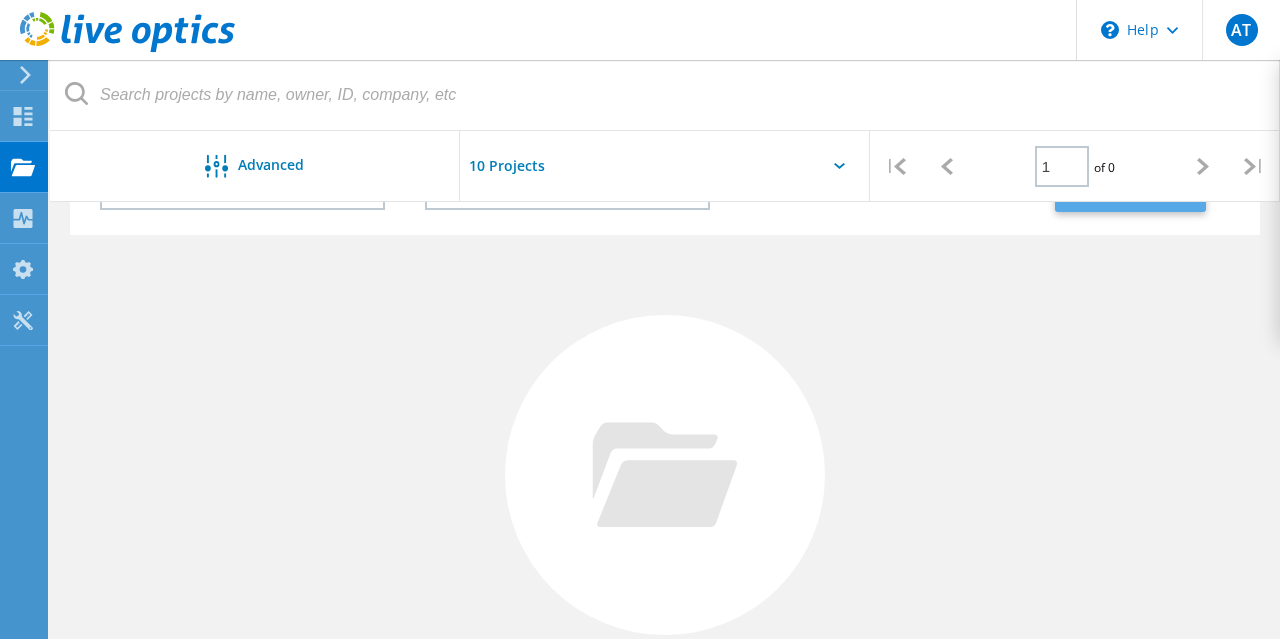 click on "Search" 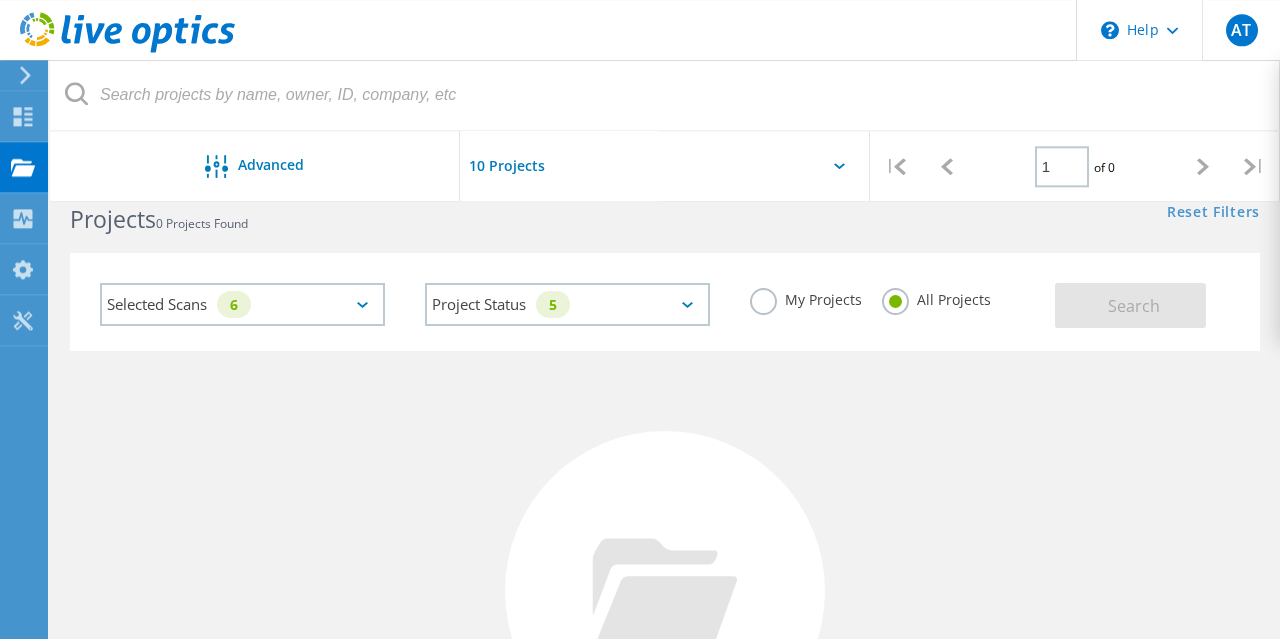 scroll, scrollTop: 0, scrollLeft: 0, axis: both 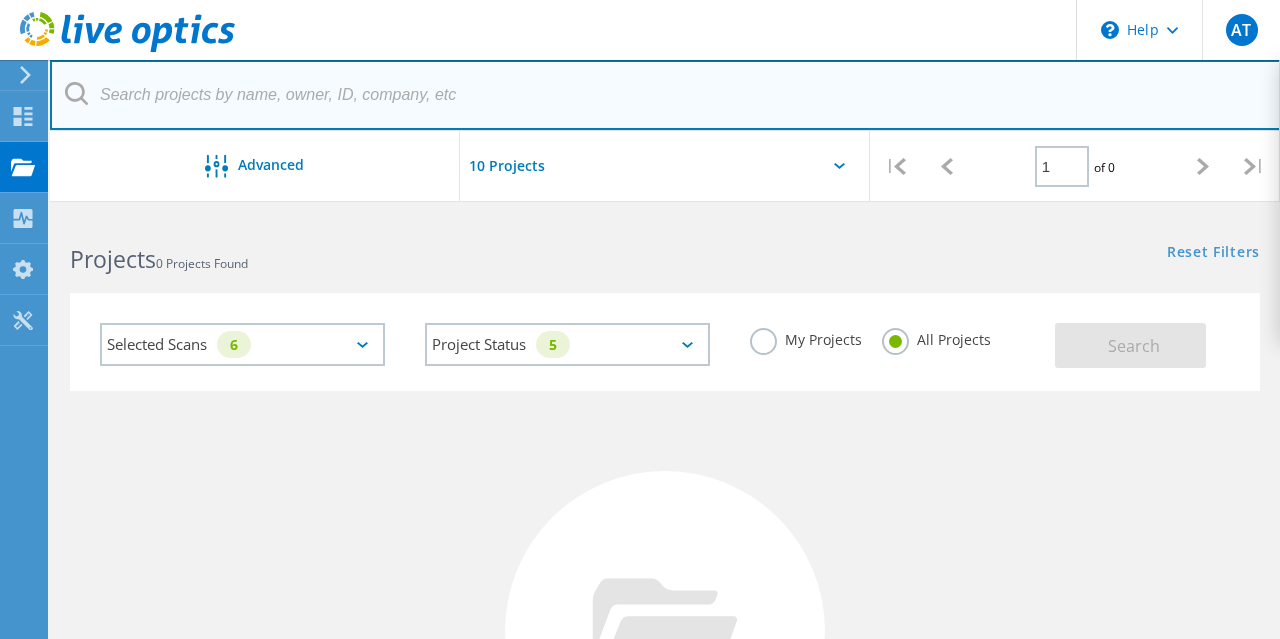 click at bounding box center (665, 95) 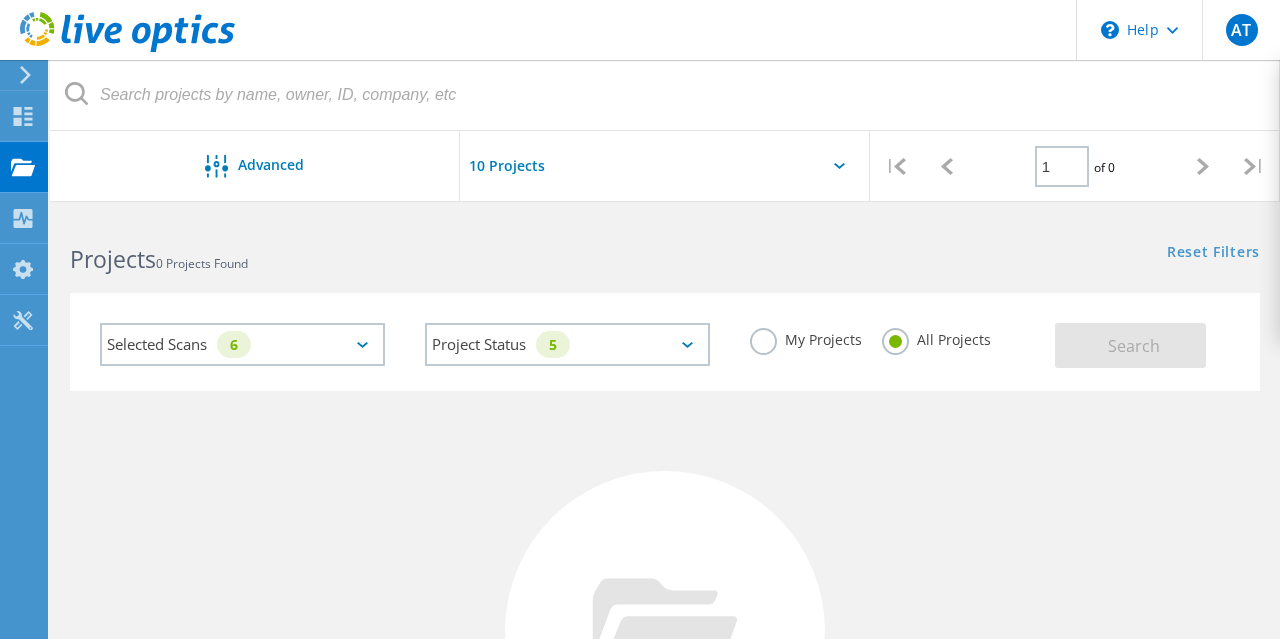 click 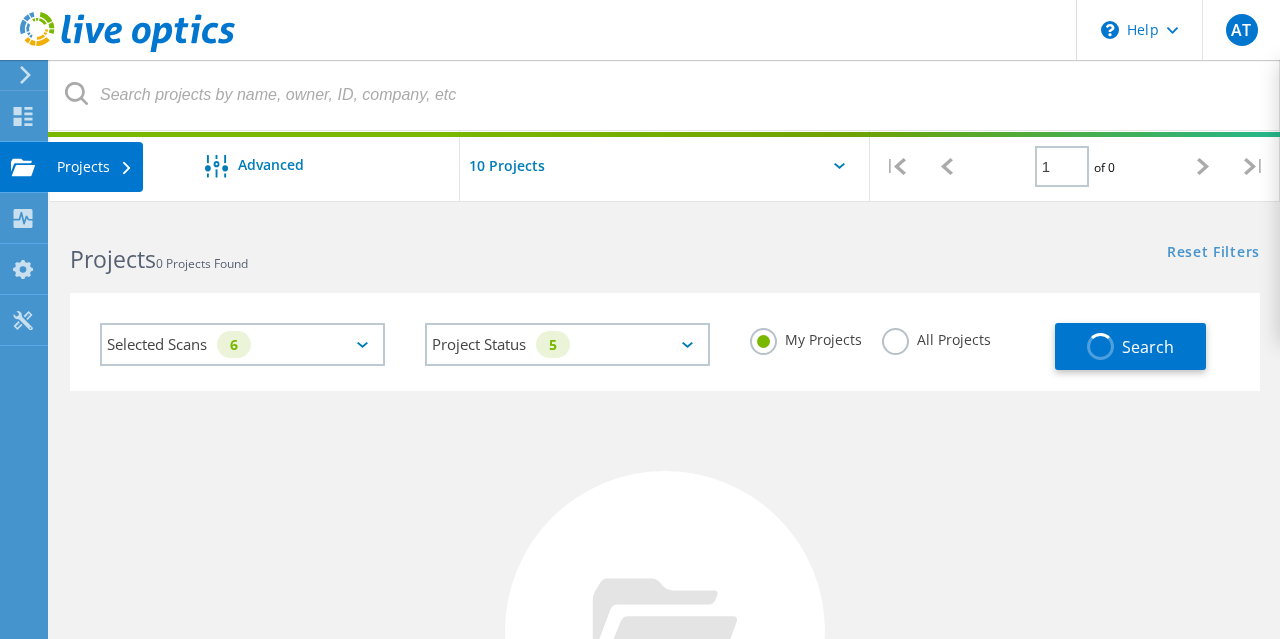 scroll, scrollTop: 0, scrollLeft: 0, axis: both 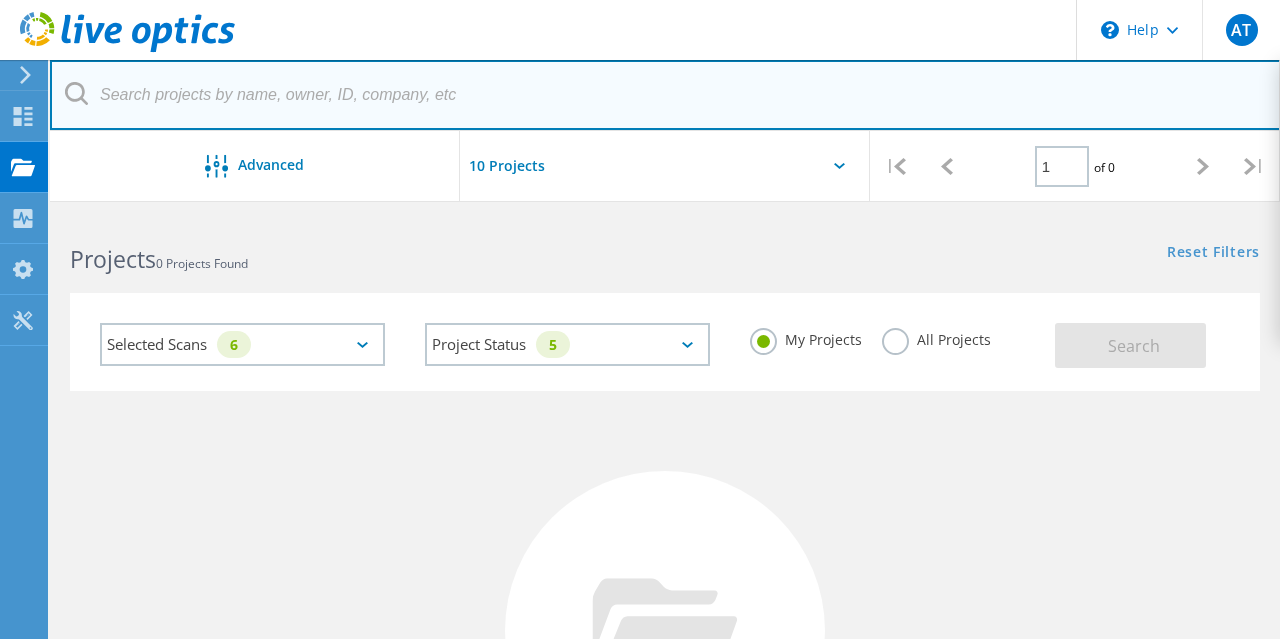 click at bounding box center [665, 95] 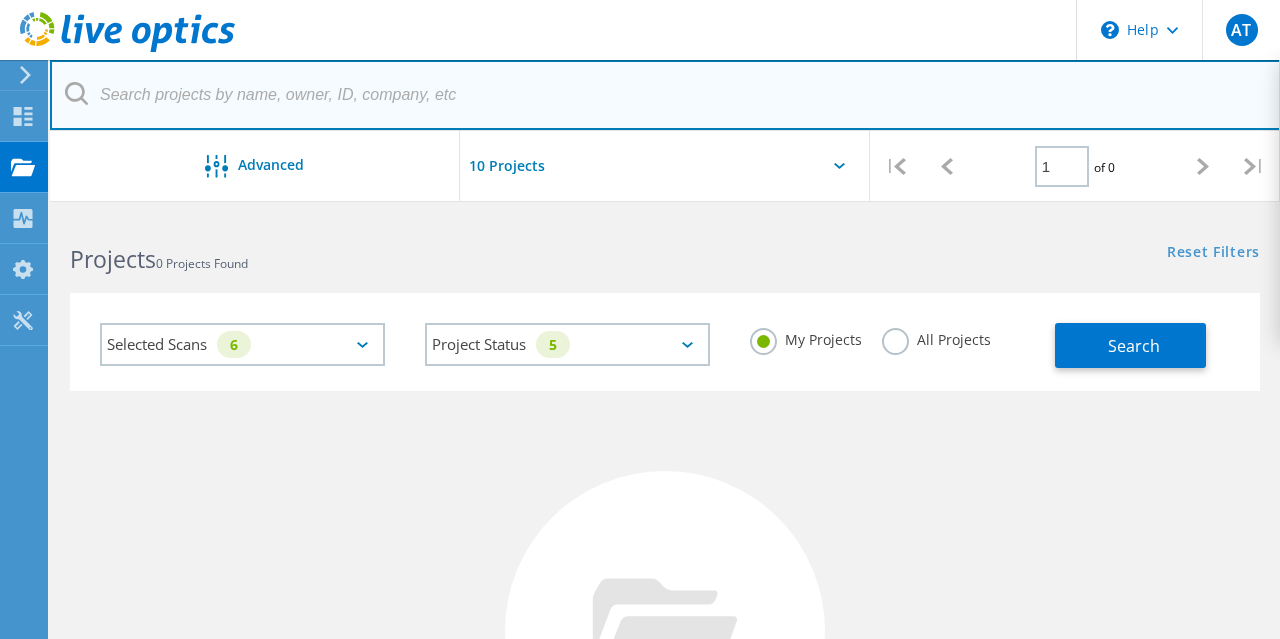 paste on "2995955" 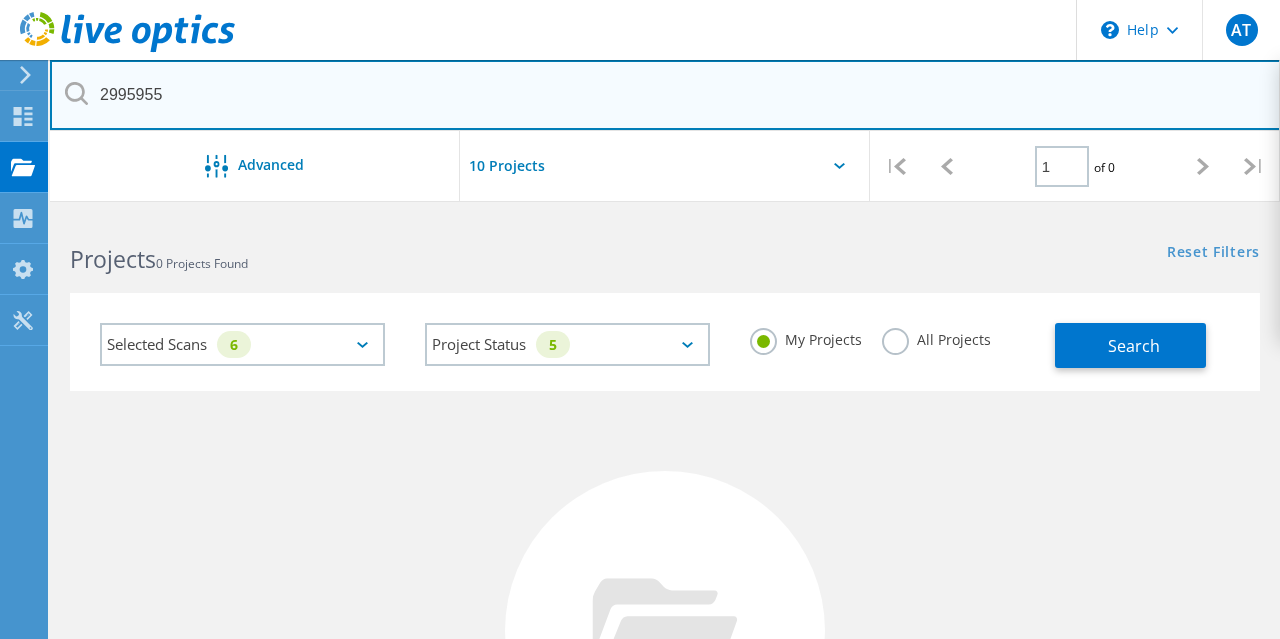 type on "2995955" 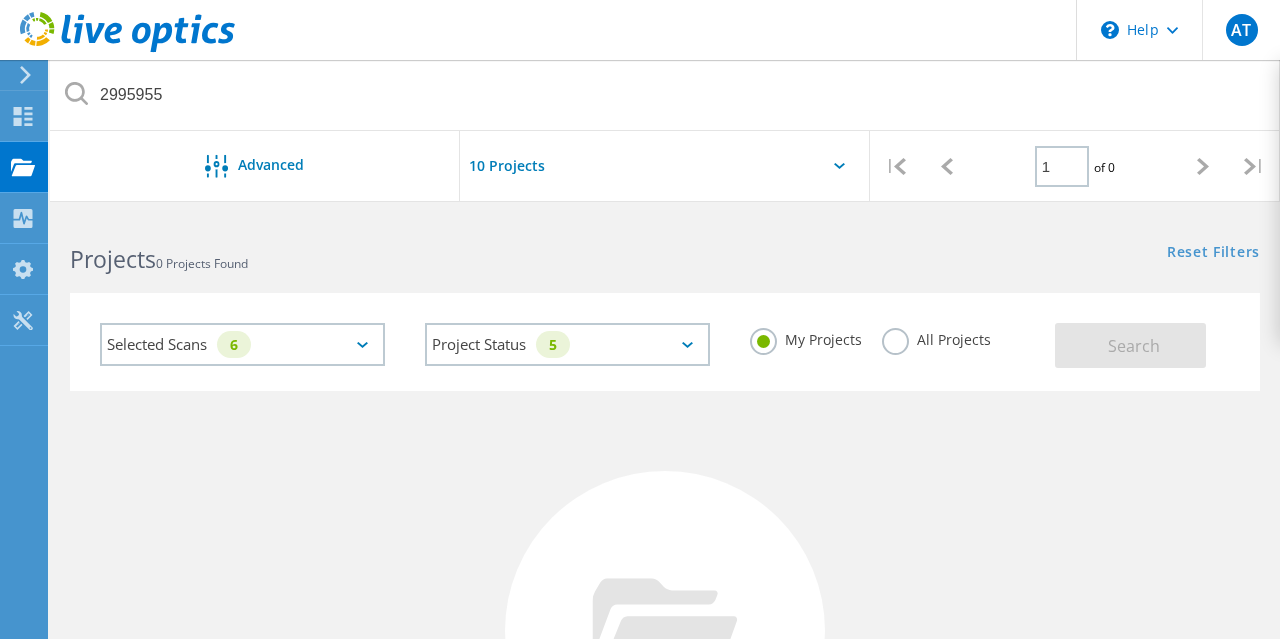 click on "All Projects" 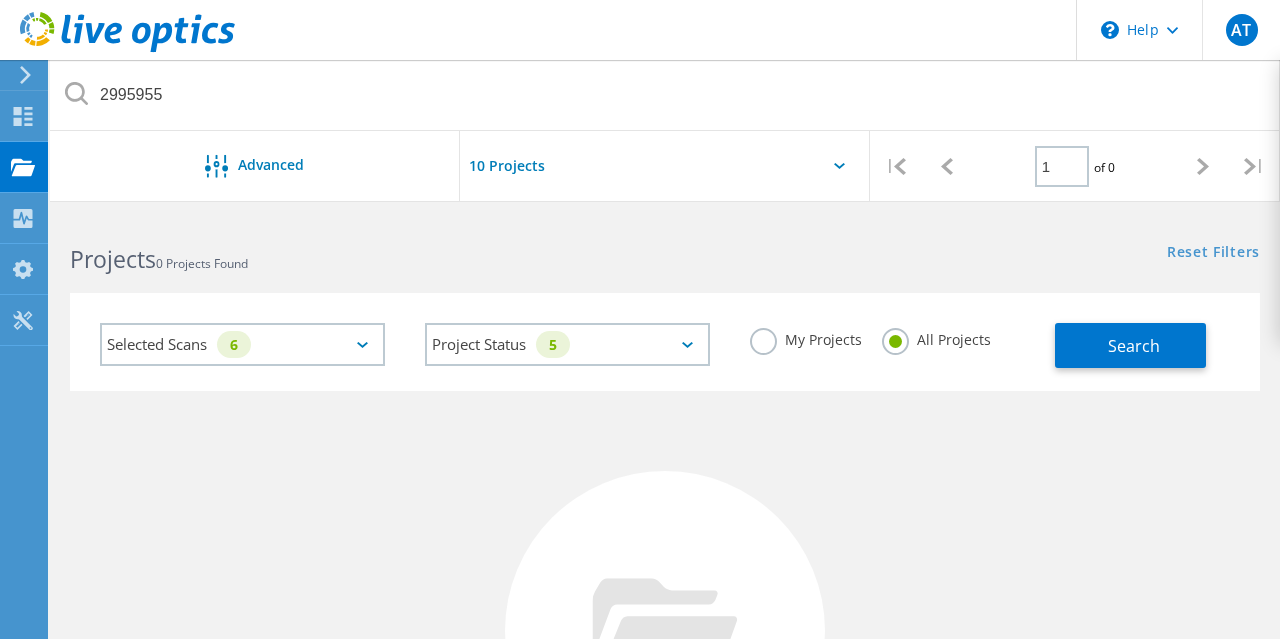 click on "Reset Filters  Show Filters" 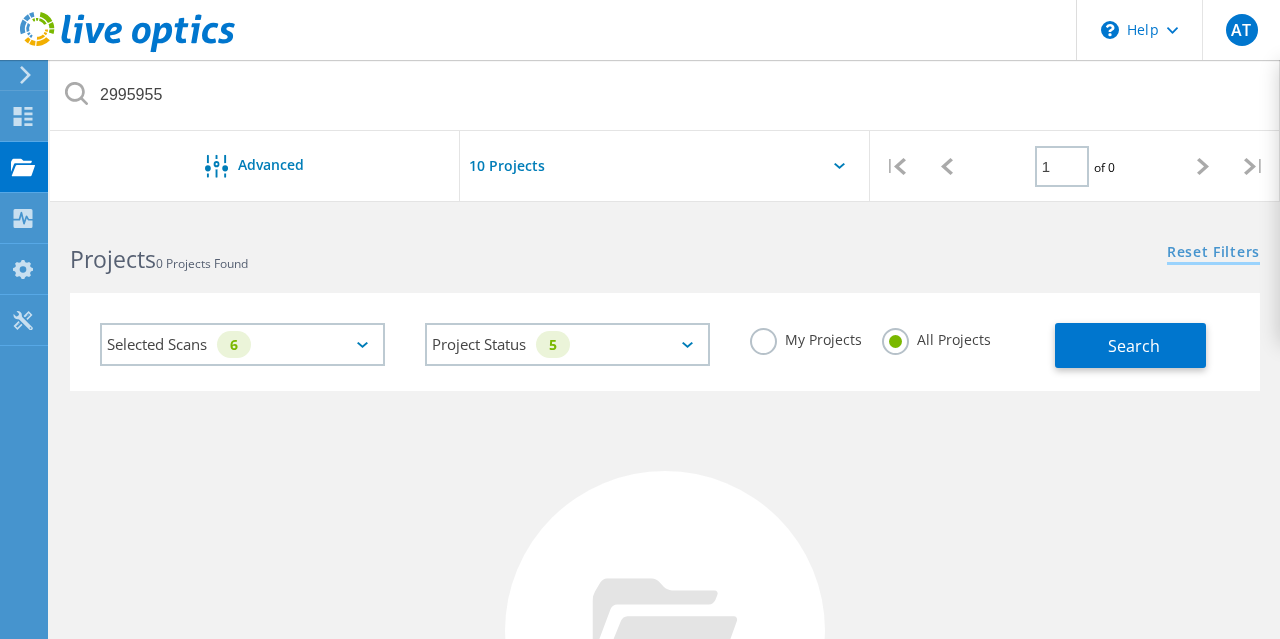 click on "Reset Filters" 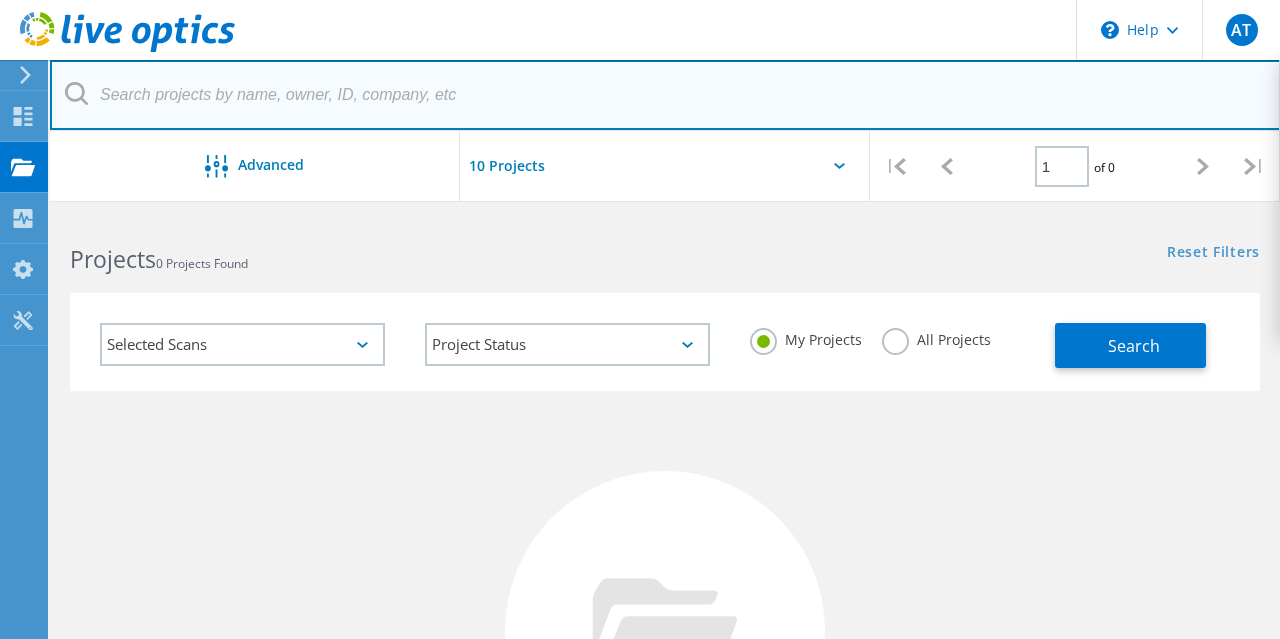 click at bounding box center (665, 95) 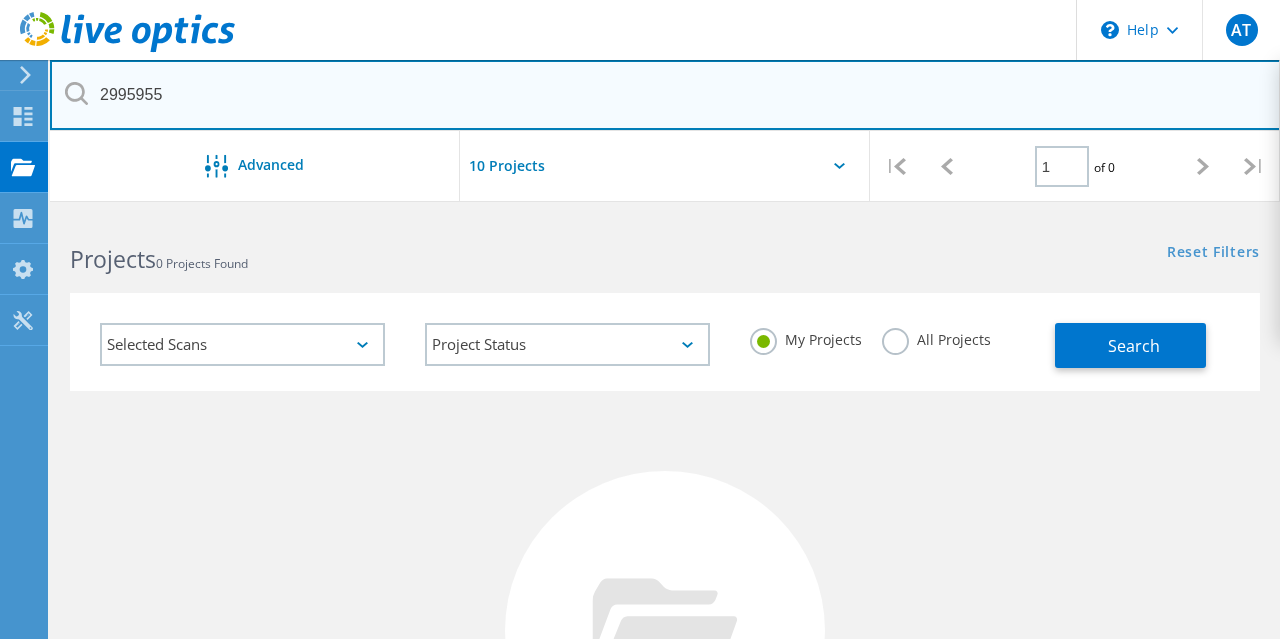 type on "2995955" 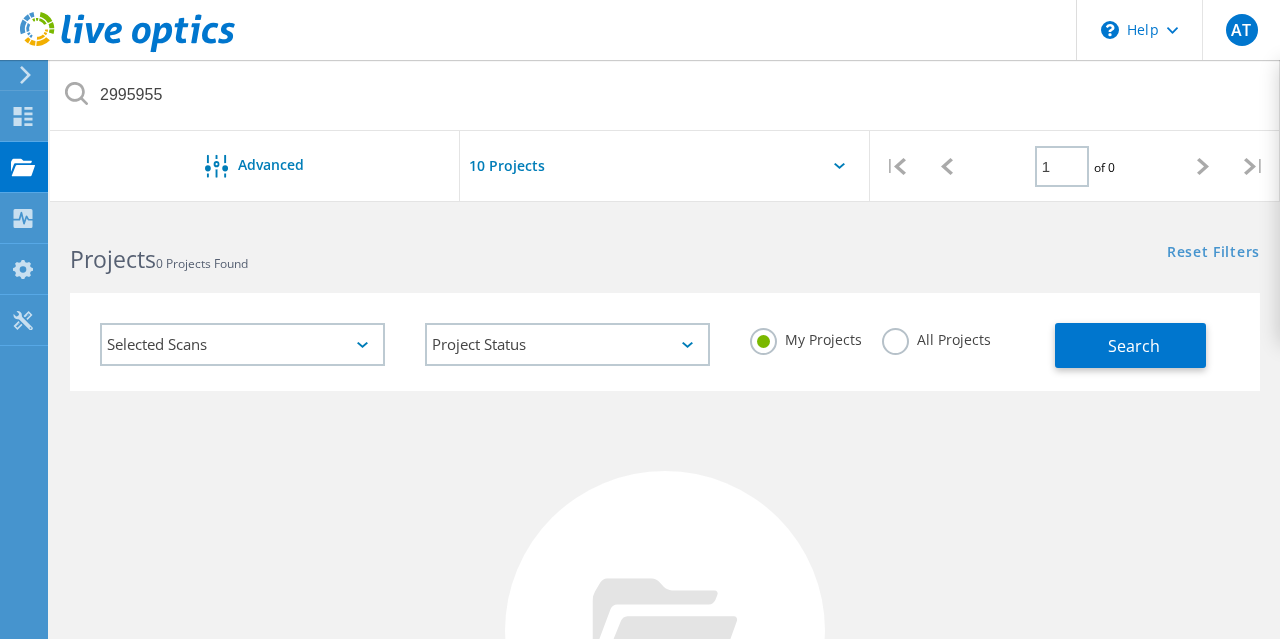 click on "All Projects" 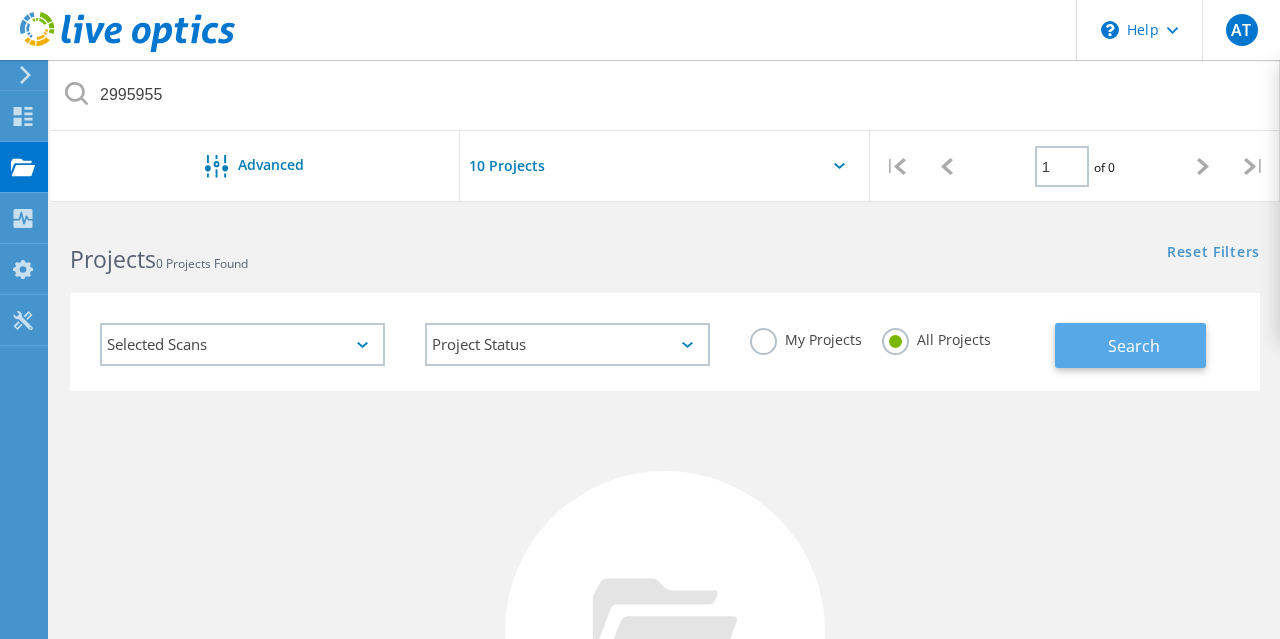 click on "Search" 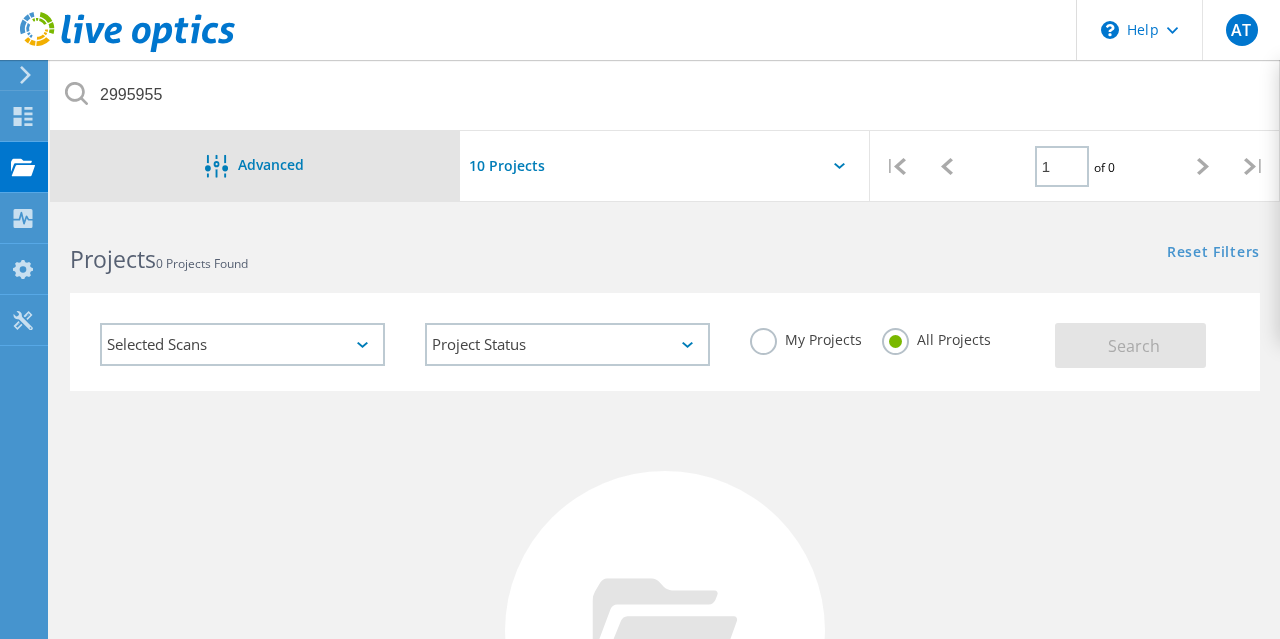 click 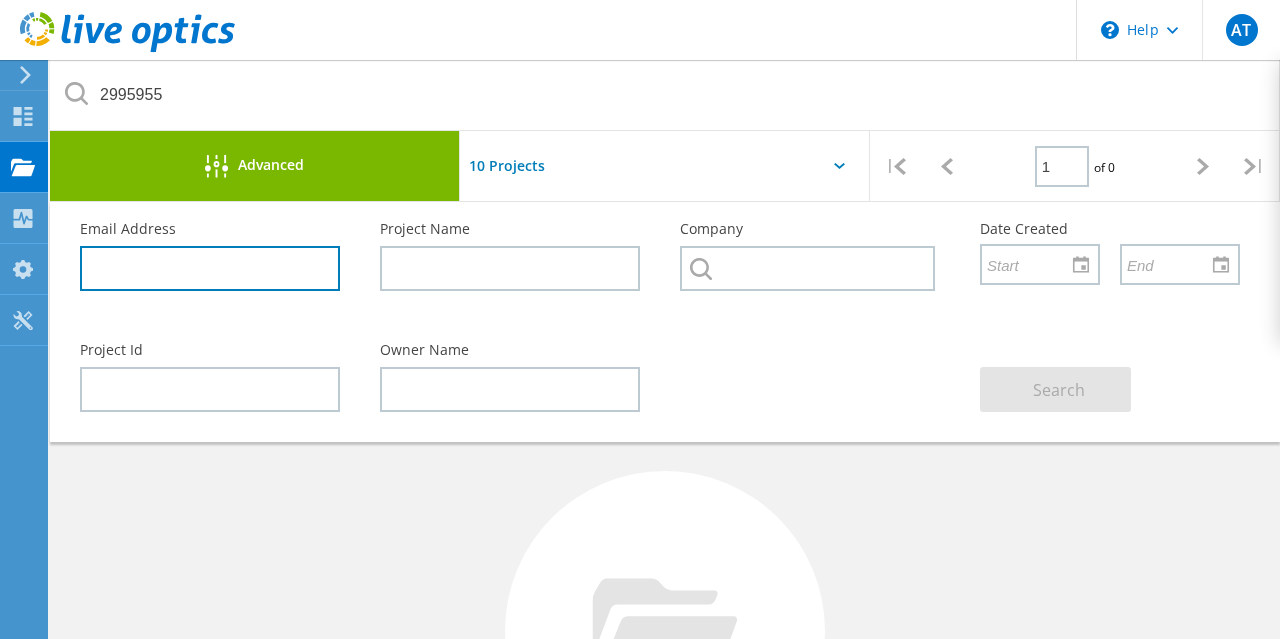 click 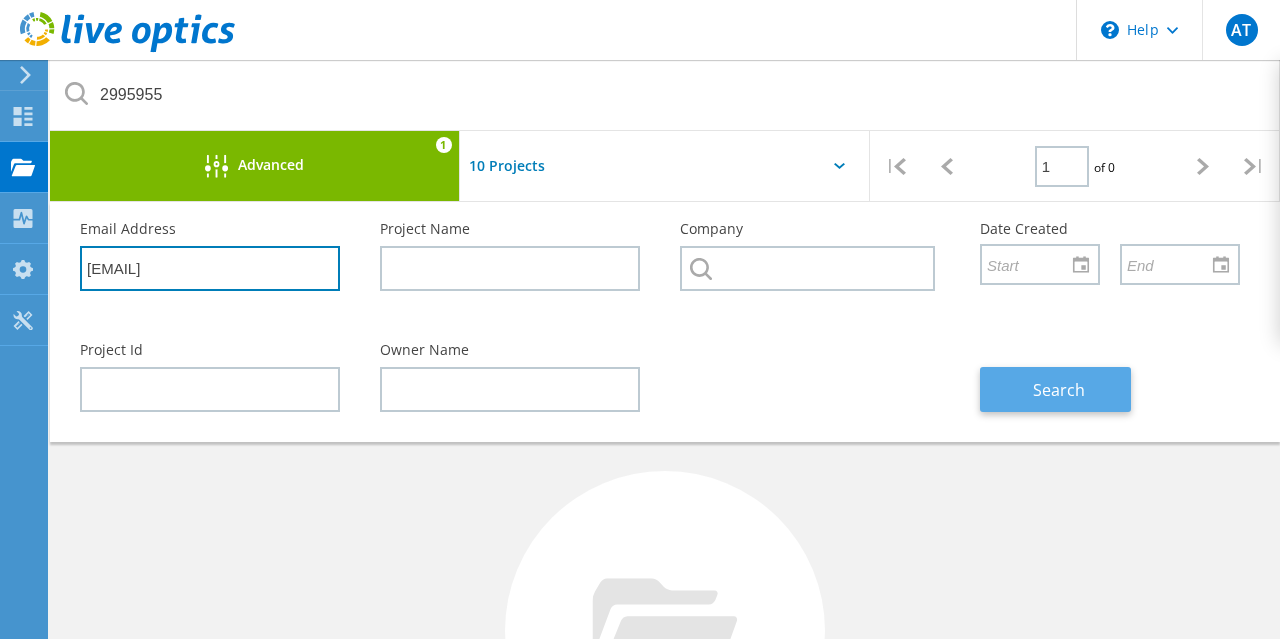 type on "daniel_otto@dell.com" 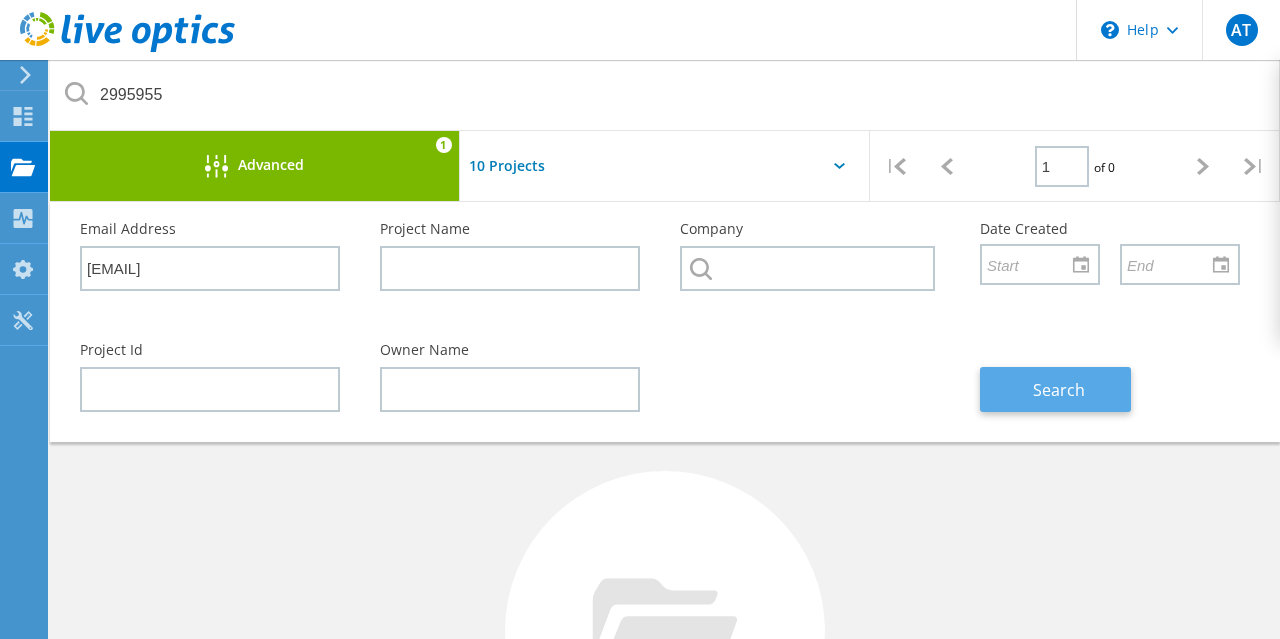 click on "Search" 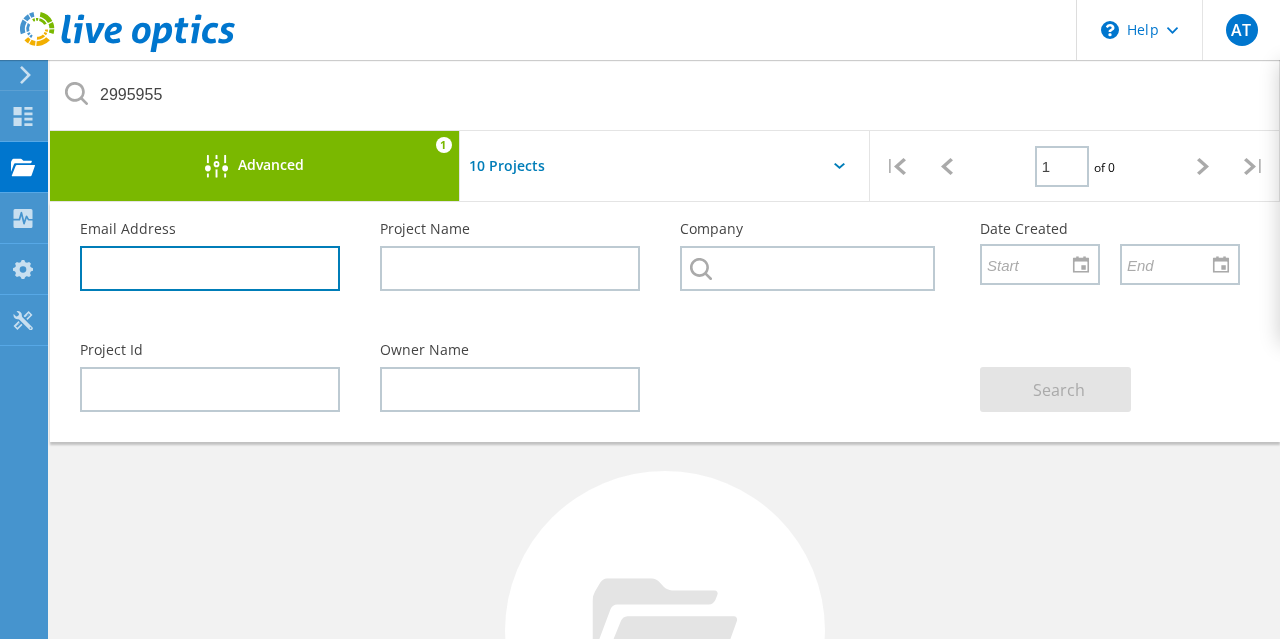 drag, startPoint x: 243, startPoint y: 271, endPoint x: 31, endPoint y: 296, distance: 213.46896 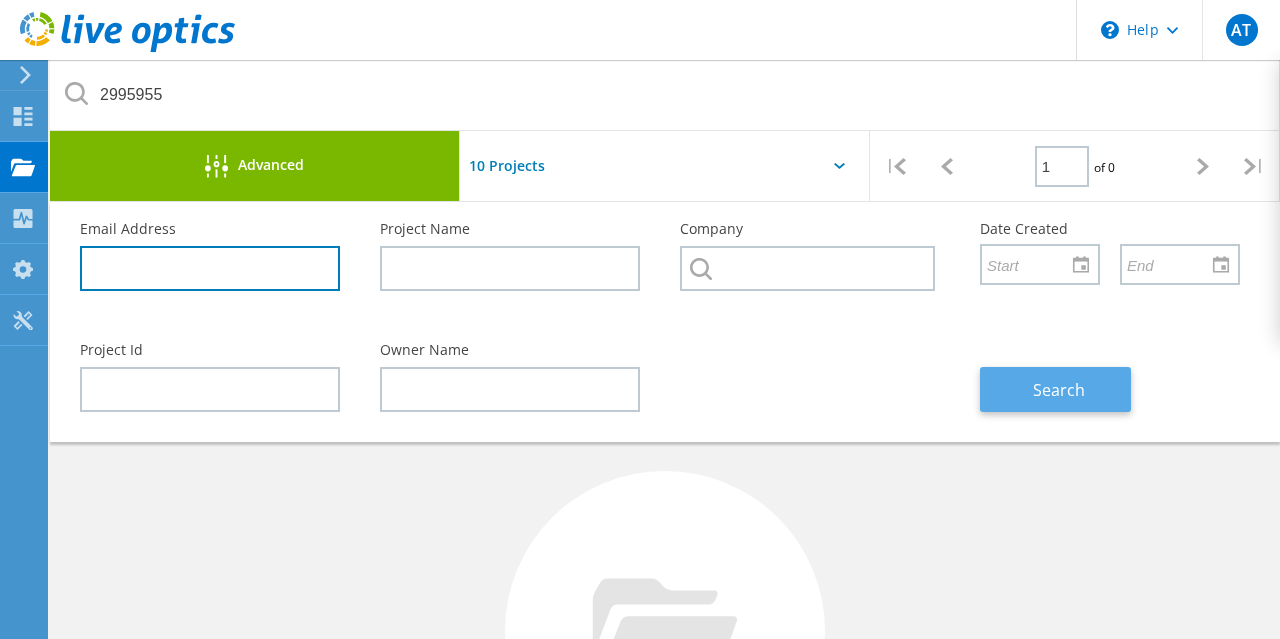 type 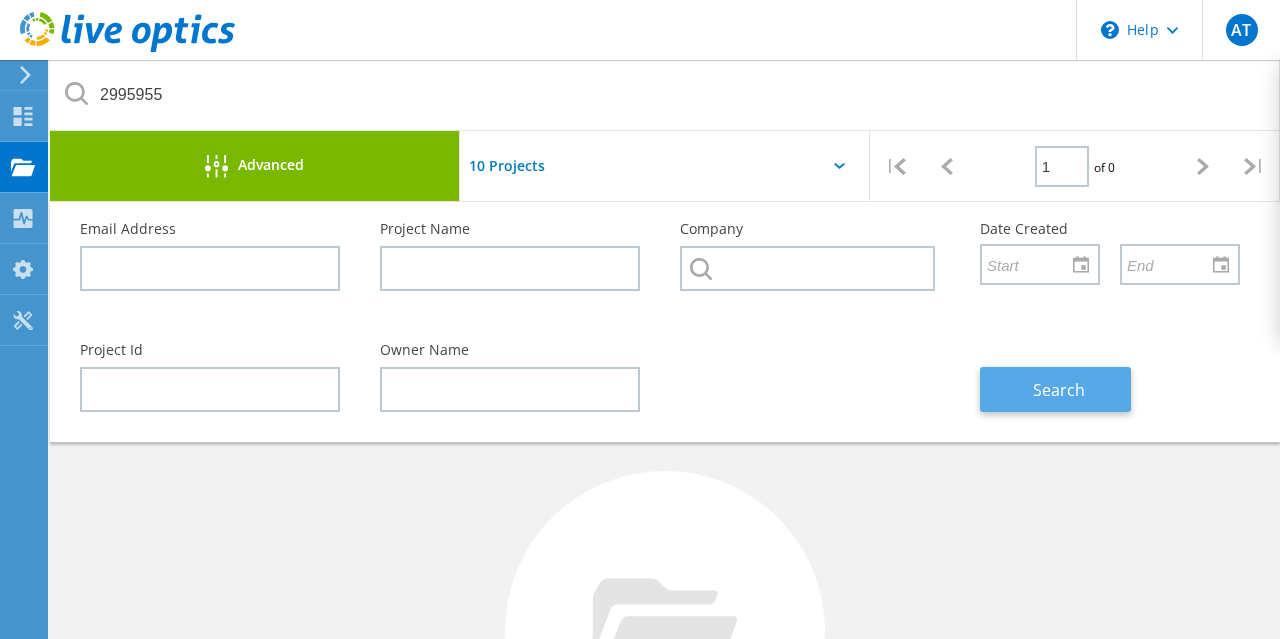 click on "Search" 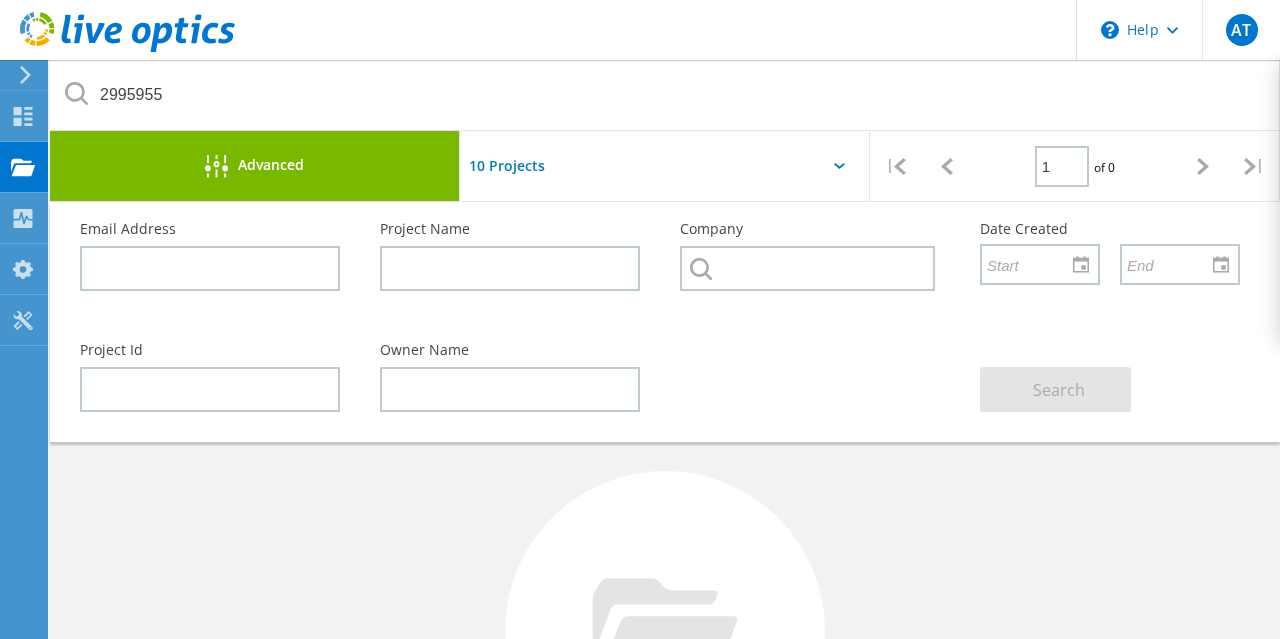 click on "No Projects Found Try refining your search." 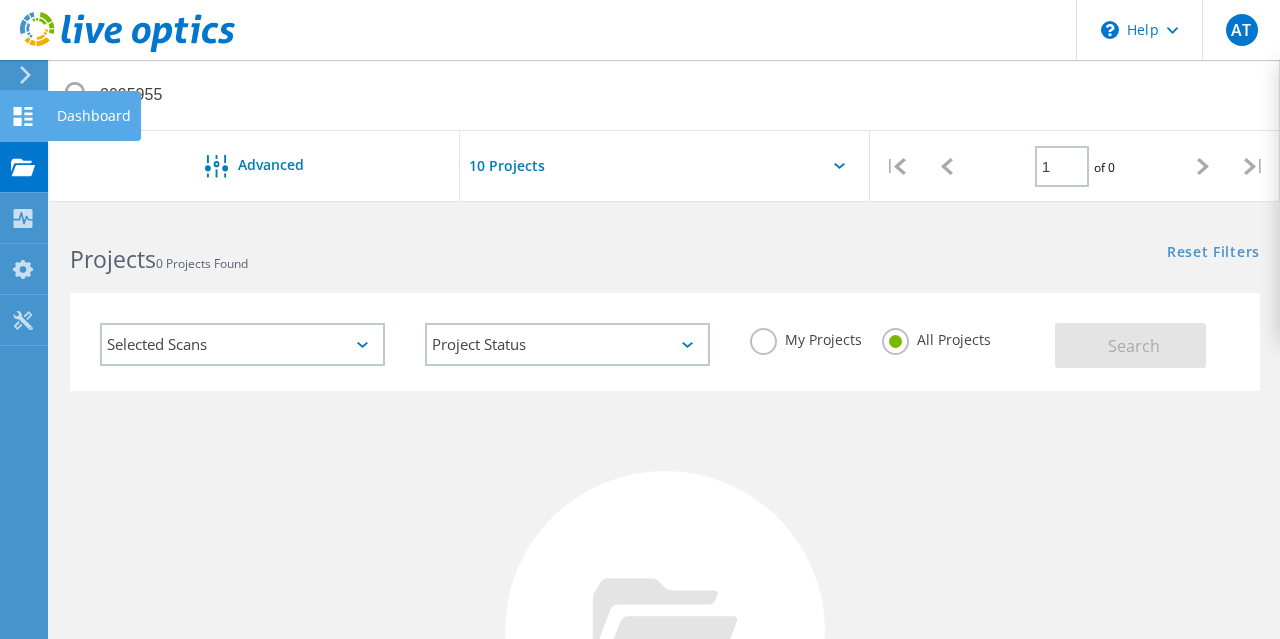 click on "Dashboard" at bounding box center (-66, 116) 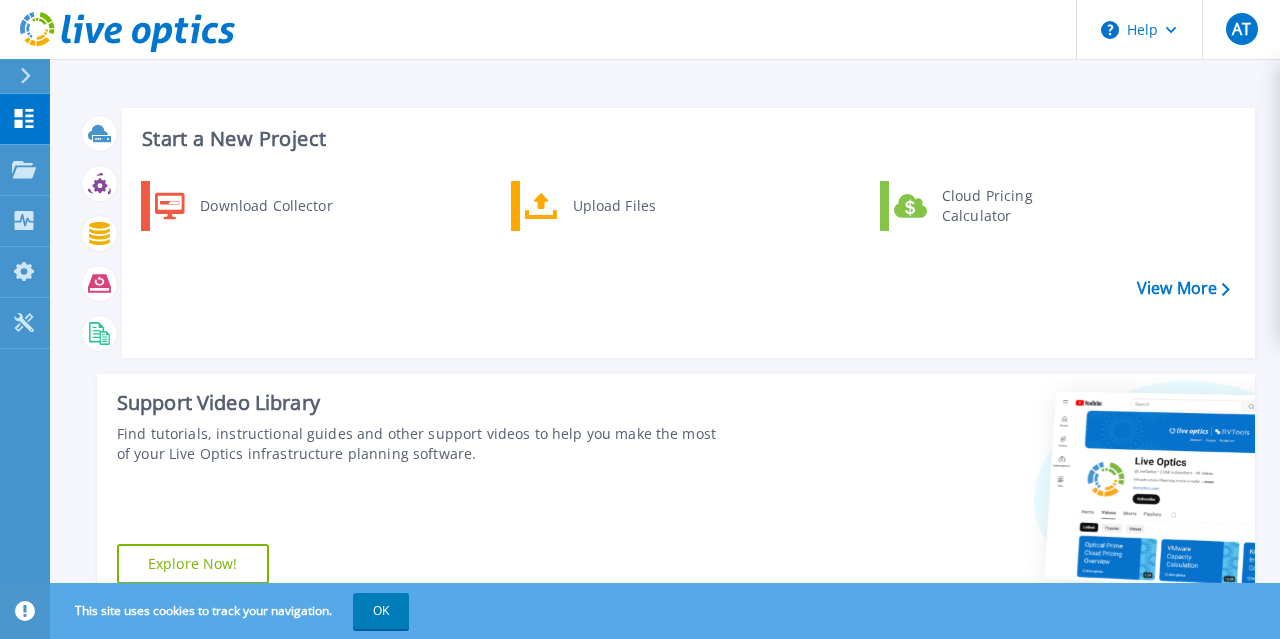 scroll, scrollTop: 356, scrollLeft: 0, axis: vertical 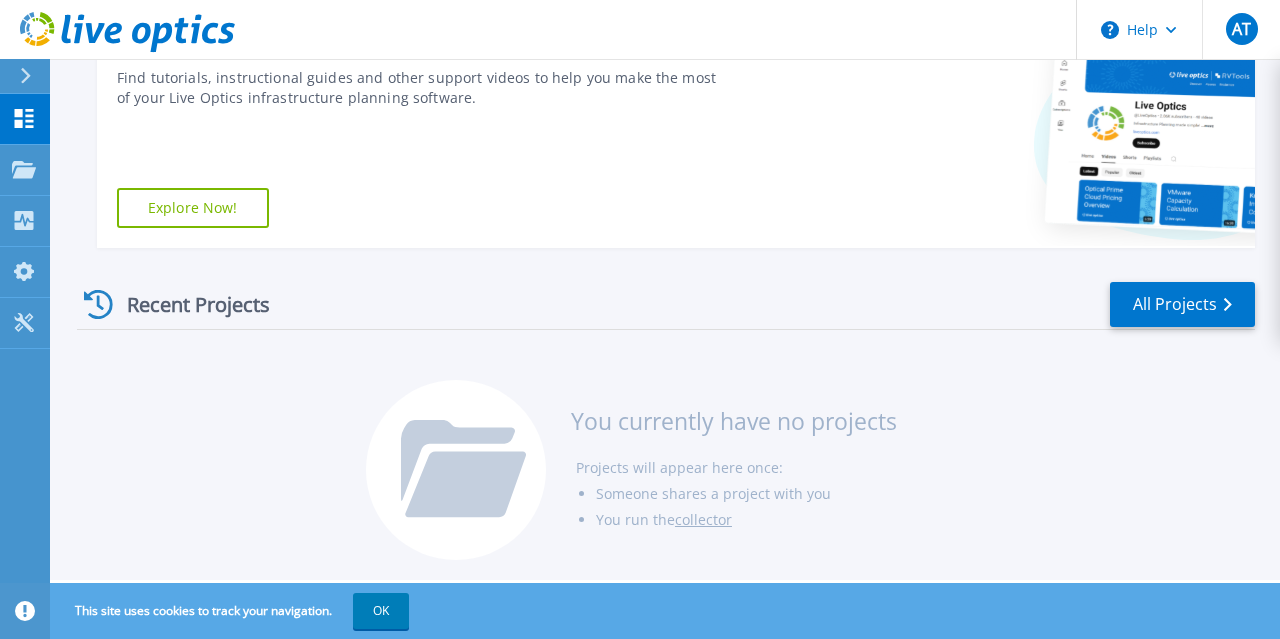 click on "Recent Projects All Projects You currently have no projects Projects will appear here once: Someone shares a project with you You run the  collector" at bounding box center [666, 422] 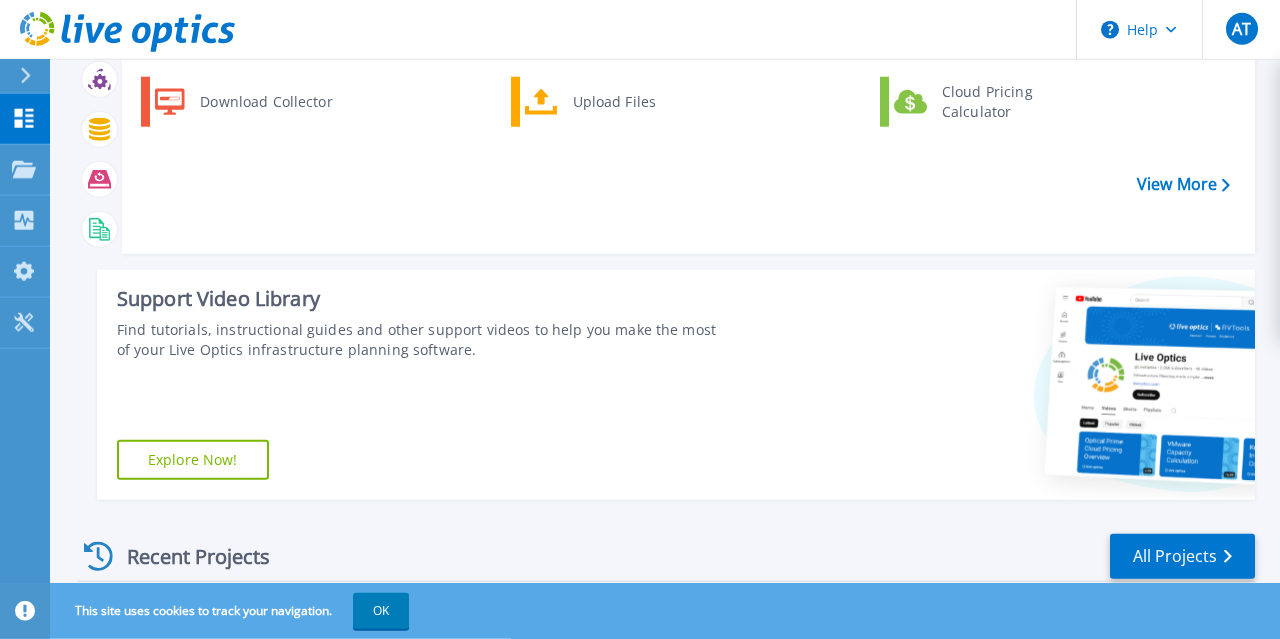 scroll, scrollTop: 0, scrollLeft: 0, axis: both 